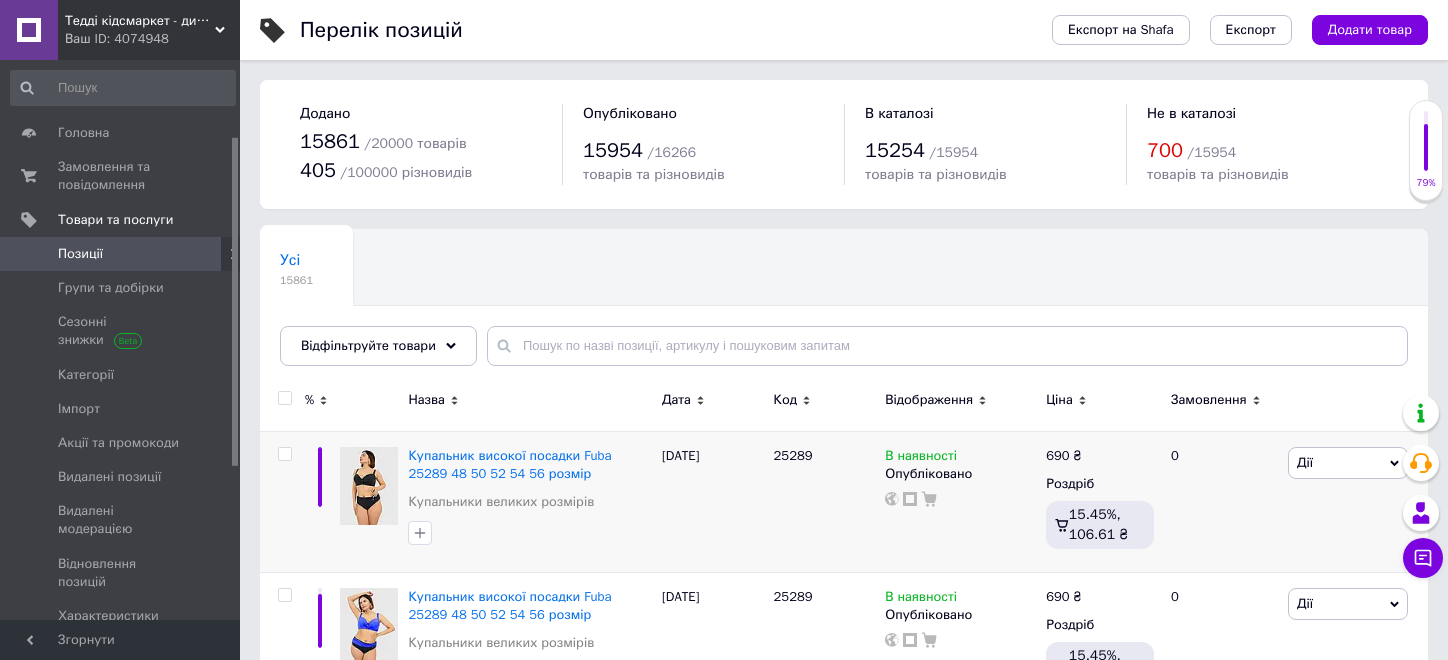 scroll, scrollTop: 0, scrollLeft: 0, axis: both 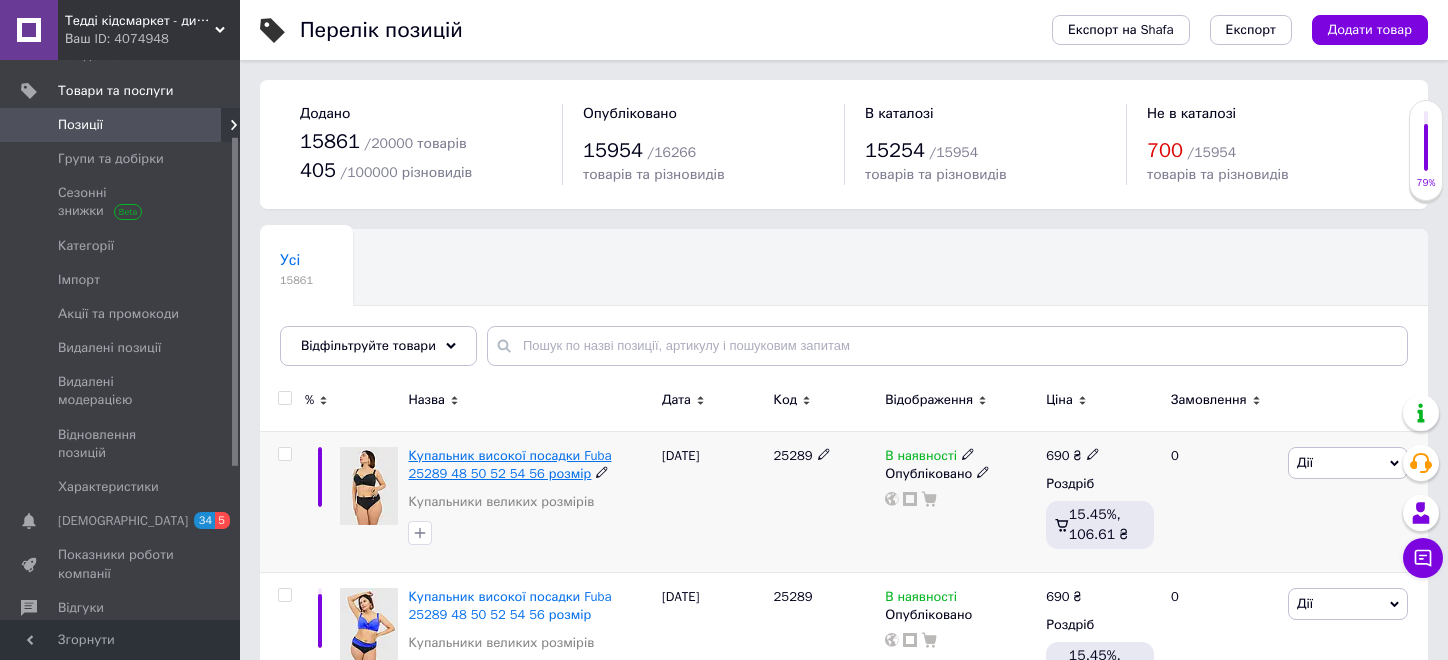 click on "Купальник високої посадки Fuba 25289  48 50 52 54 56 розмір" at bounding box center (509, 464) 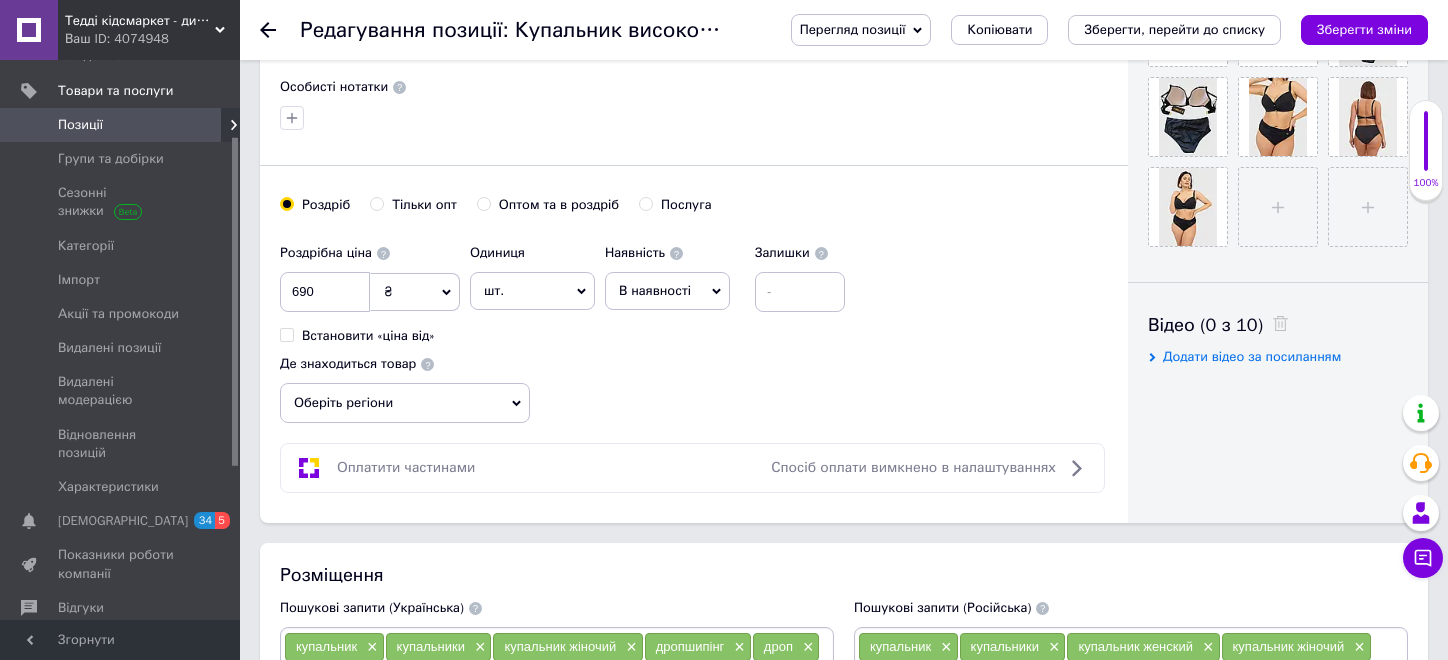scroll, scrollTop: 800, scrollLeft: 0, axis: vertical 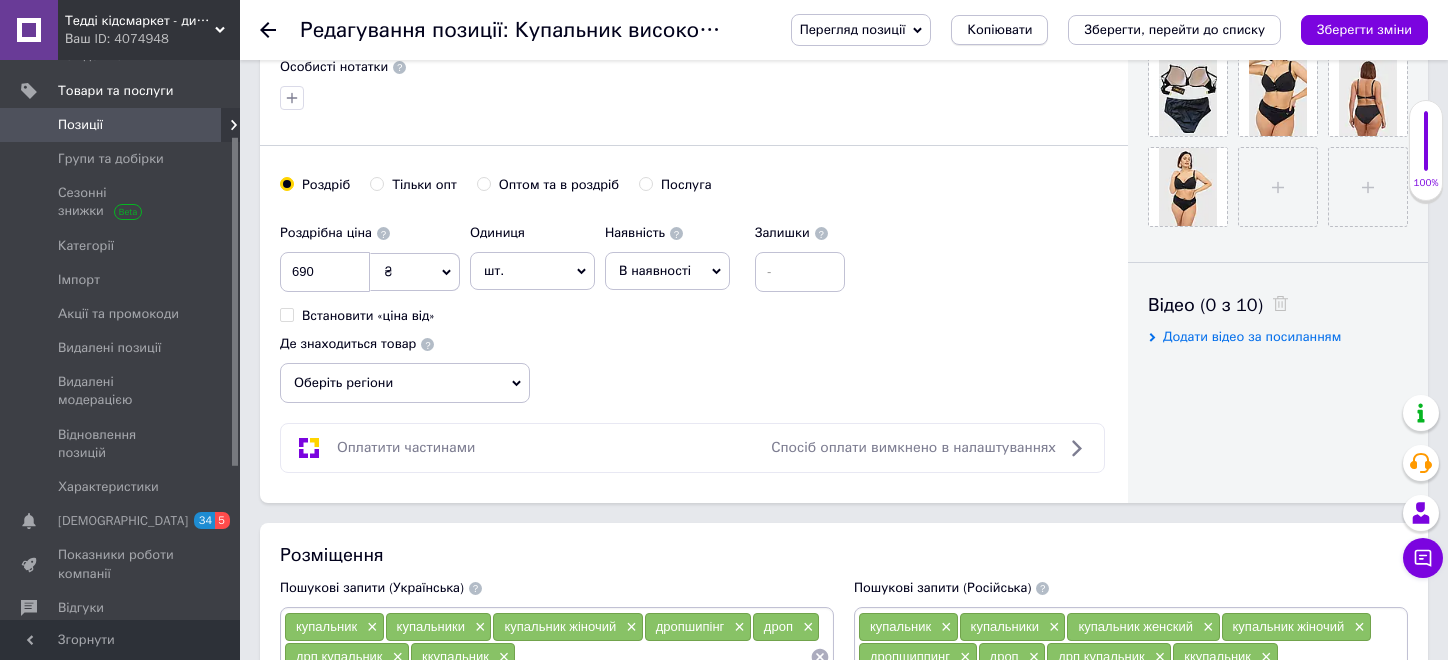 click on "Копіювати" at bounding box center [999, 30] 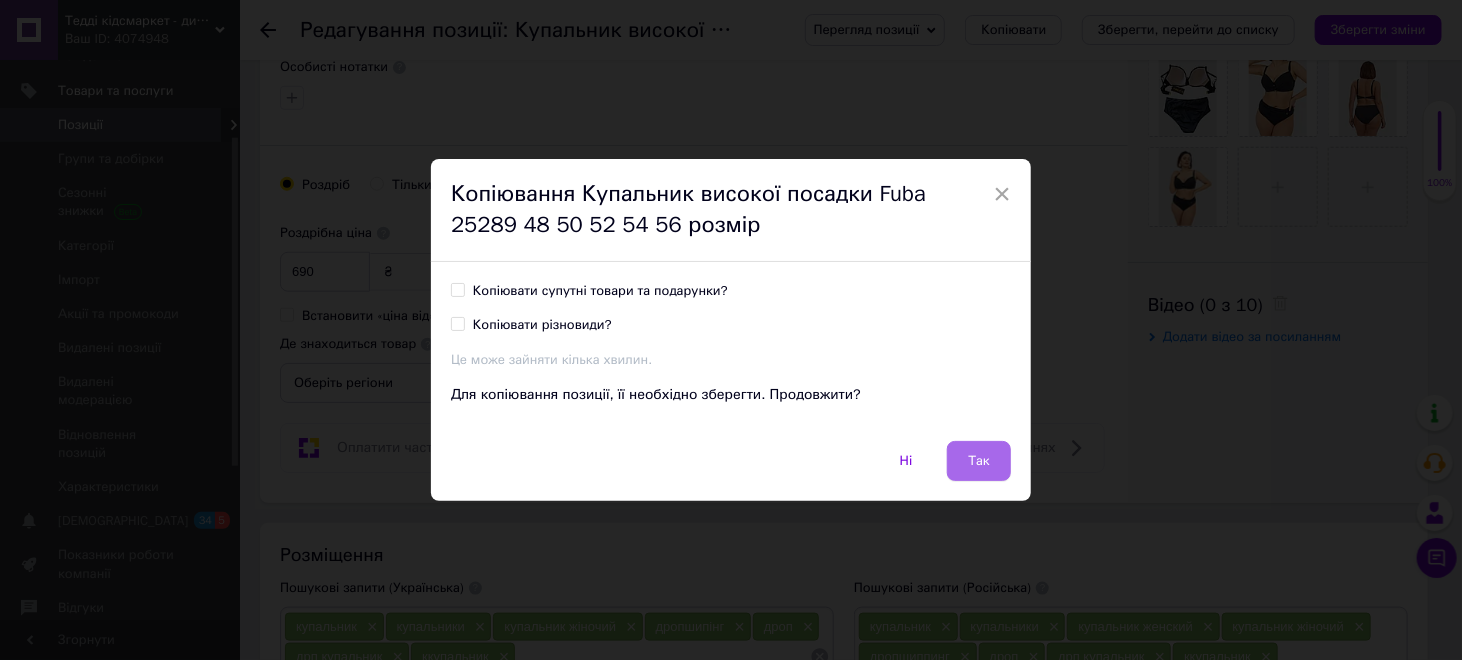 click on "Так" at bounding box center [979, 461] 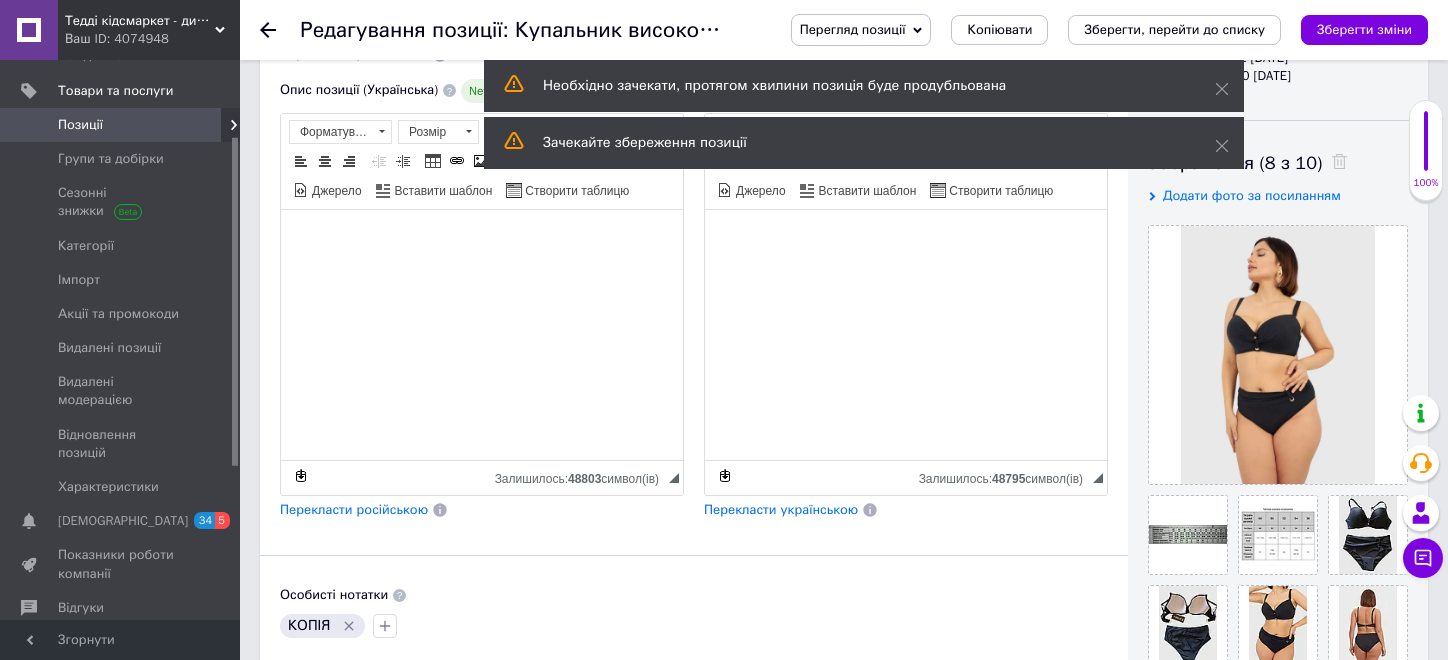 scroll, scrollTop: 300, scrollLeft: 0, axis: vertical 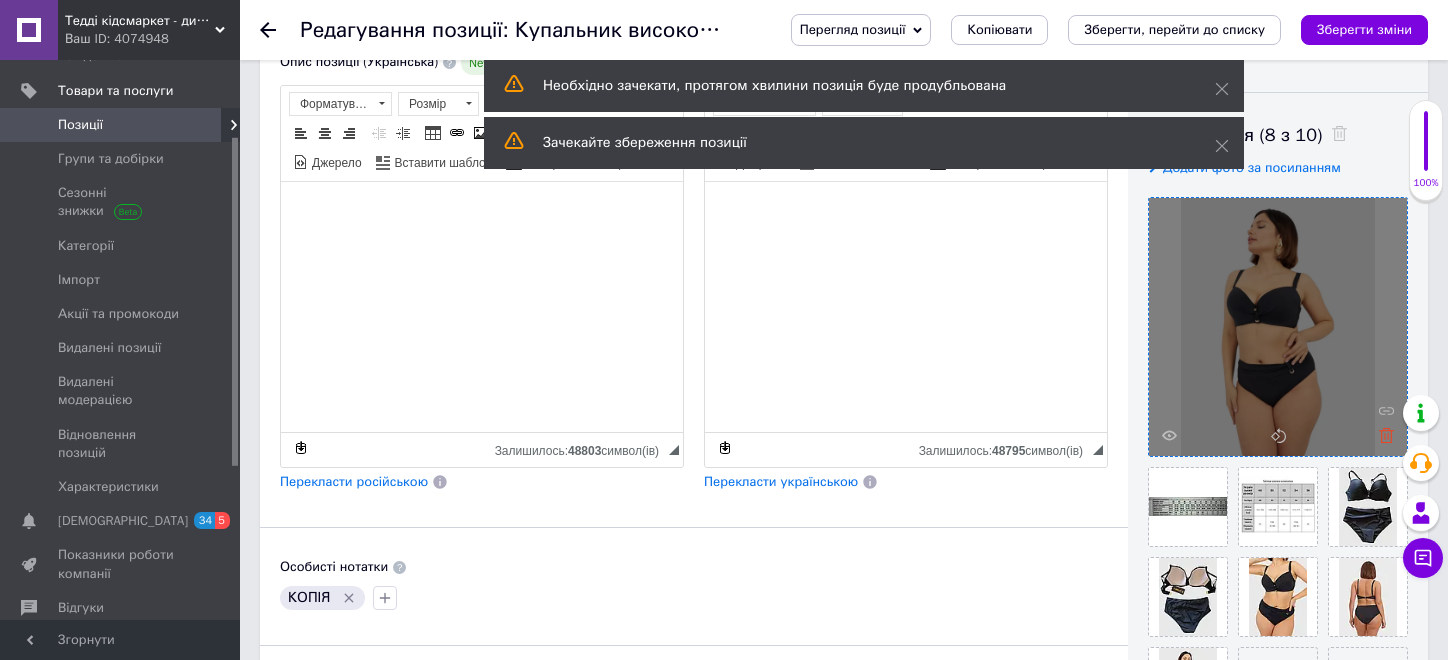 click 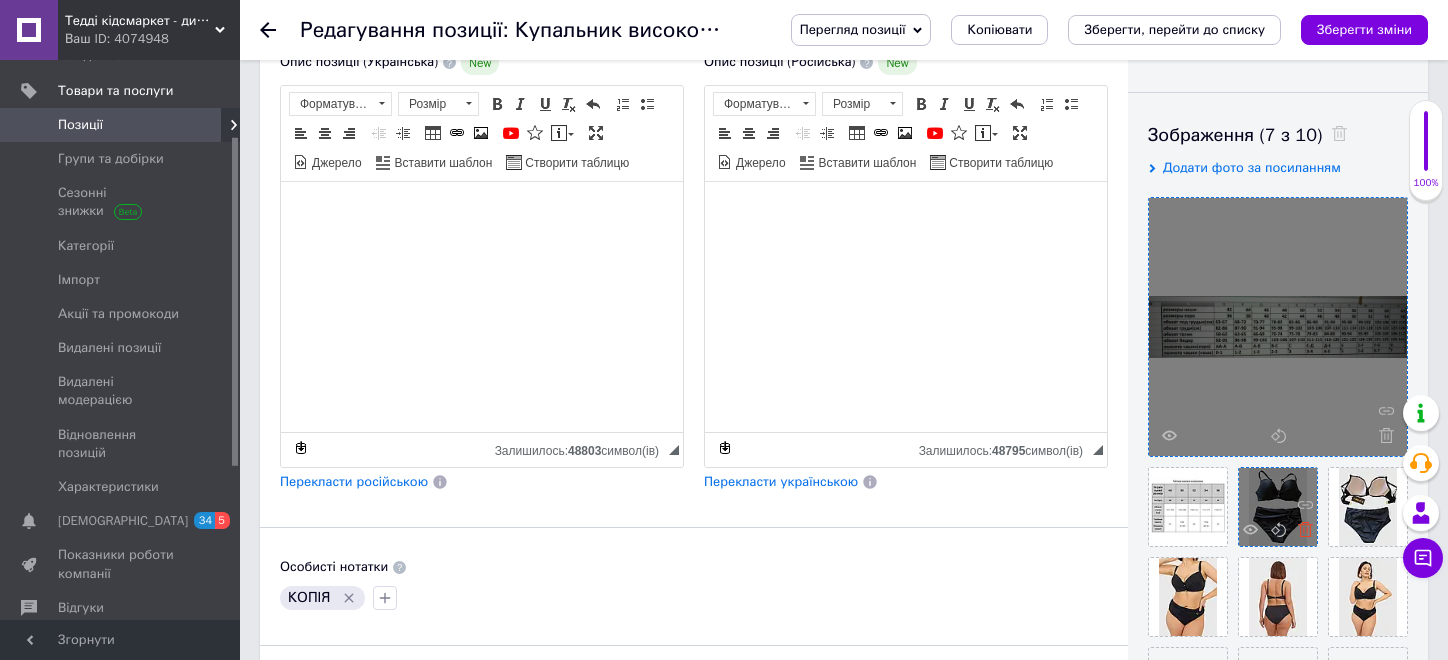 click 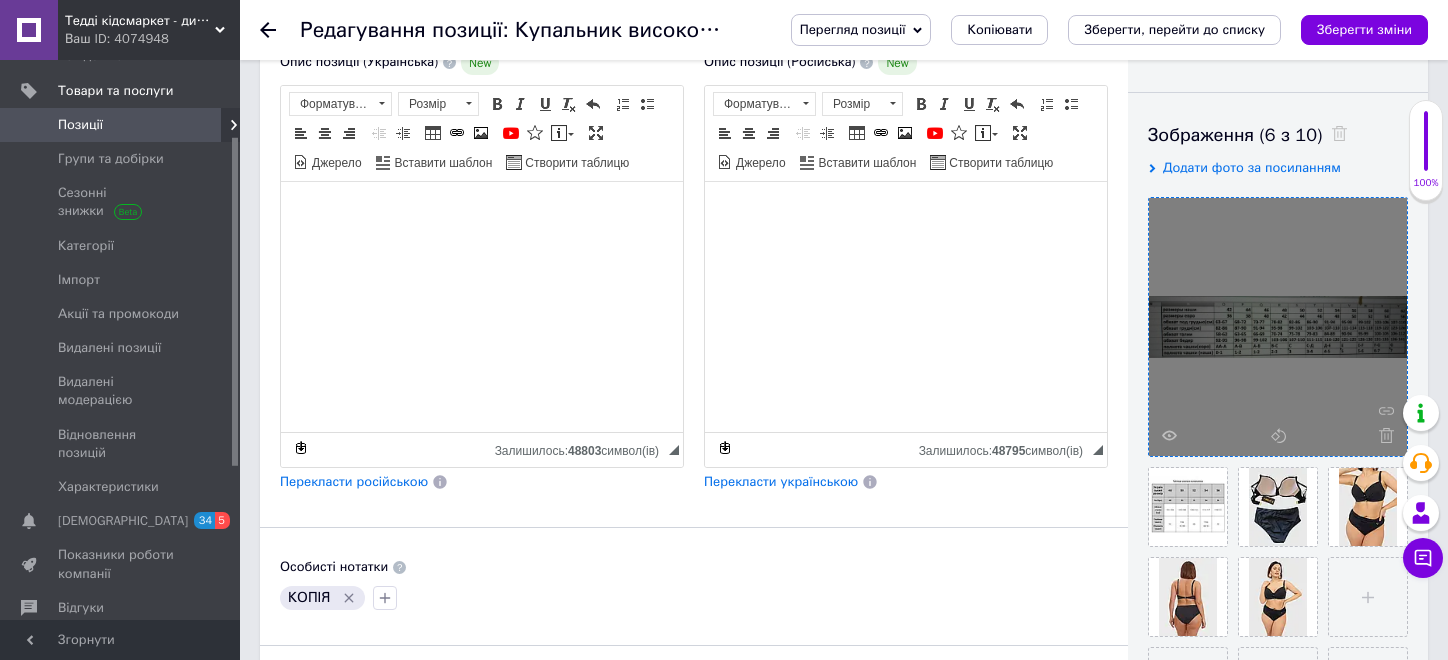 click 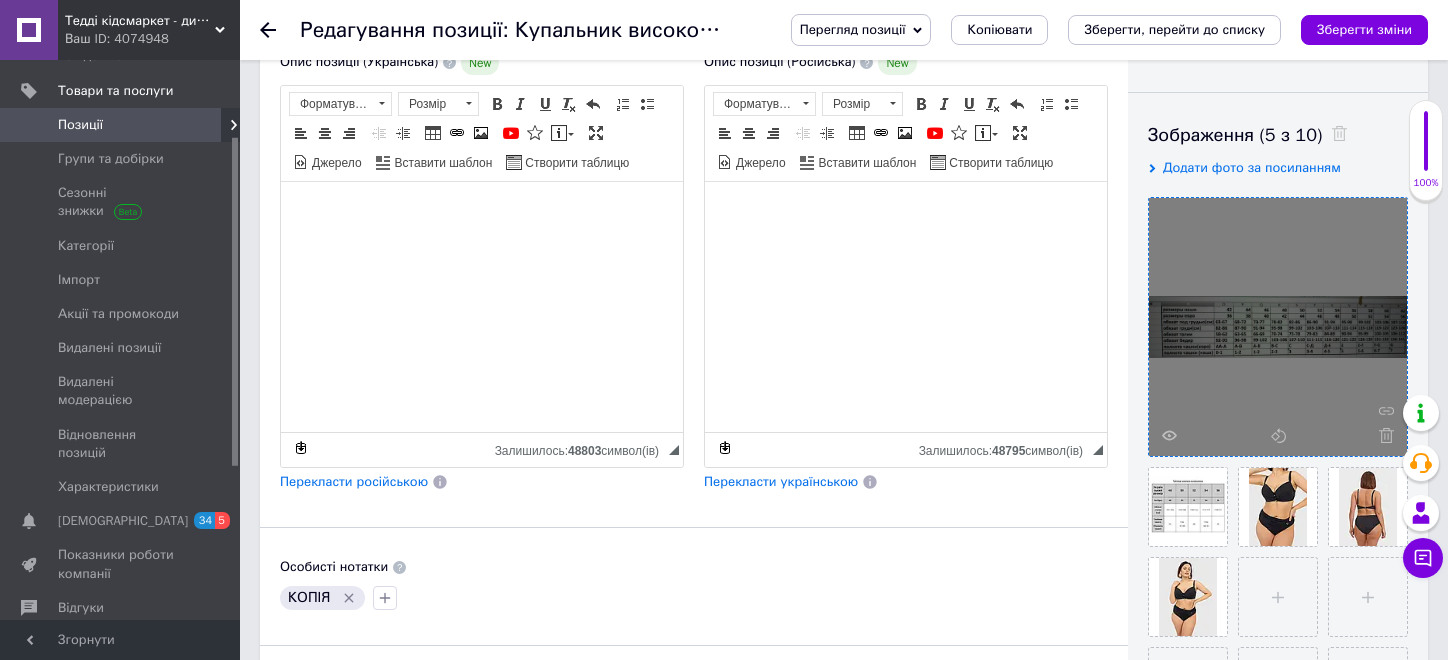 click 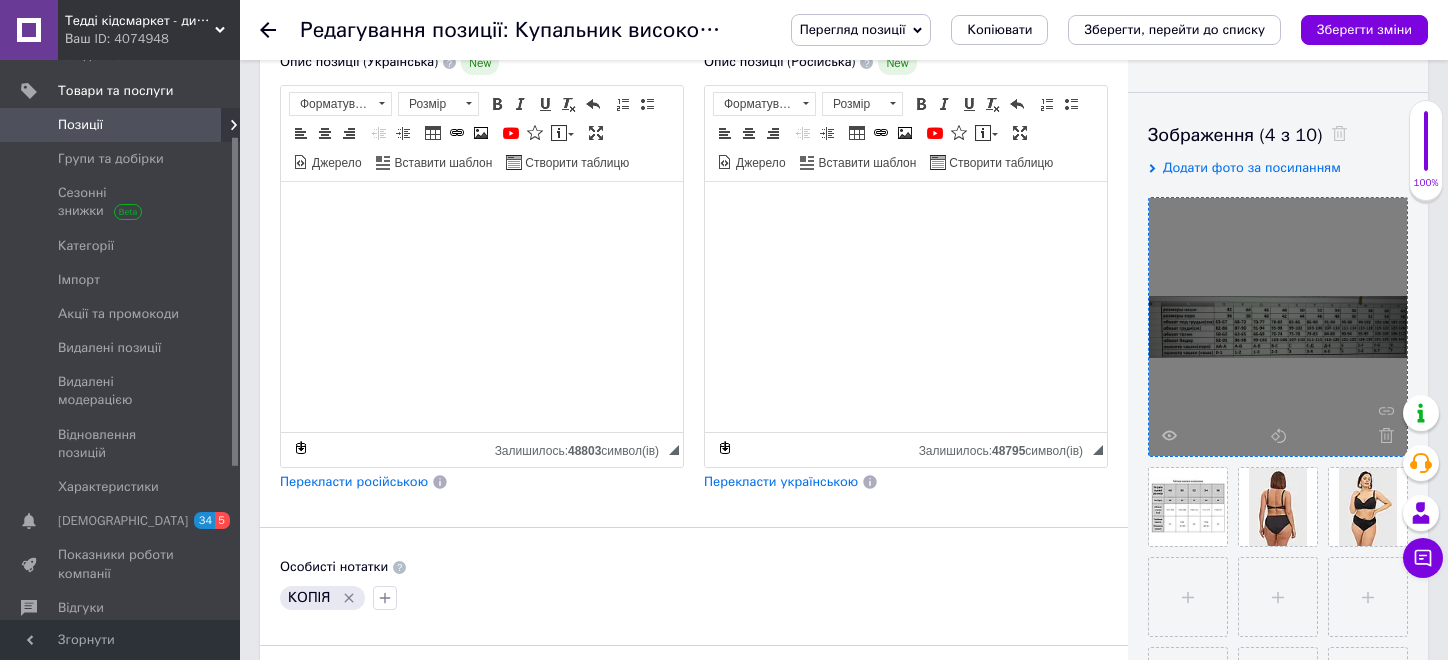 click 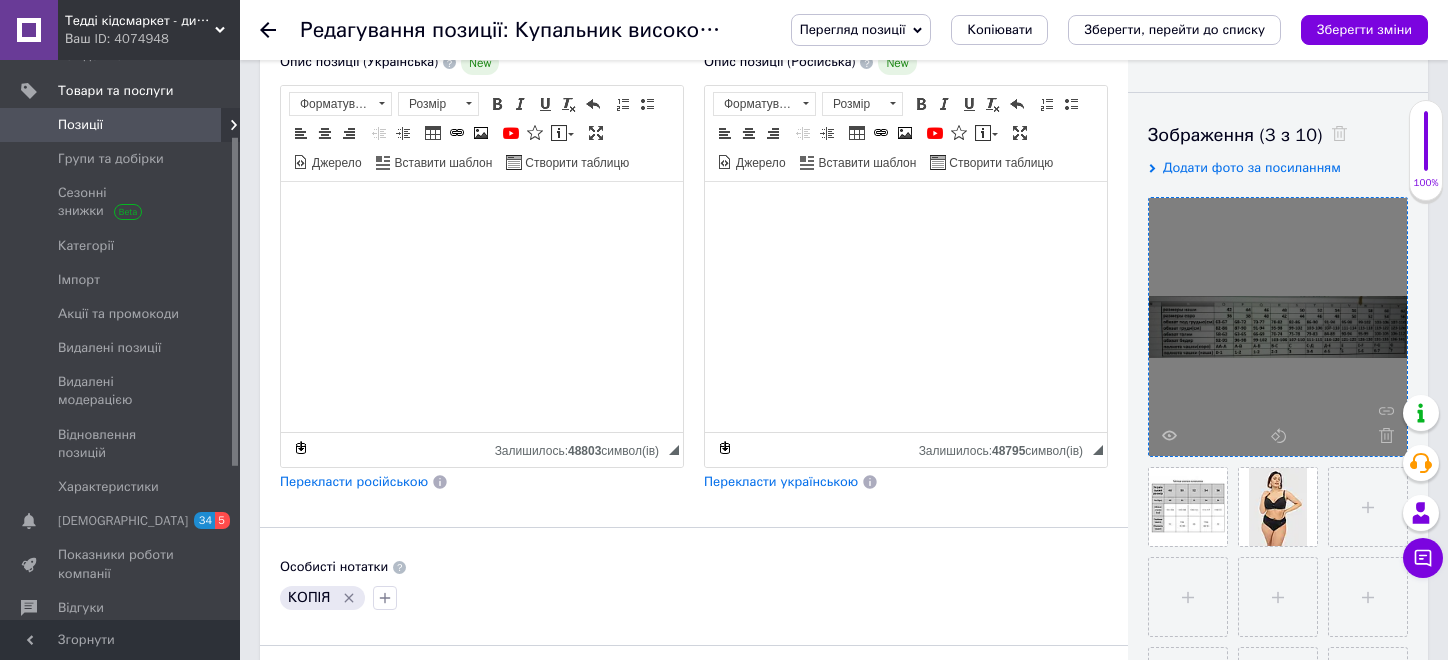 click 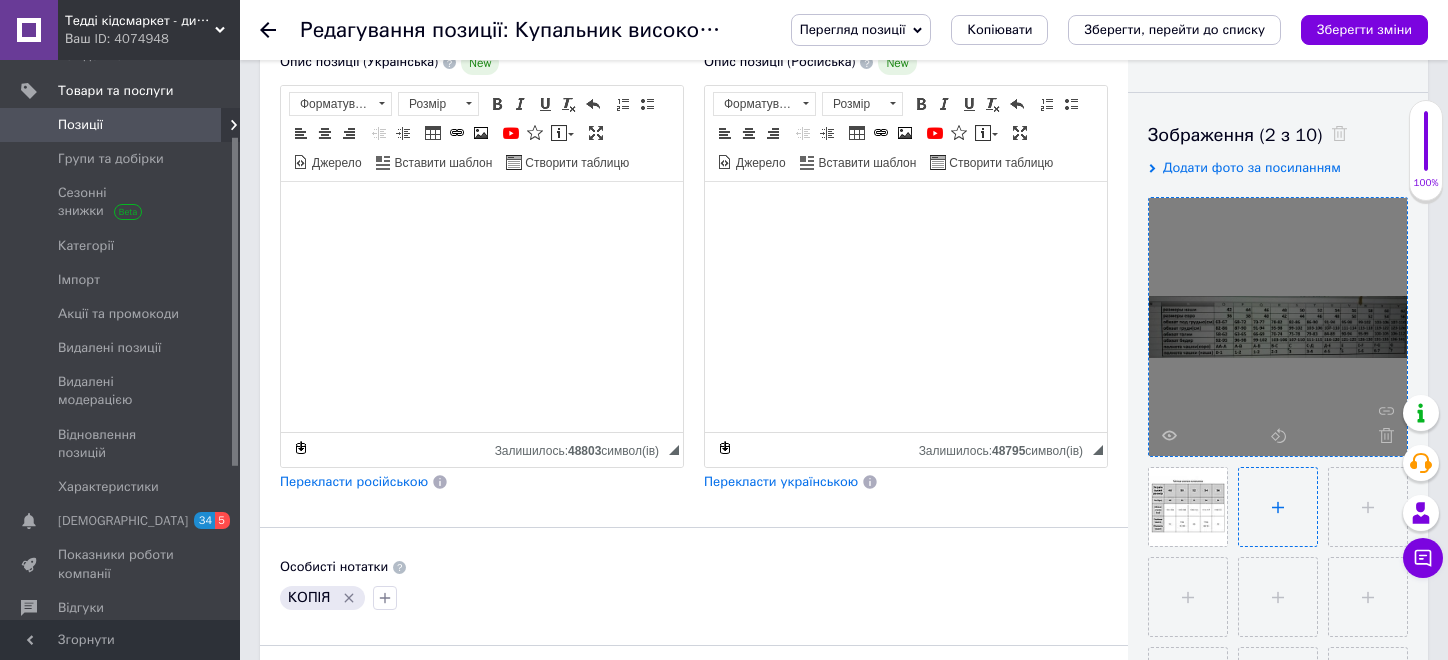 click at bounding box center (1278, 507) 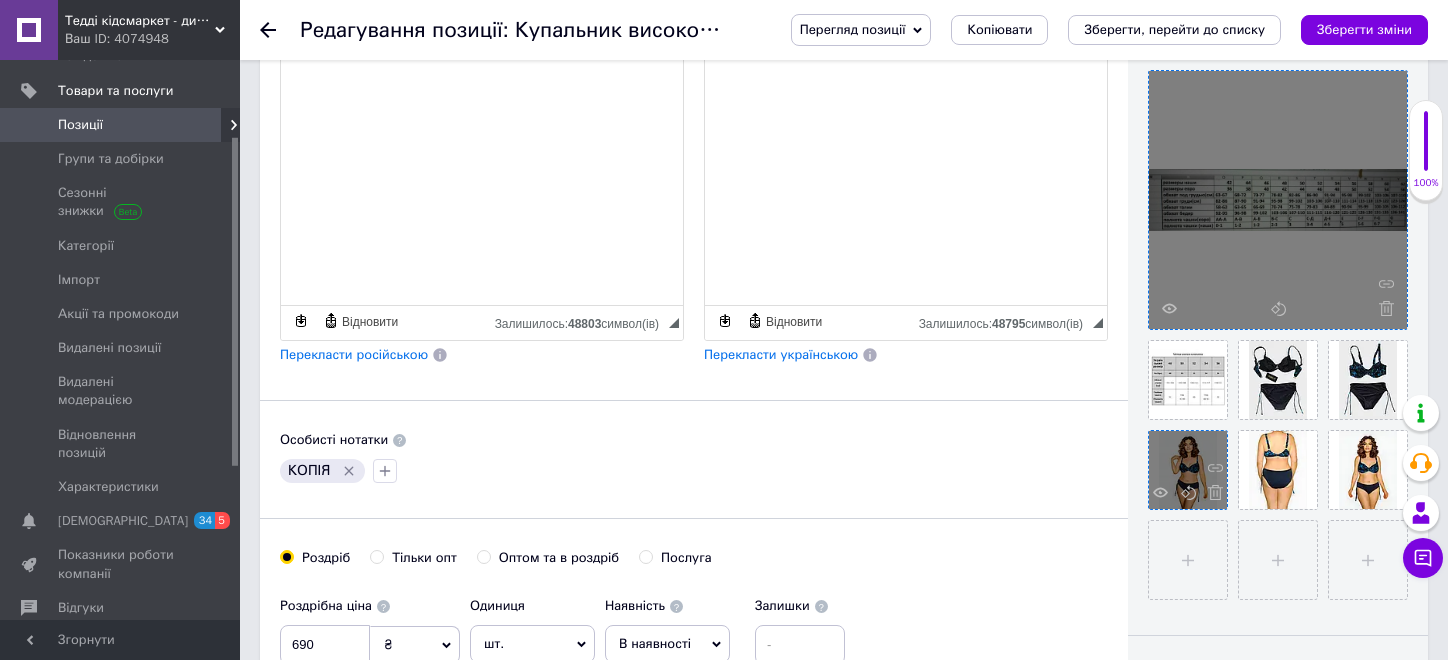 scroll, scrollTop: 600, scrollLeft: 0, axis: vertical 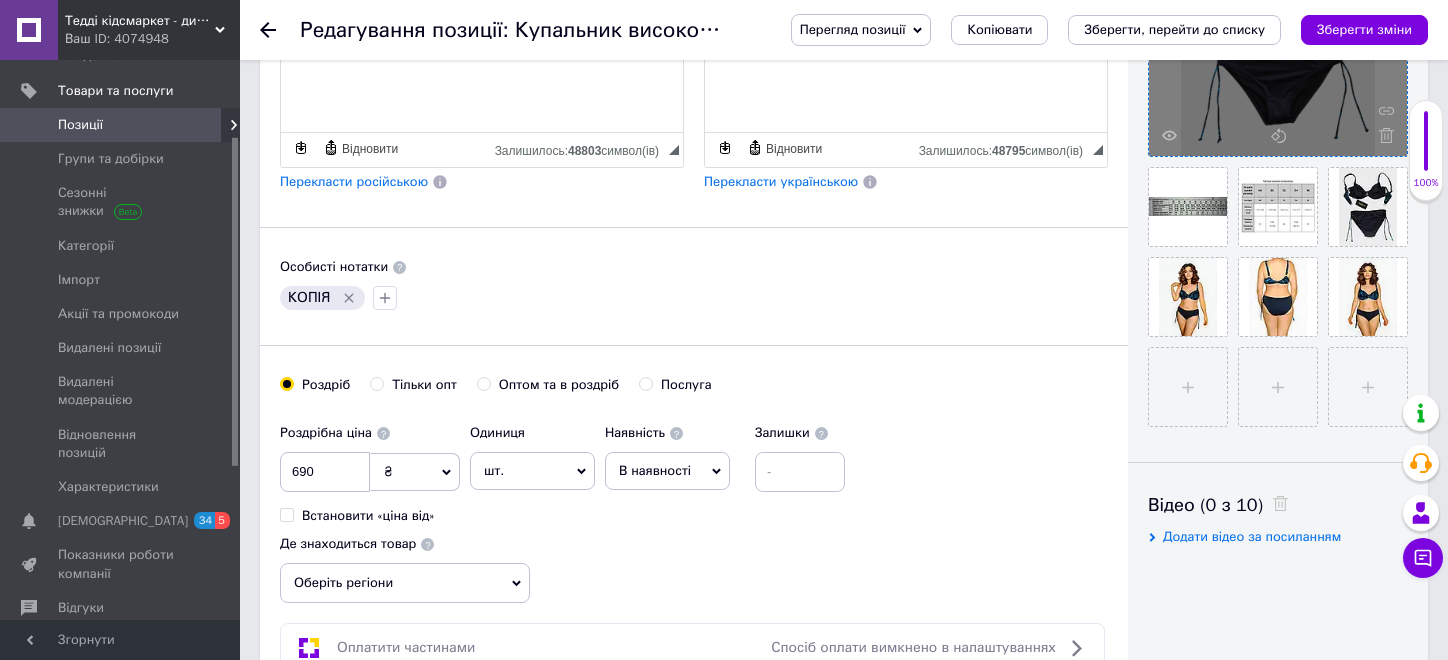 click 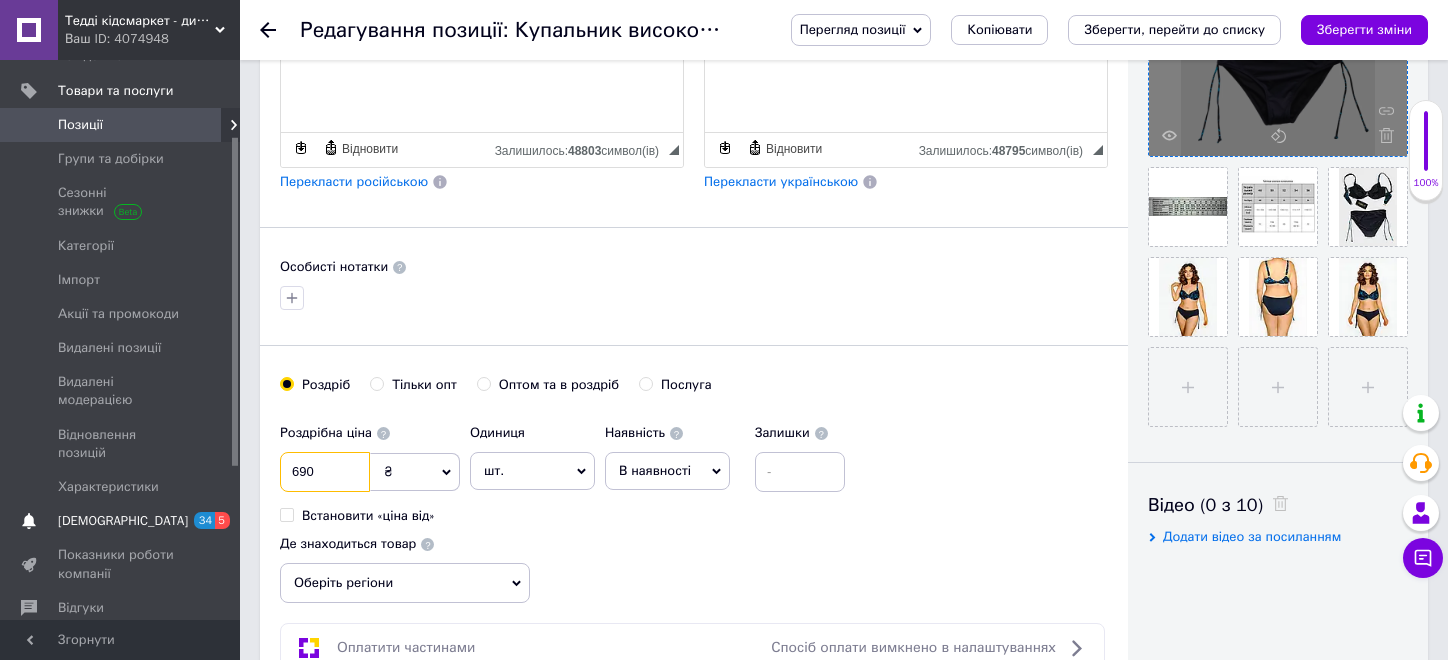drag, startPoint x: 327, startPoint y: 477, endPoint x: 192, endPoint y: 479, distance: 135.01482 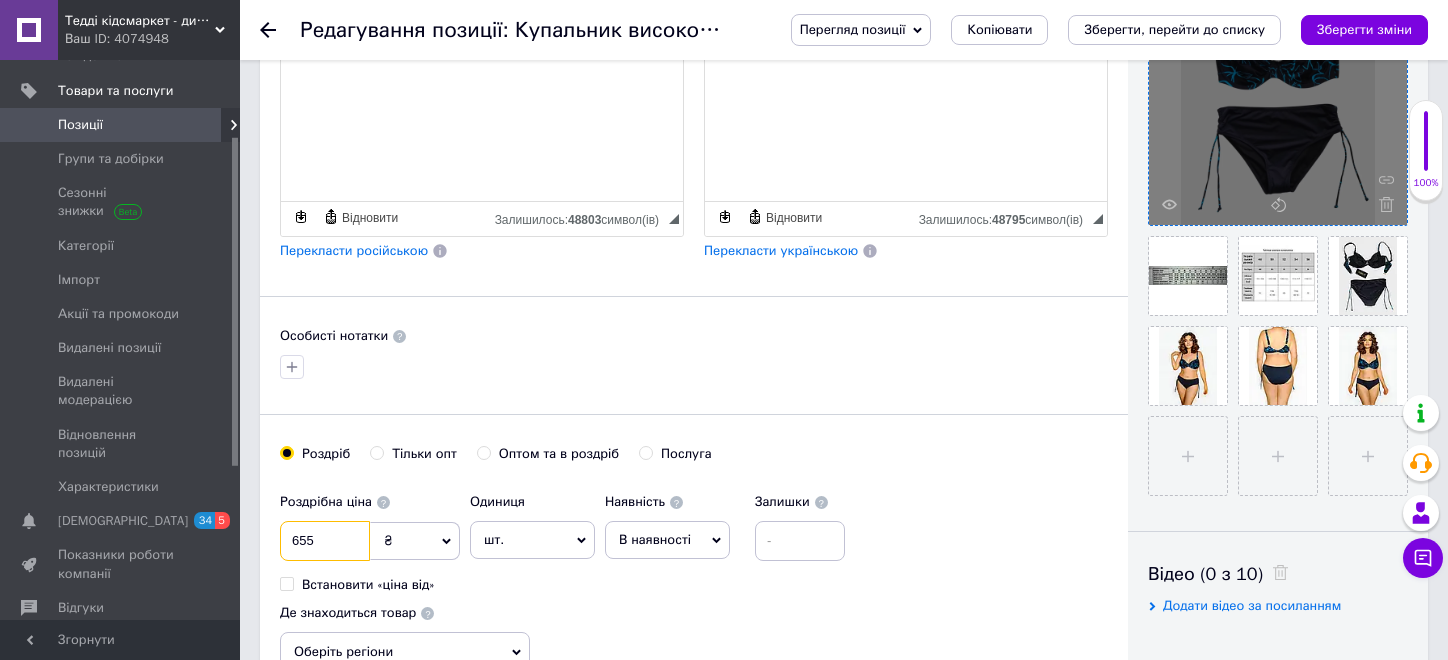 scroll, scrollTop: 400, scrollLeft: 0, axis: vertical 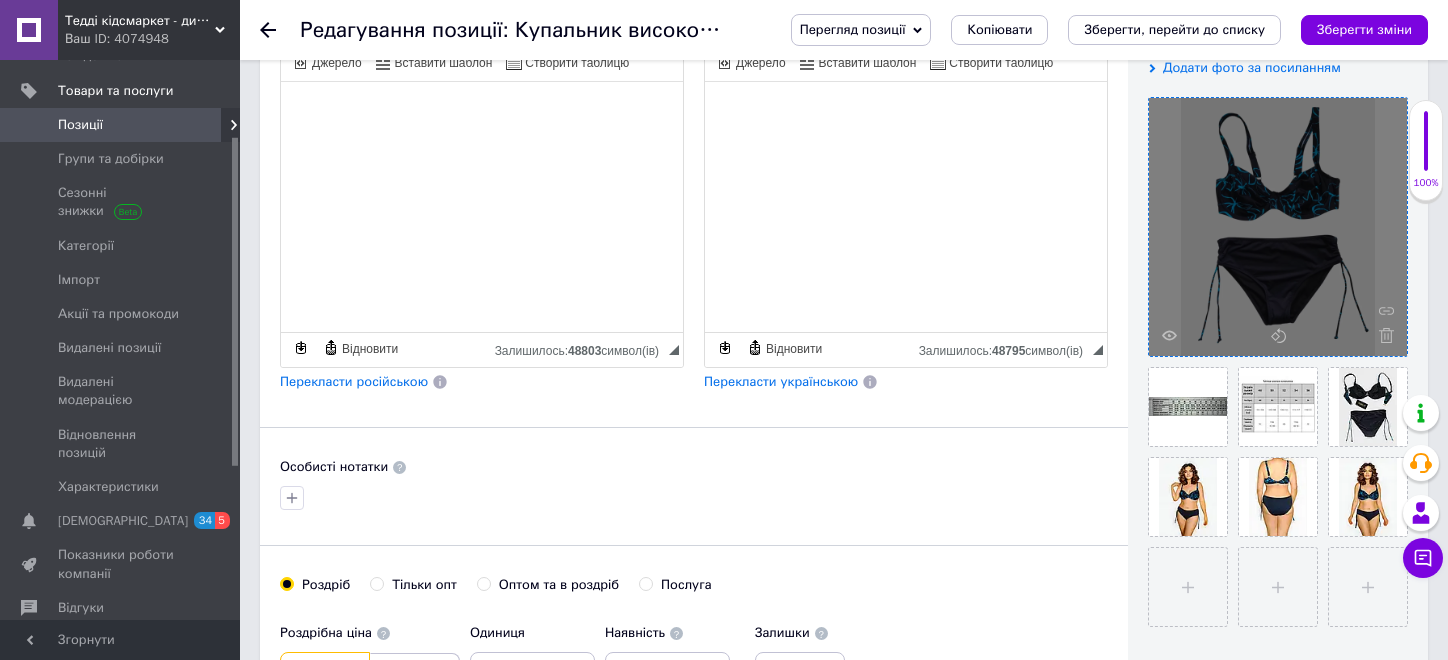 type on "655" 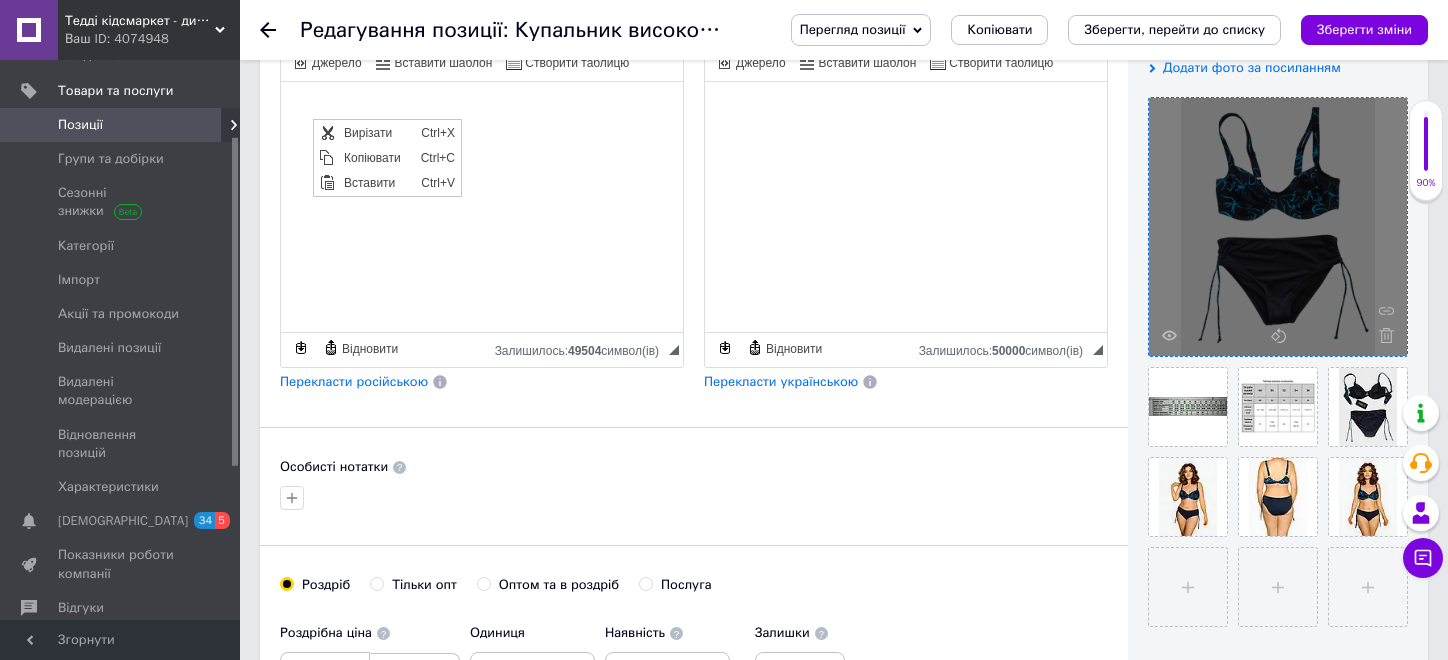 scroll, scrollTop: 0, scrollLeft: 0, axis: both 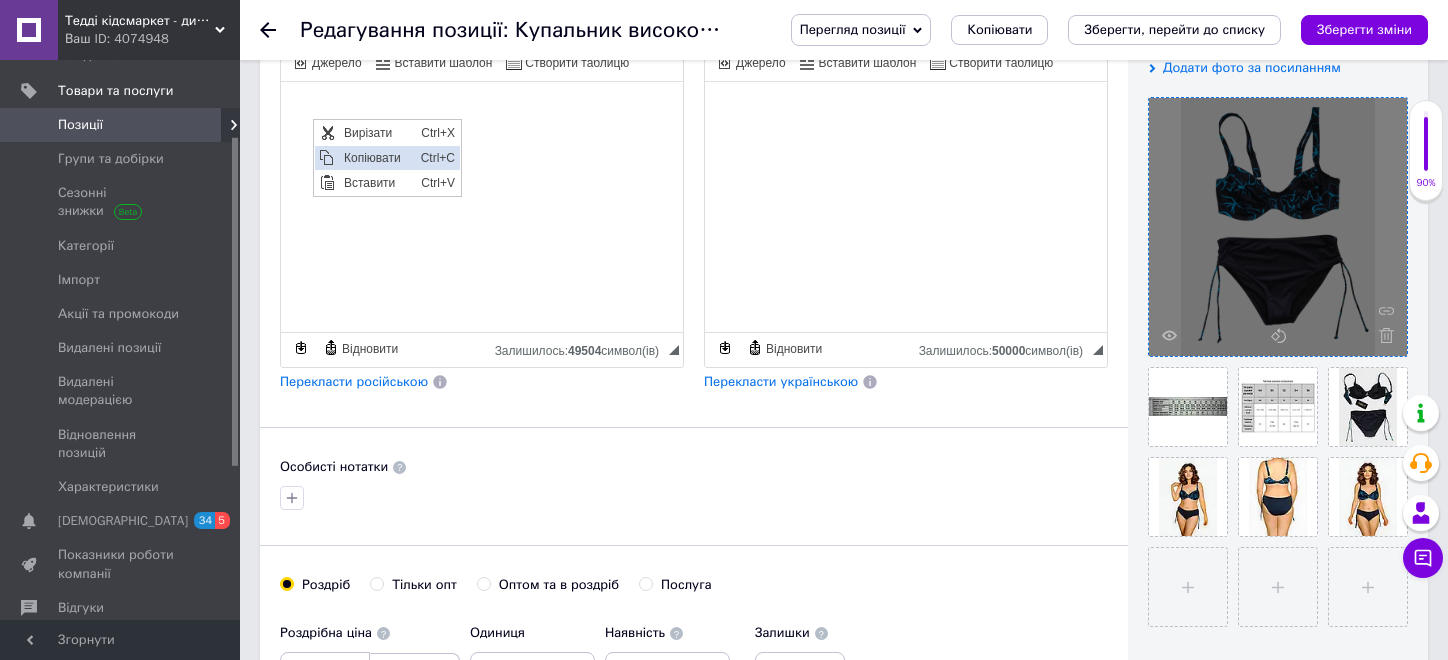 click on "Копіювати" at bounding box center (376, 157) 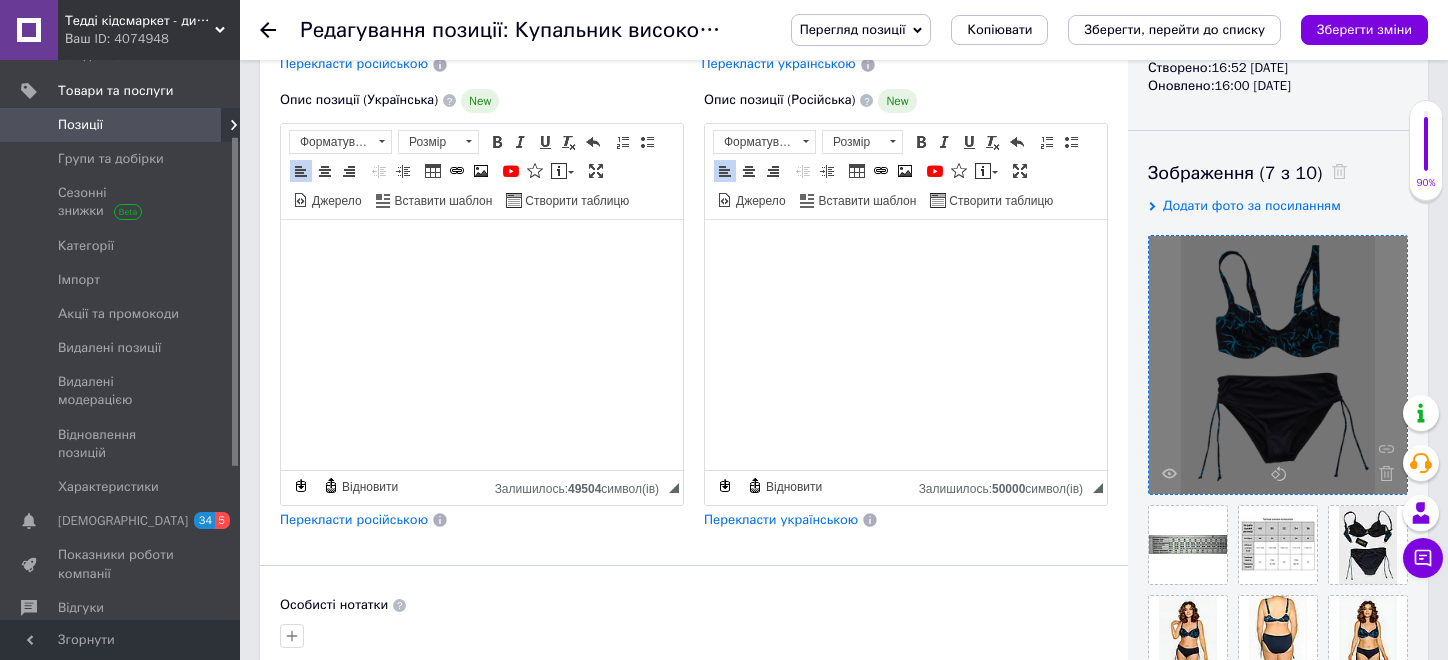 scroll, scrollTop: 100, scrollLeft: 0, axis: vertical 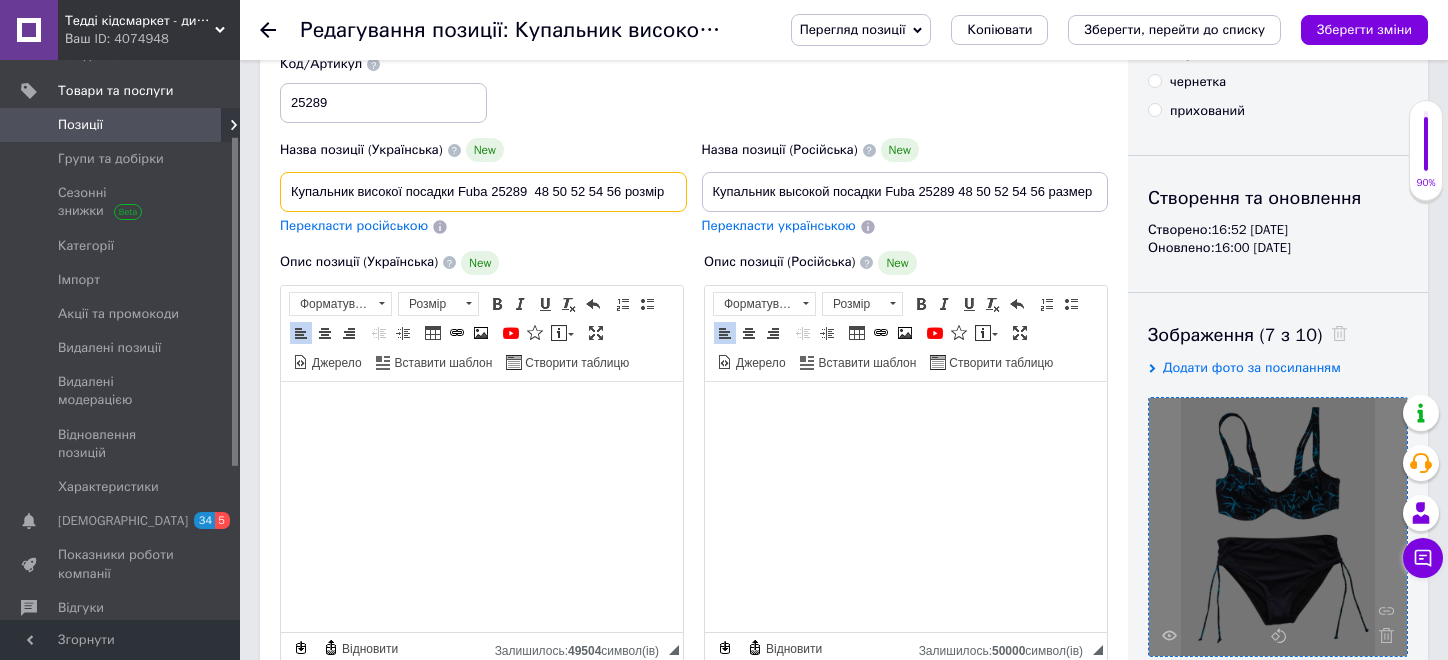 drag, startPoint x: 287, startPoint y: 188, endPoint x: 819, endPoint y: 202, distance: 532.1842 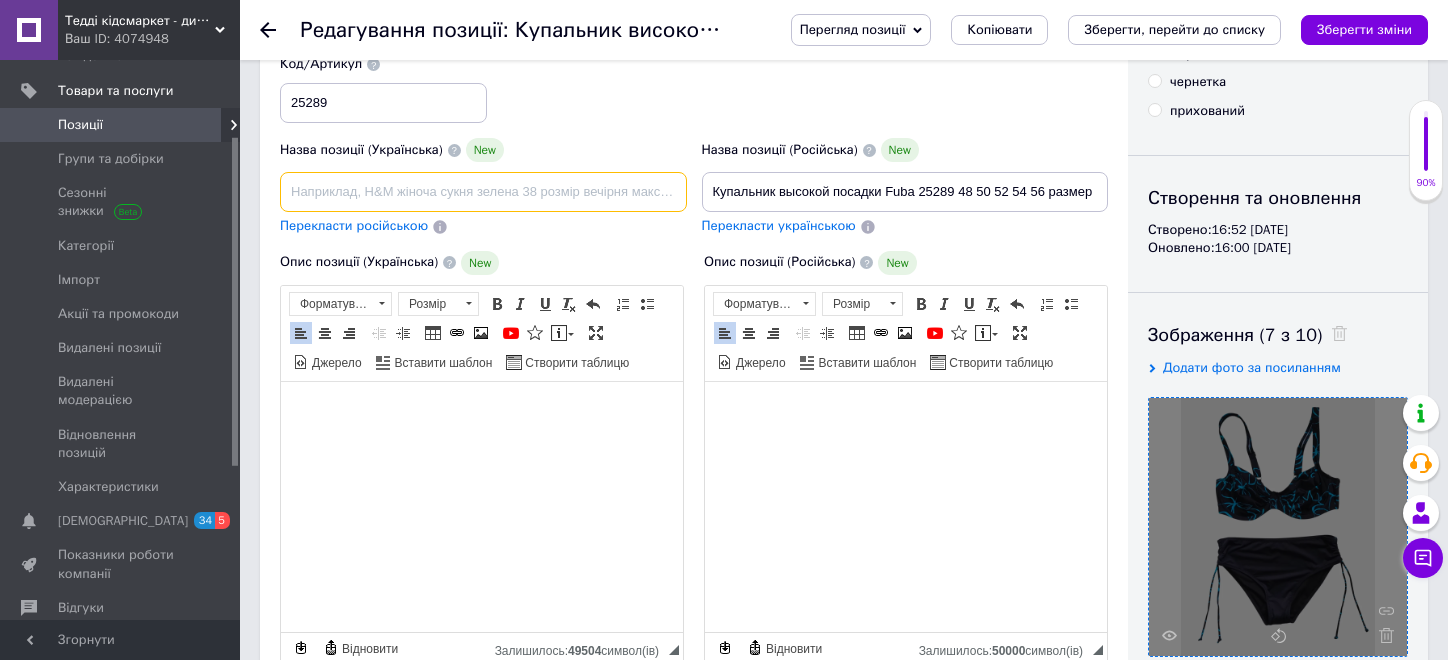 paste on "Купальник на кісточках без поролону Fuba 25008  48 50 52 54 56 розмір" 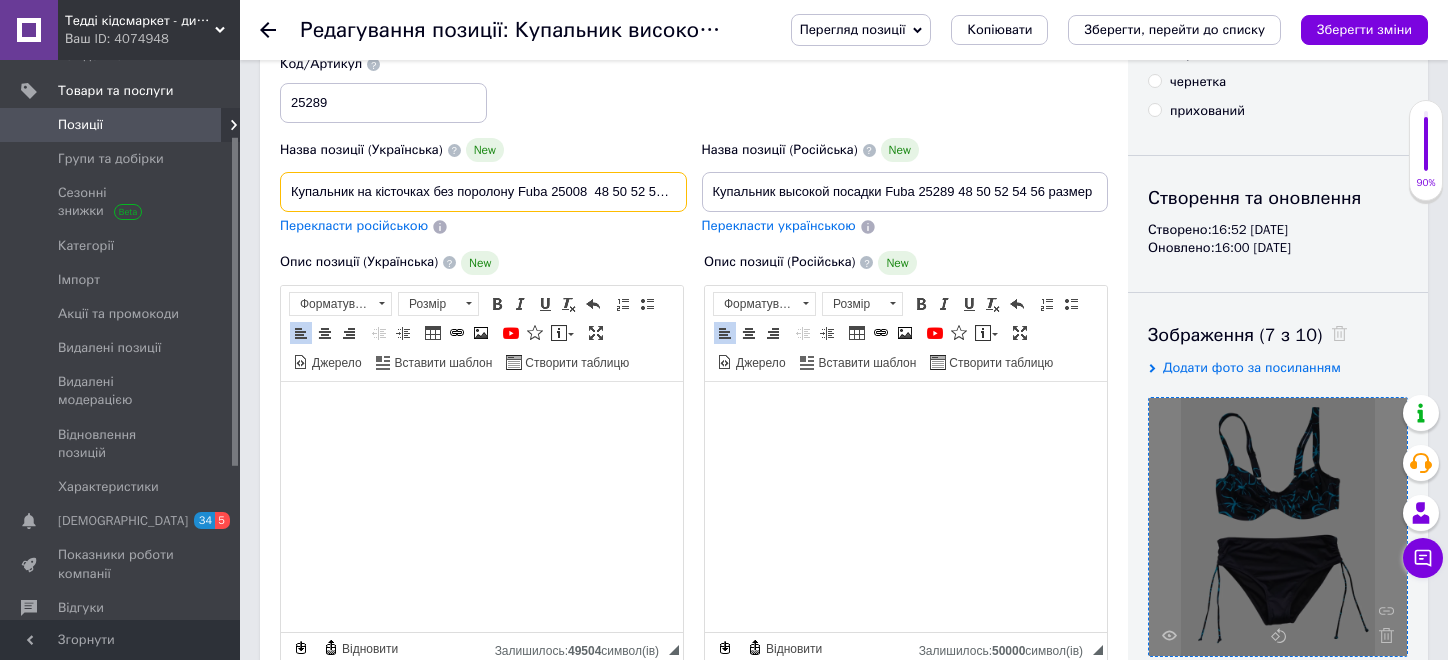 scroll, scrollTop: 0, scrollLeft: 50, axis: horizontal 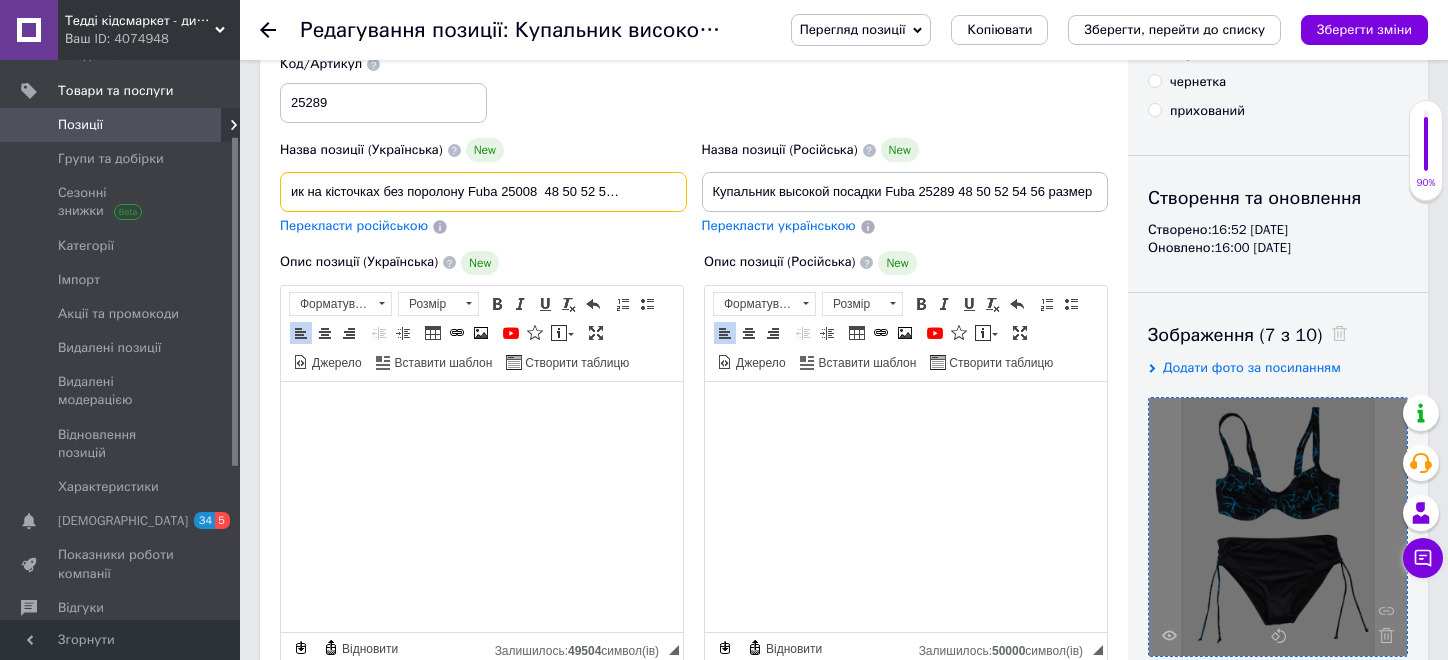 type on "Купальник на кісточках без поролону Fuba 25008  48 50 52 54 56 розмір" 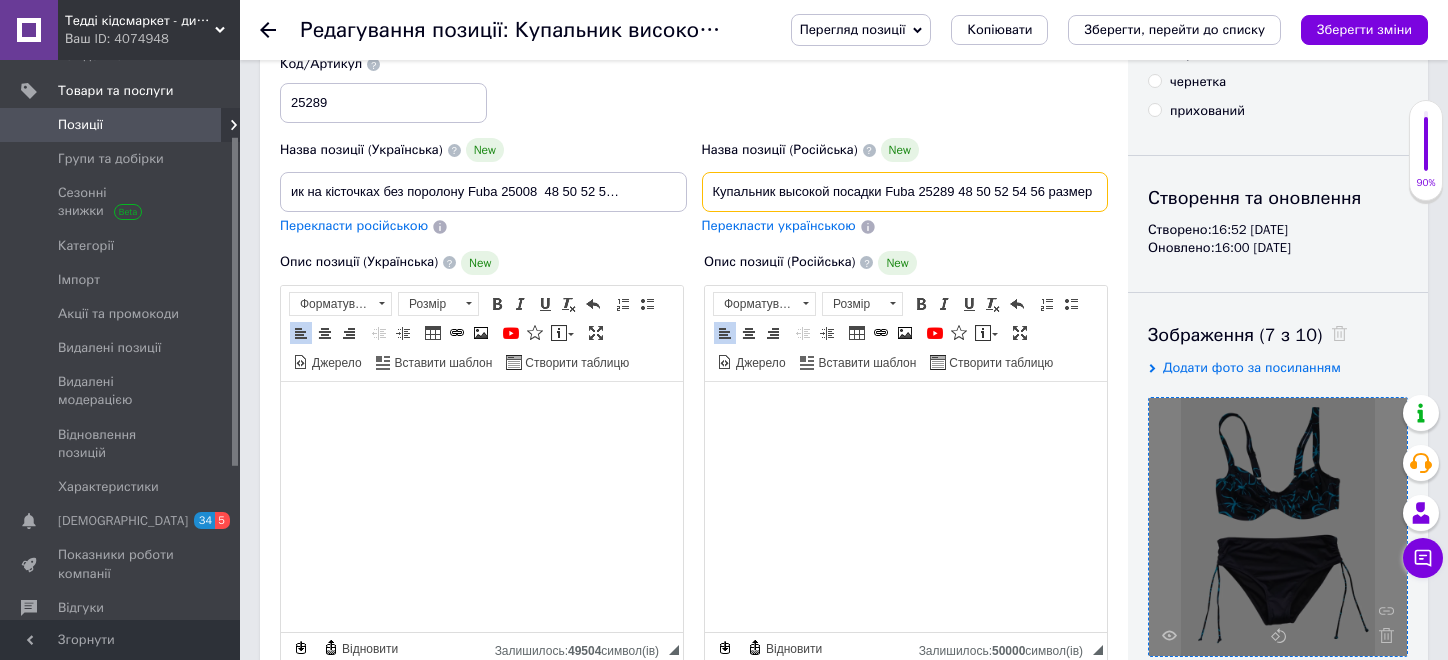 scroll, scrollTop: 0, scrollLeft: 0, axis: both 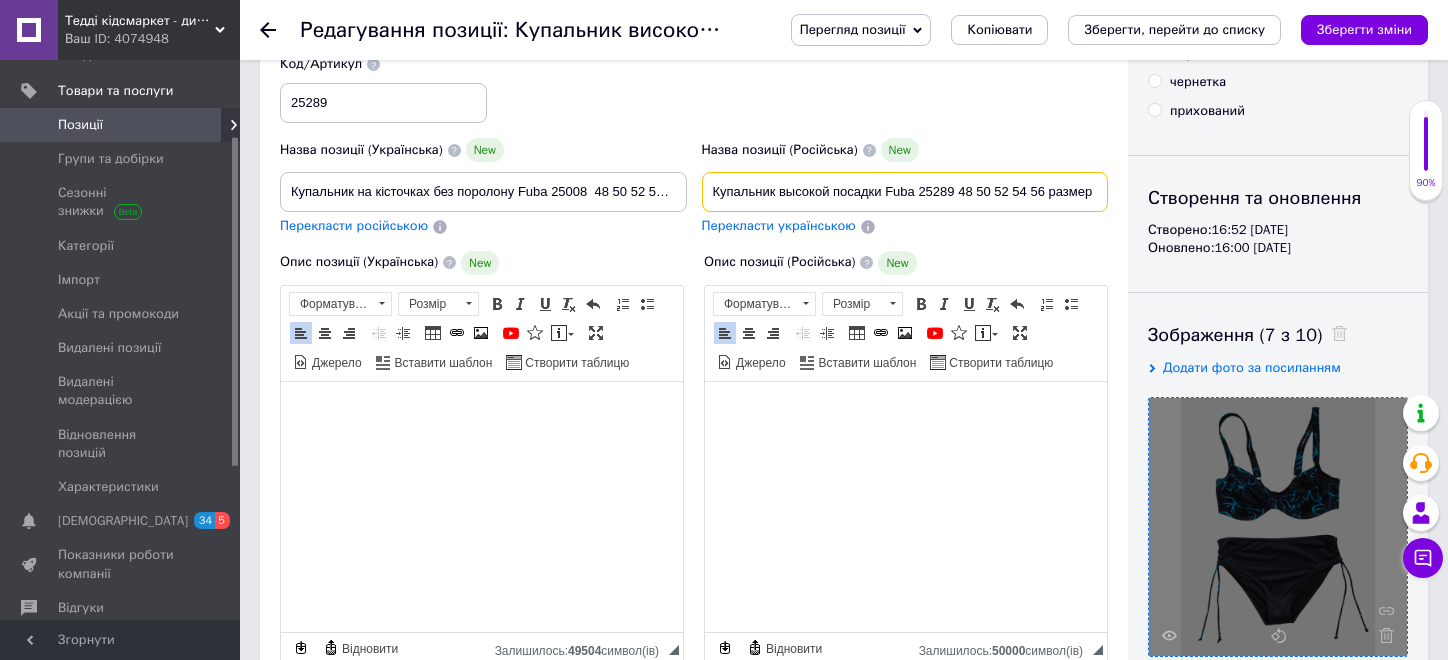 drag, startPoint x: 705, startPoint y: 191, endPoint x: 1335, endPoint y: 183, distance: 630.0508 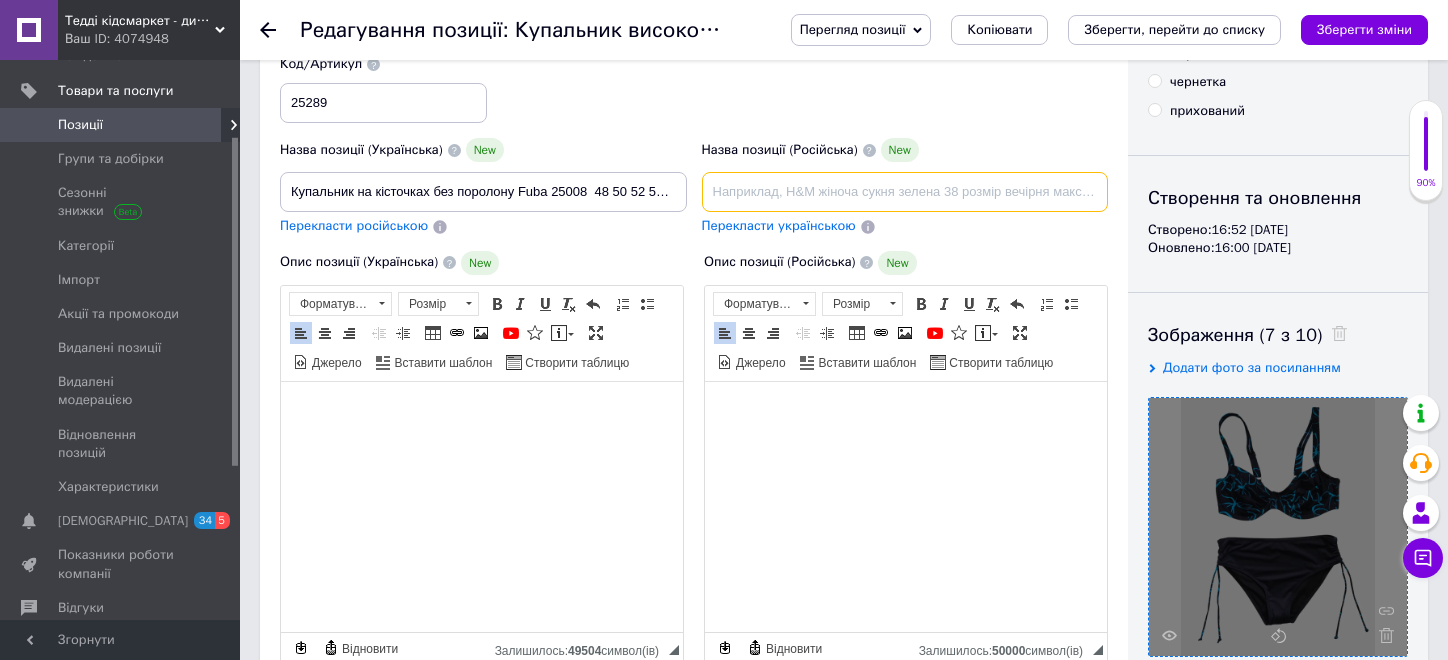 type 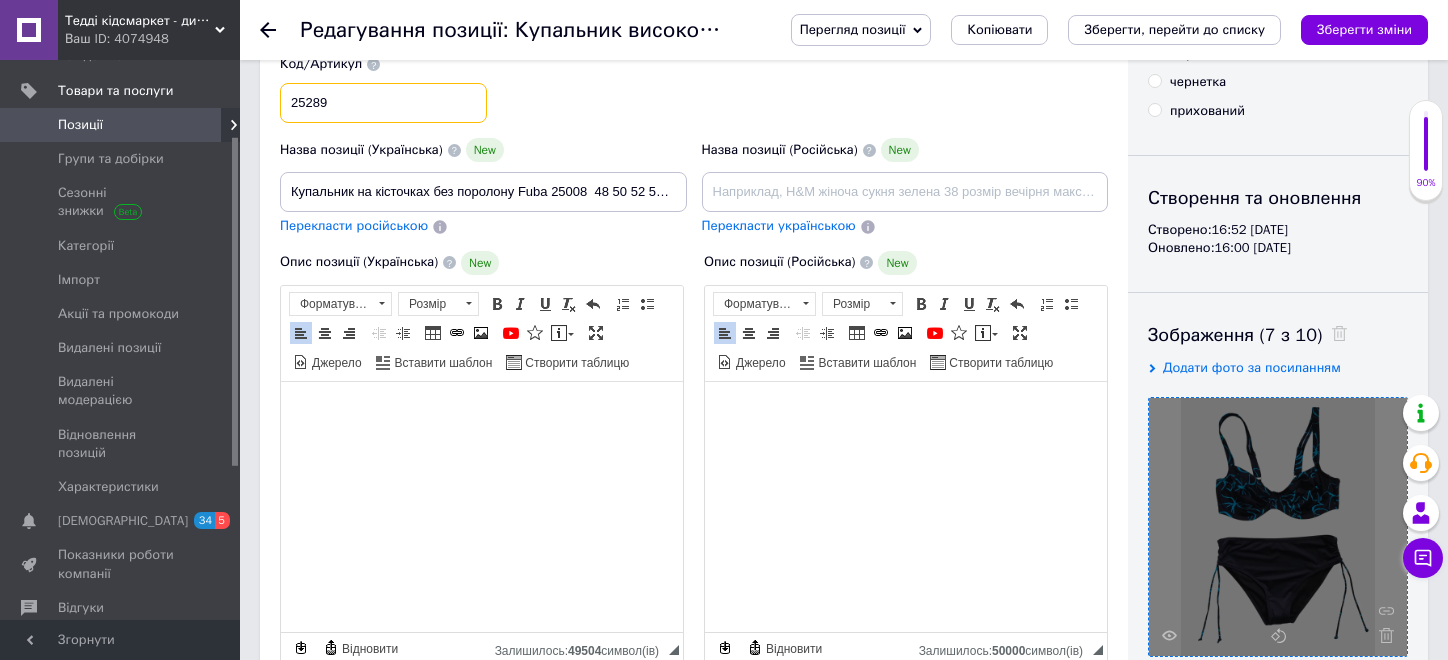 click on "Тедді кідсмаркет - дитячий та дорослий одяг та аксесуари оптом та в роздріб Ваш ID: 4074948 Сайт Тедді кідсмаркет - дитячий та дорос... Кабінет покупця Перевірити стан системи Сторінка на порталі Довідка Вийти Головна Замовлення та повідомлення 0 0 Товари та послуги Позиції Групи та добірки Сезонні знижки Категорії Імпорт Акції та промокоди Видалені позиції Видалені модерацією Відновлення позицій Характеристики Сповіщення 34 5 Показники роботи компанії Відгуки Покупці Каталог ProSale Аналітика [PERSON_NAME]" at bounding box center [724, 1502] 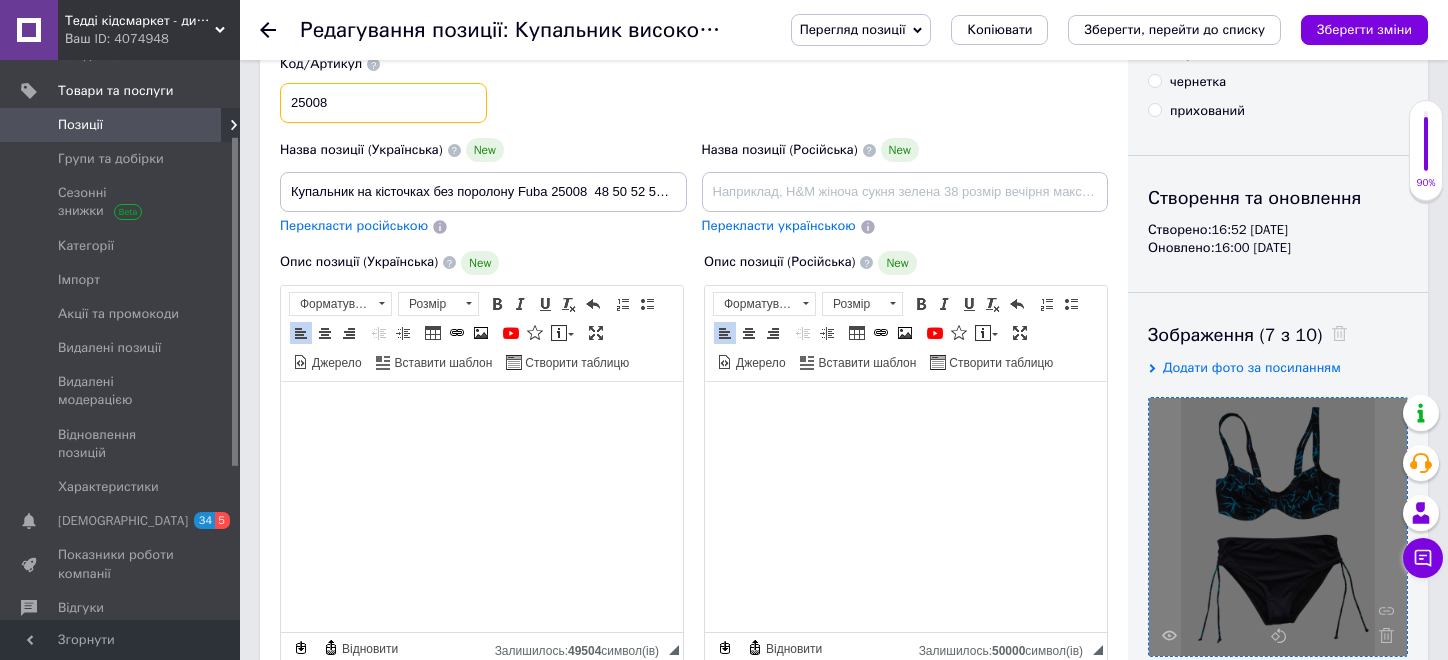 scroll, scrollTop: 200, scrollLeft: 0, axis: vertical 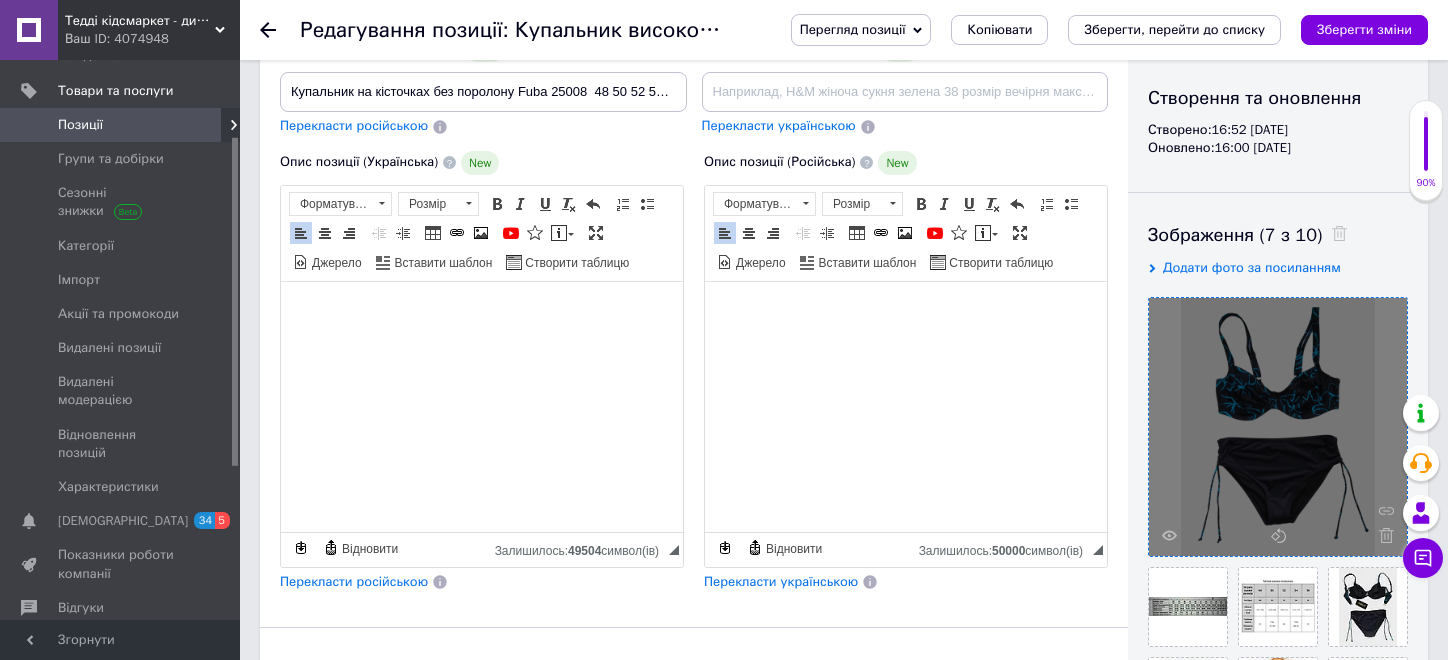 type on "25008" 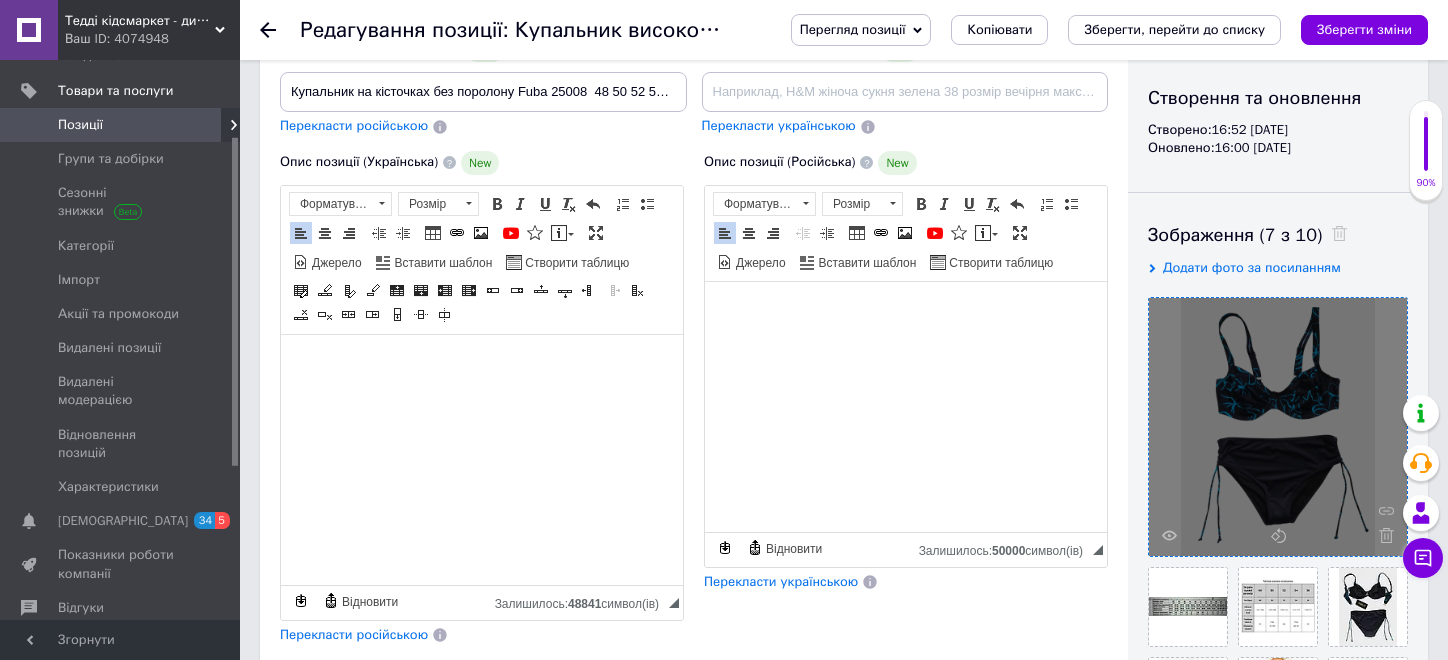 scroll, scrollTop: 400, scrollLeft: 0, axis: vertical 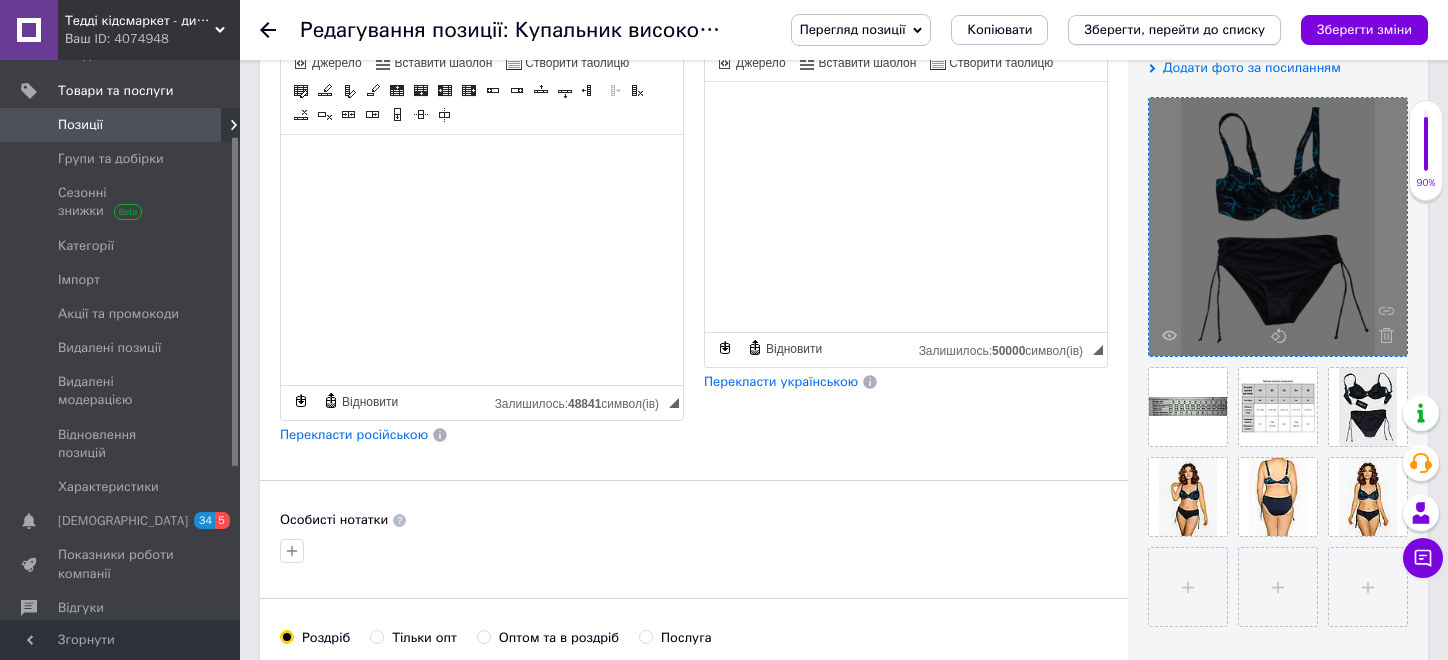 click on "Зберегти, перейти до списку" at bounding box center (1174, 29) 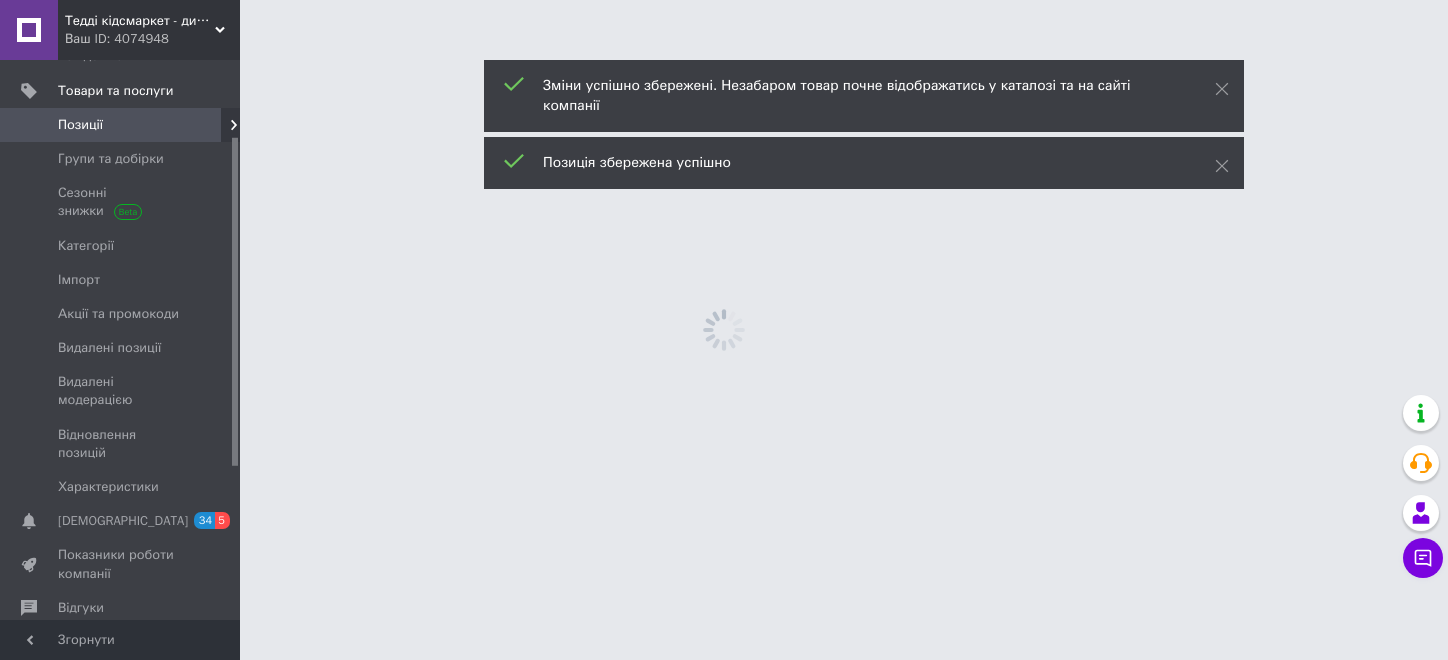 scroll, scrollTop: 0, scrollLeft: 0, axis: both 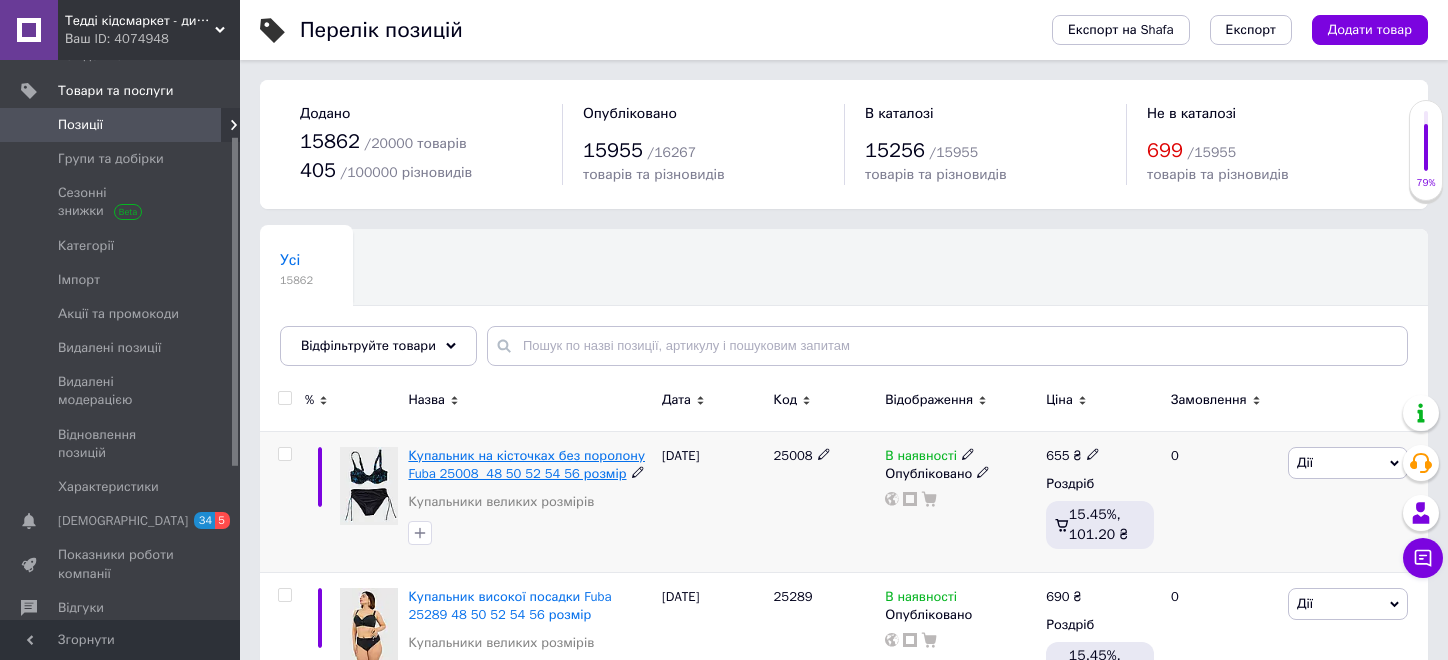 click on "Купальник на кісточках без поролону Fuba 25008  48 50 52 54 56 розмір" at bounding box center (526, 464) 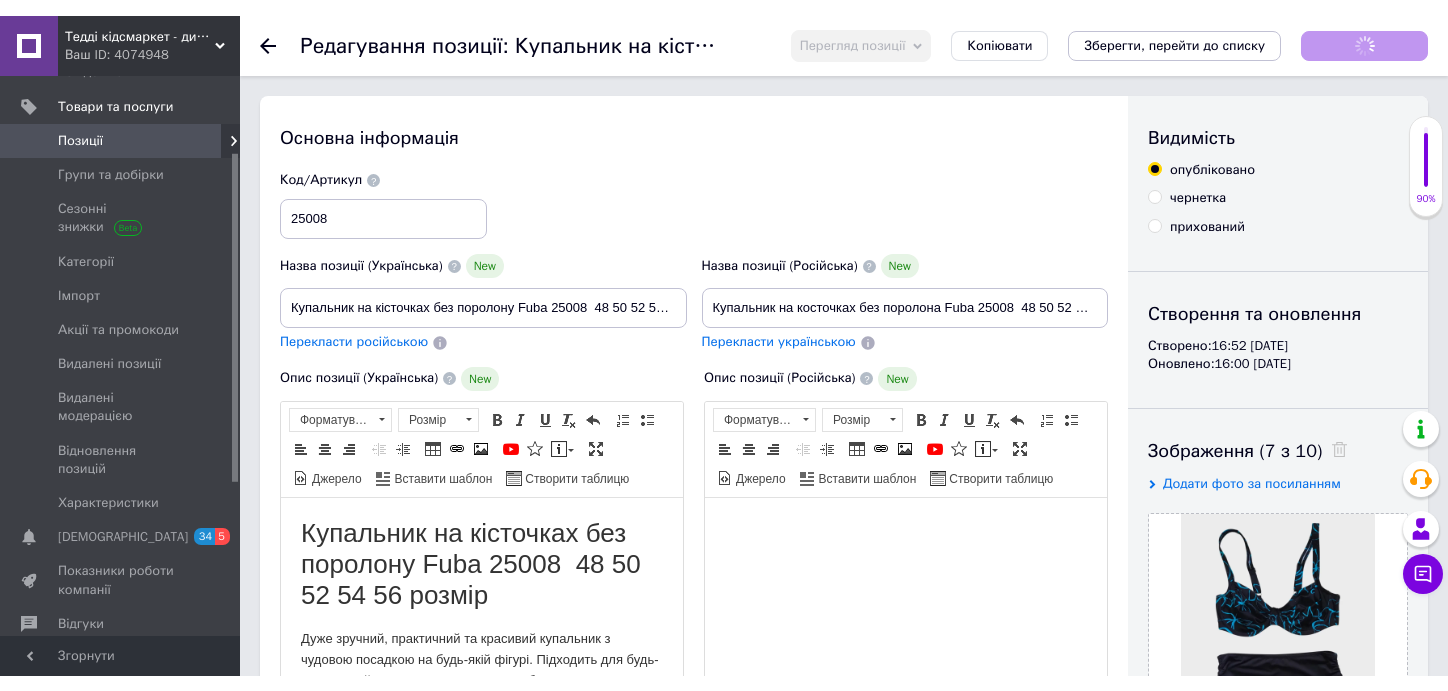 scroll, scrollTop: 0, scrollLeft: 0, axis: both 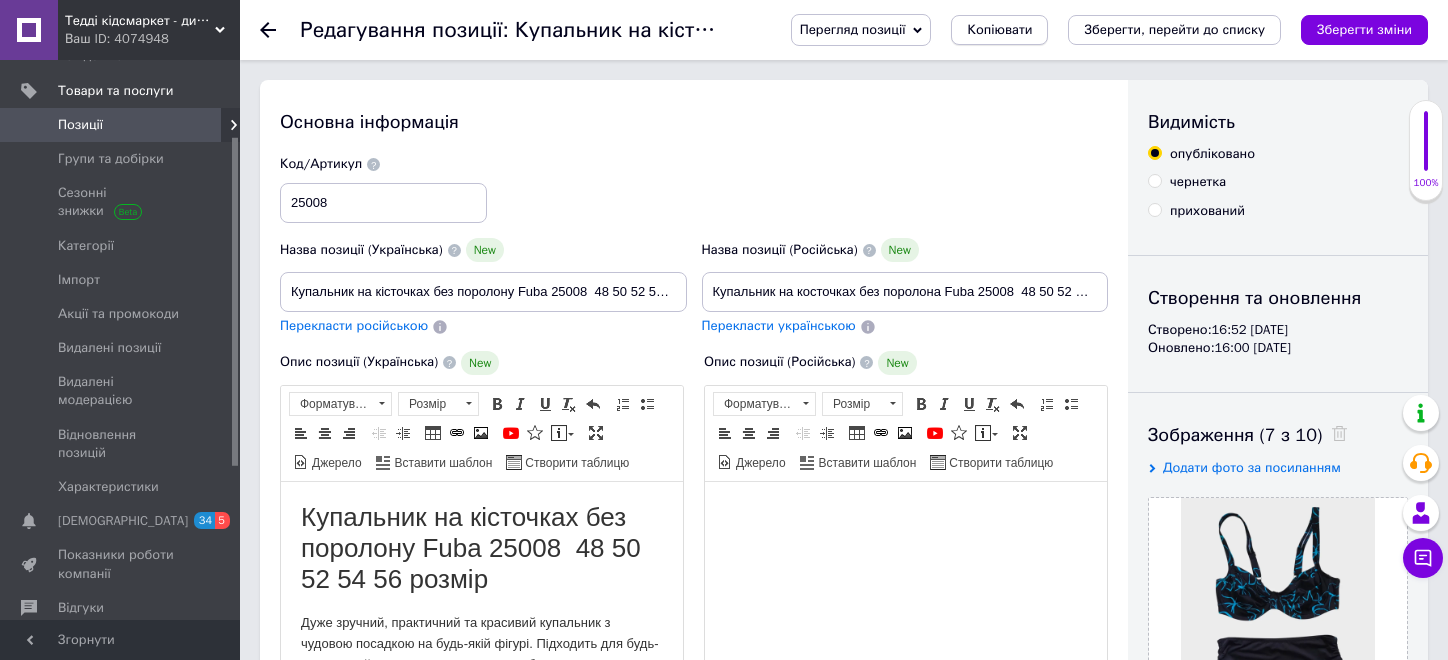 click on "Копіювати" at bounding box center (999, 30) 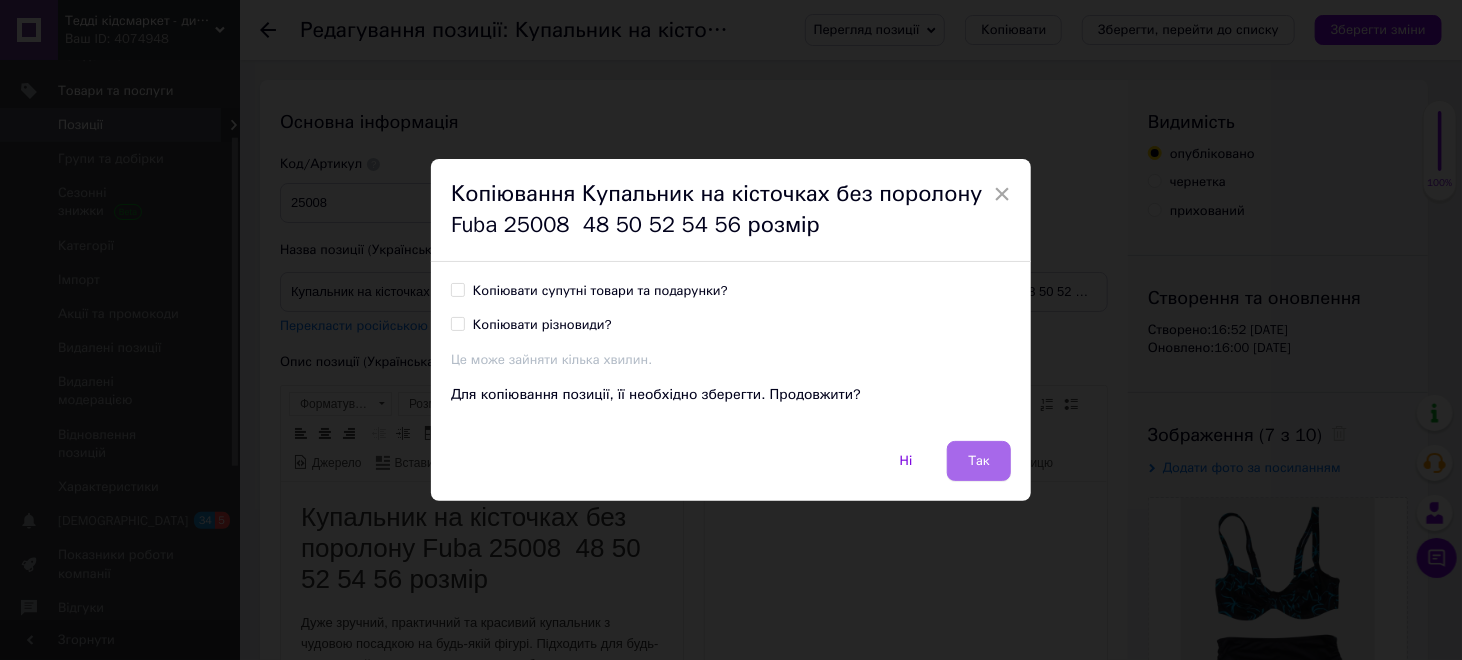 click on "Так" at bounding box center (979, 461) 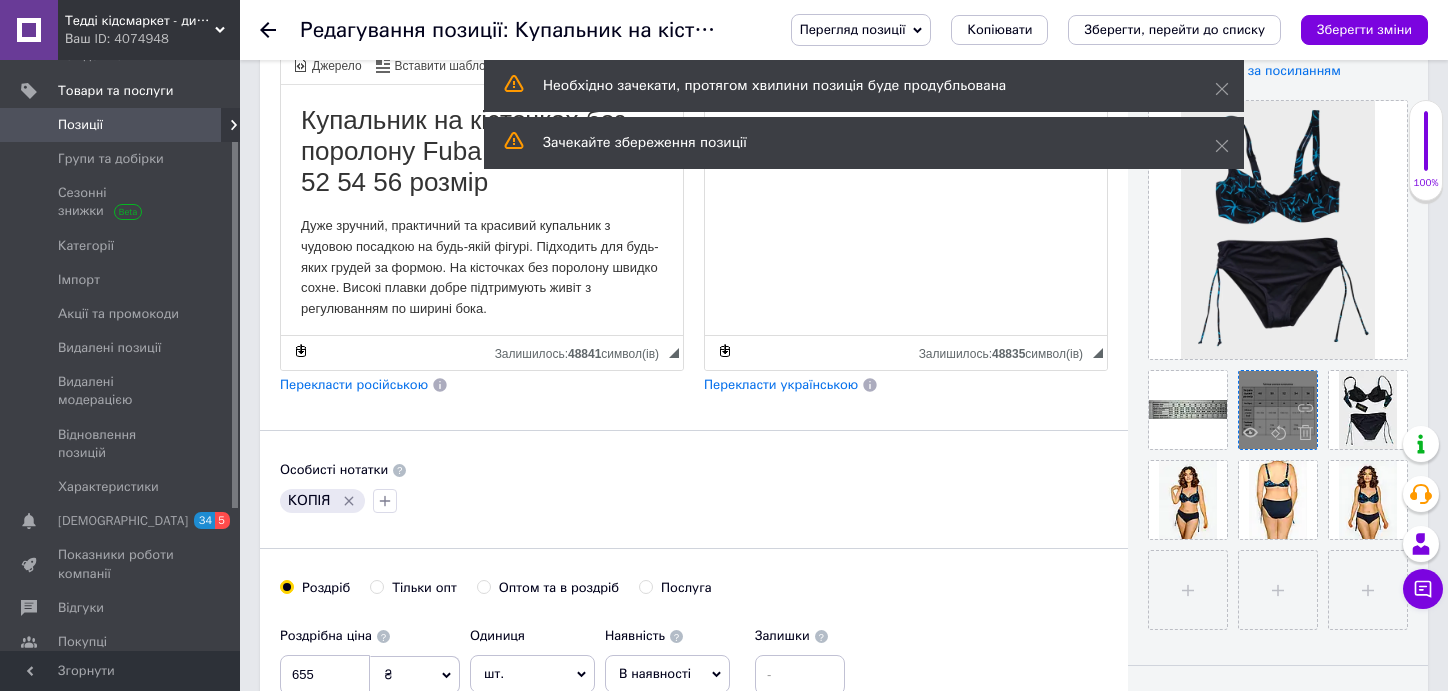 scroll, scrollTop: 400, scrollLeft: 0, axis: vertical 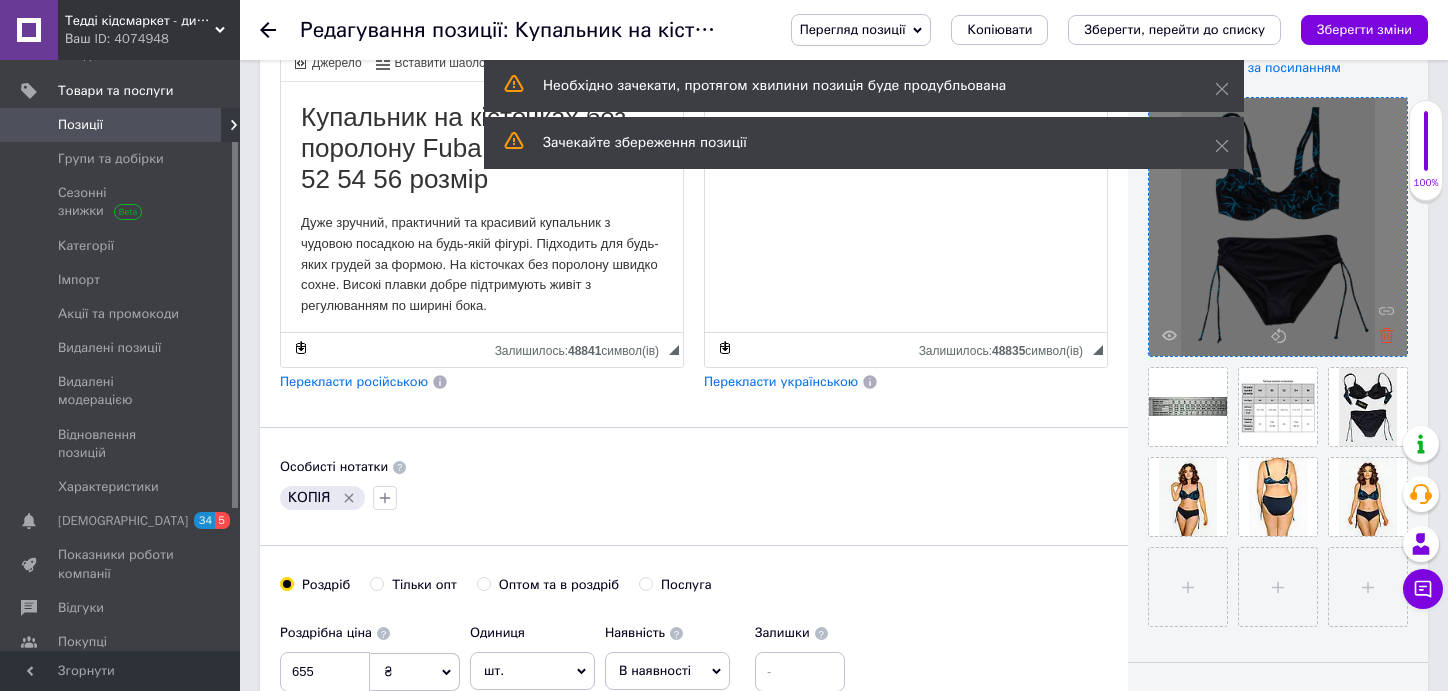 click 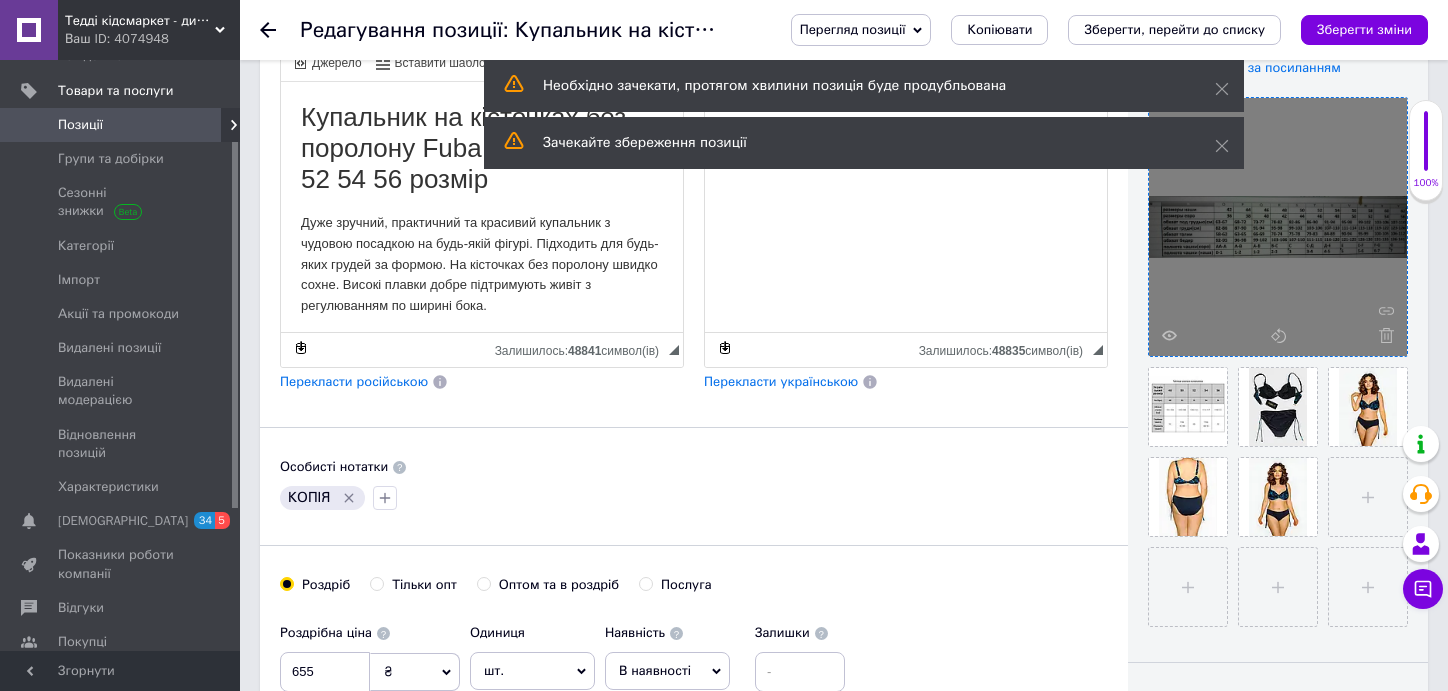 click 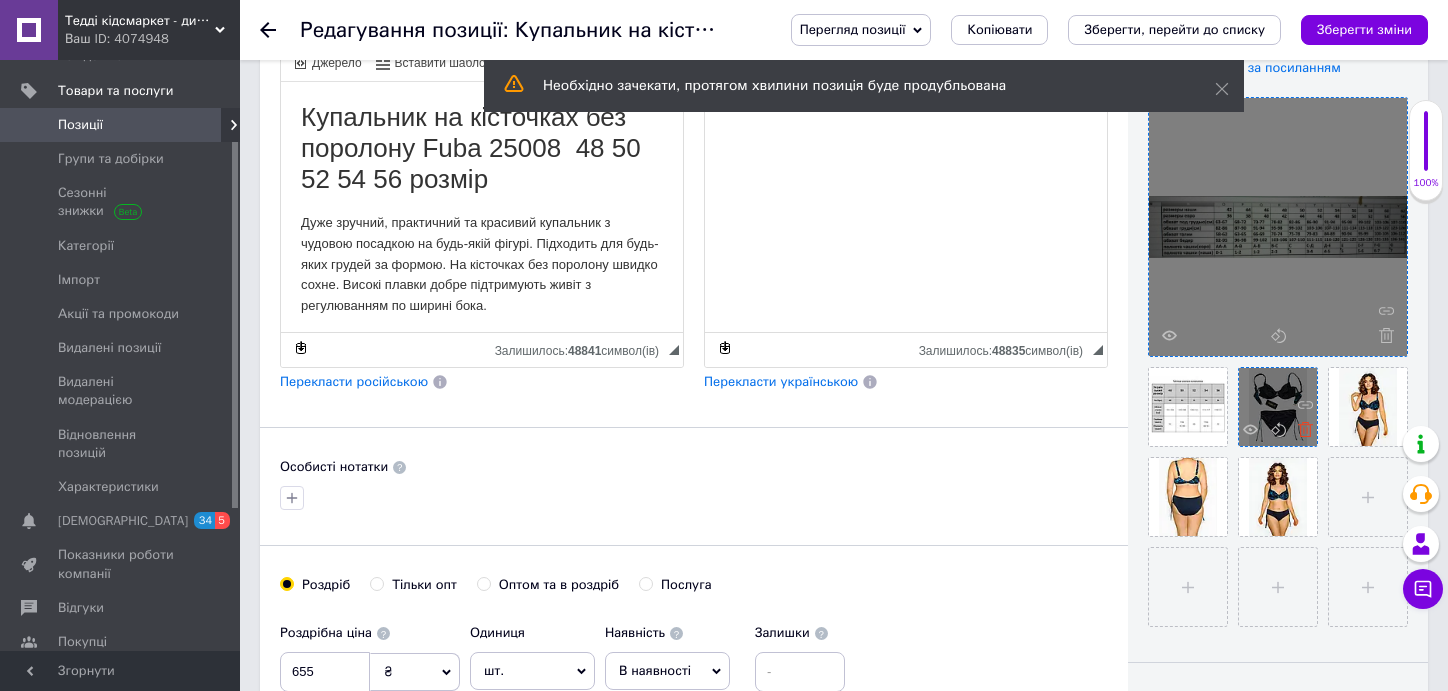 click 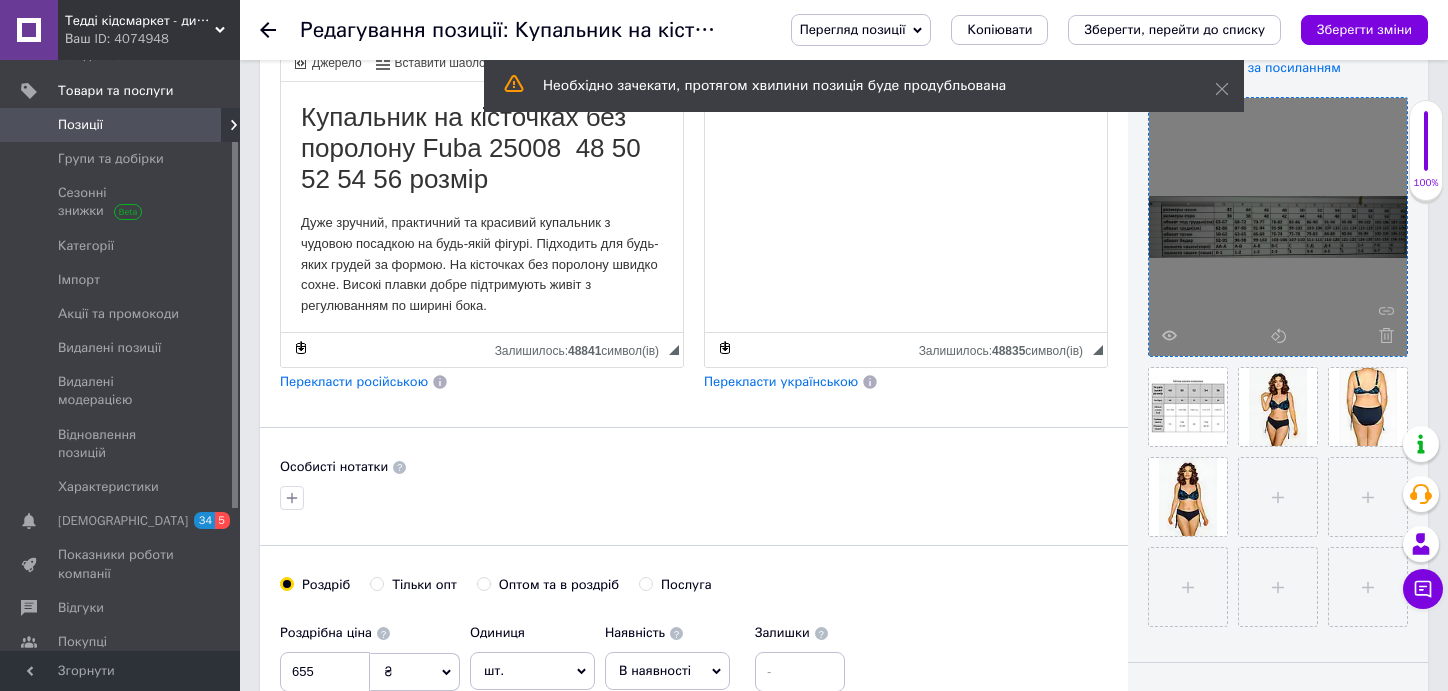 click 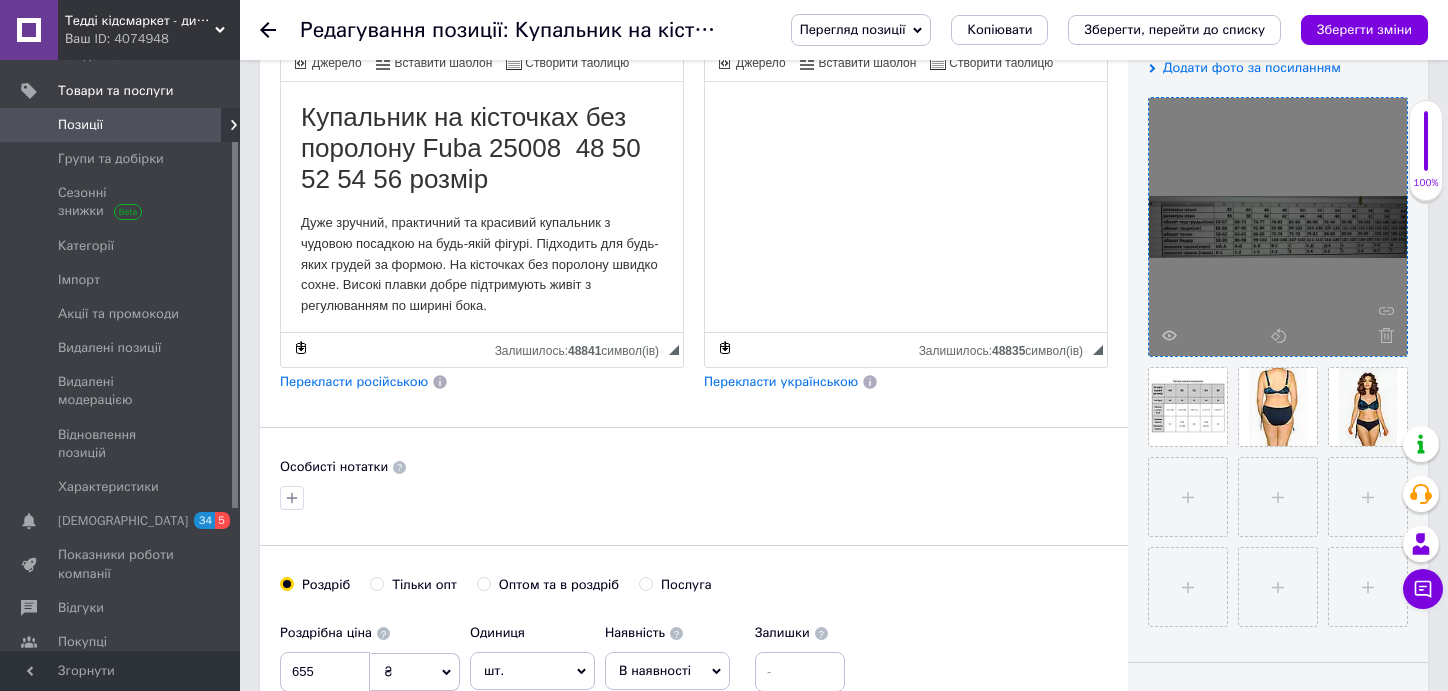 click 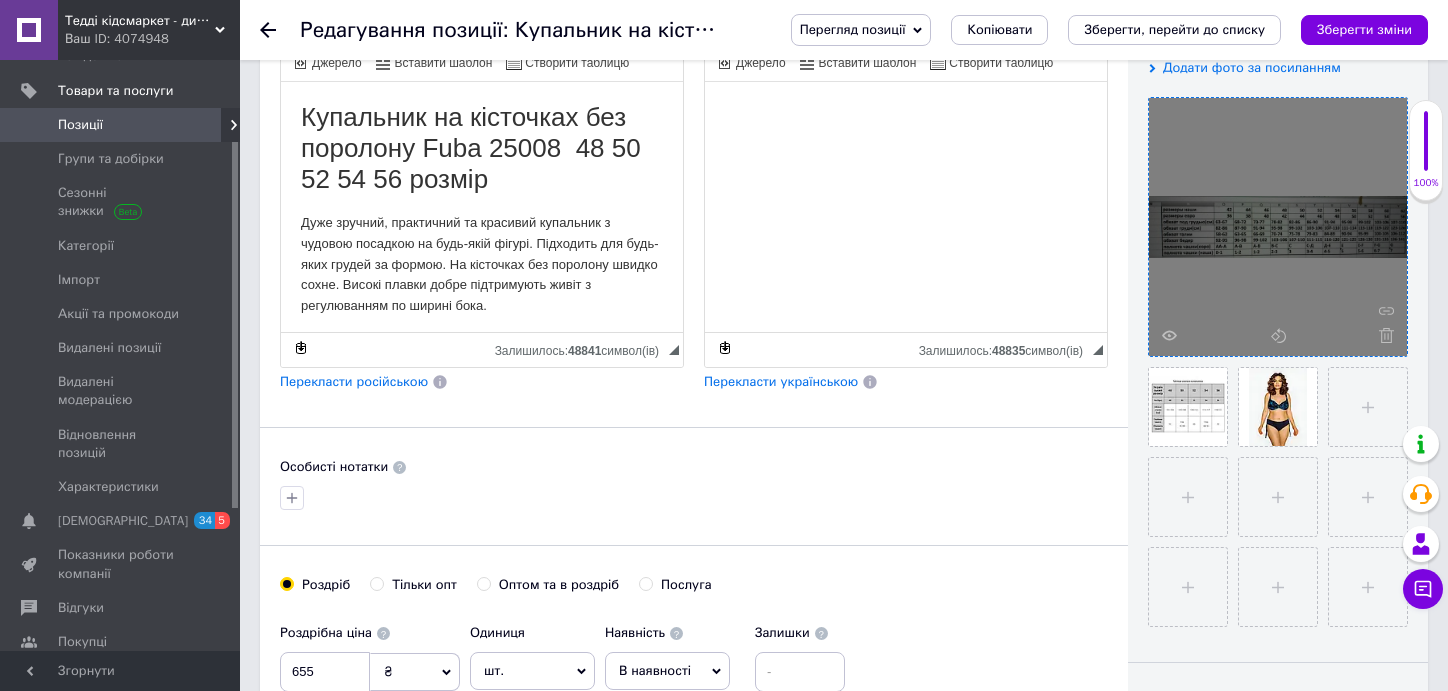 click 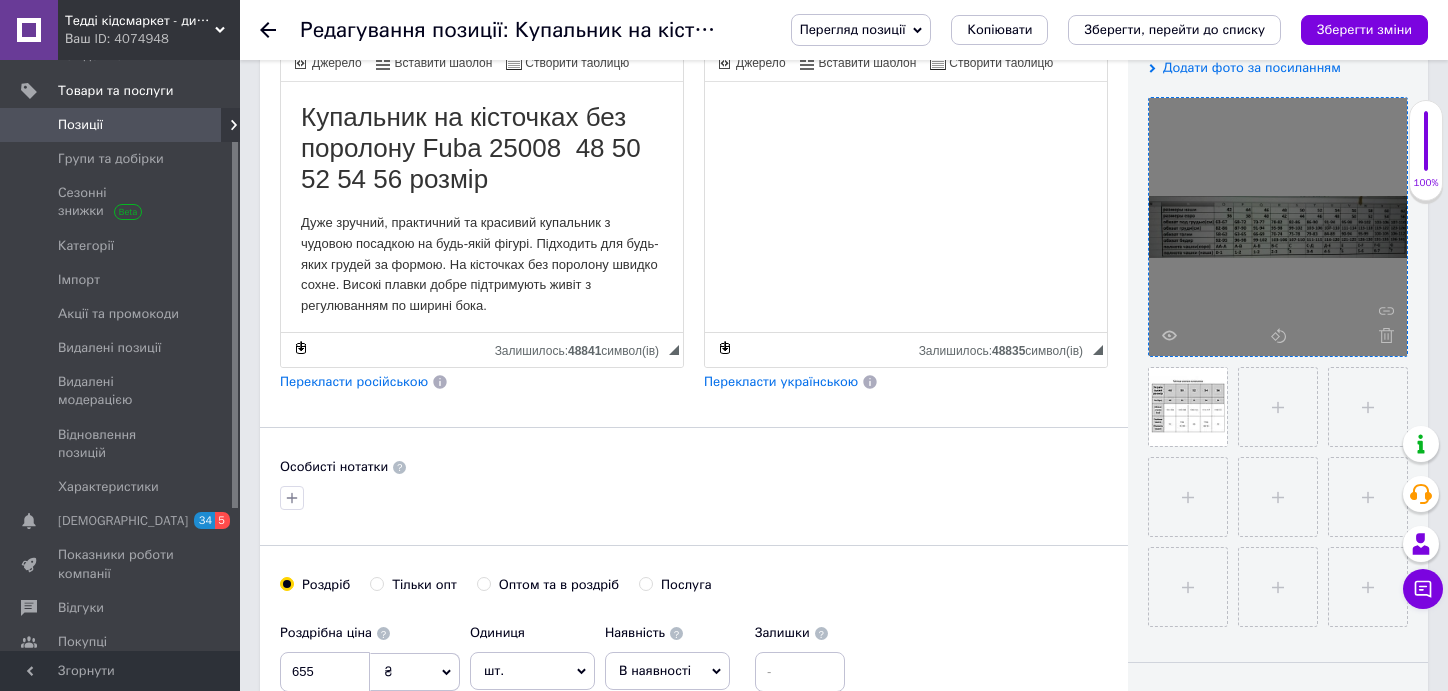 click at bounding box center [1278, 407] 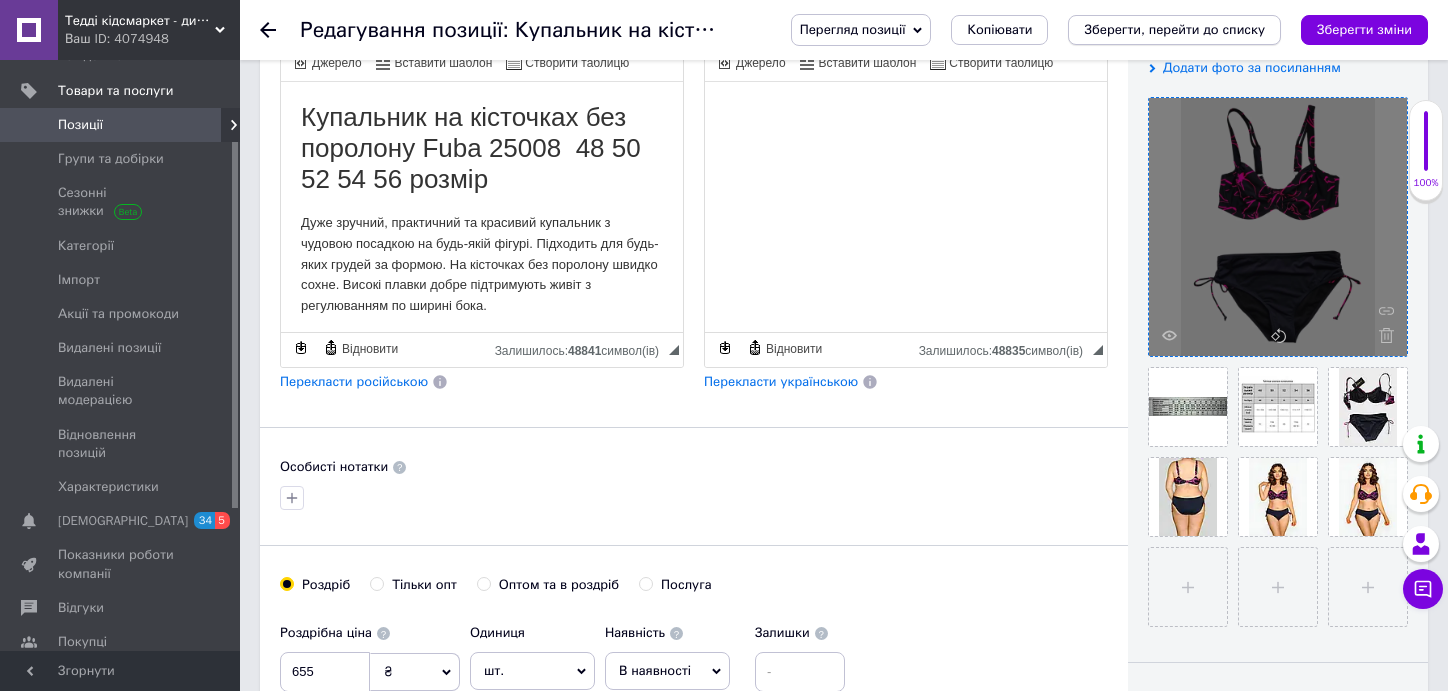 click on "Зберегти, перейти до списку" at bounding box center (1174, 29) 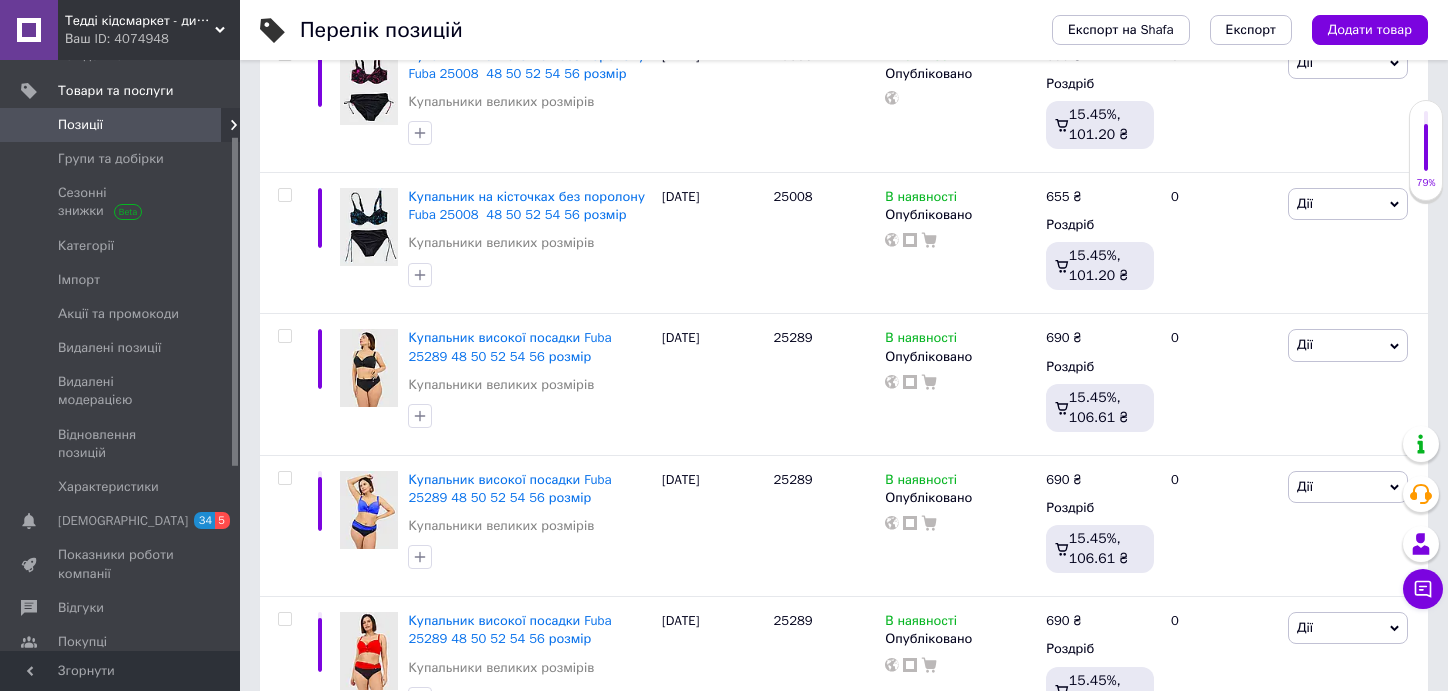 scroll, scrollTop: 0, scrollLeft: 0, axis: both 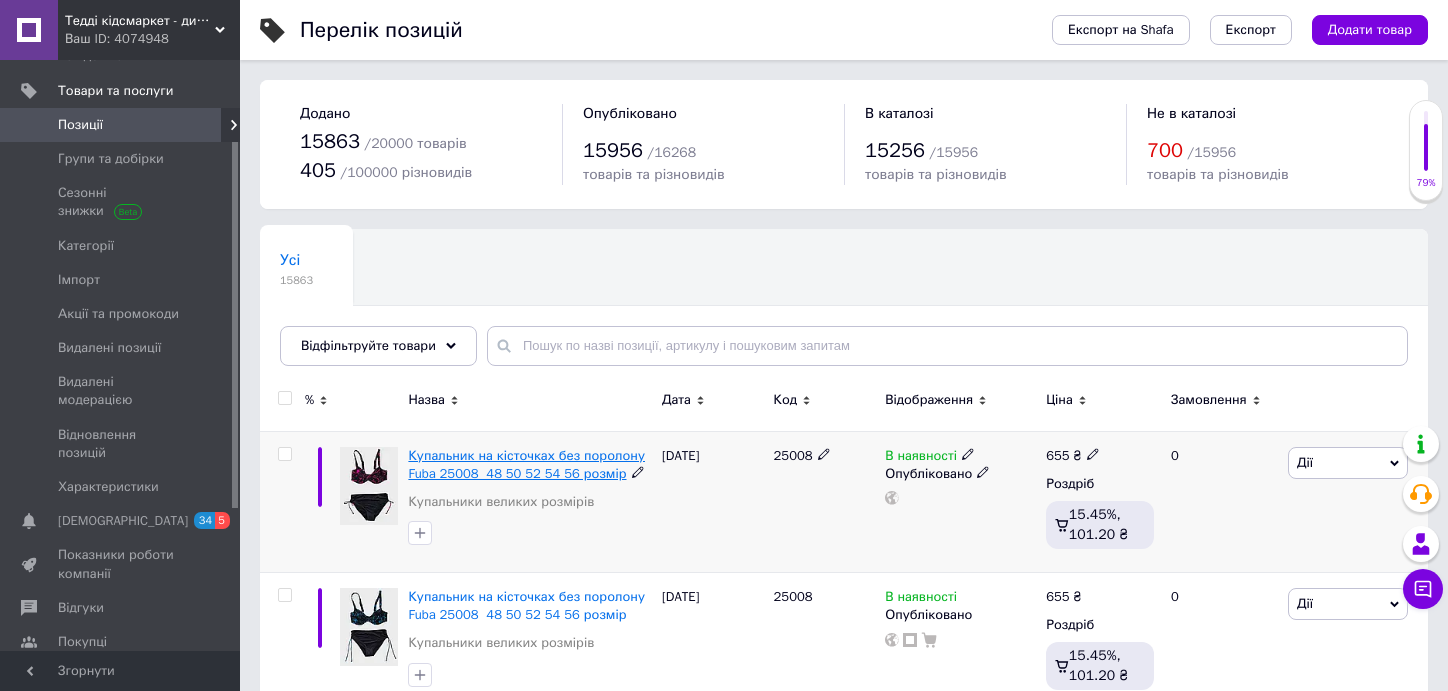 click on "Купальник на кісточках без поролону Fuba 25008  48 50 52 54 56 розмір" at bounding box center [526, 464] 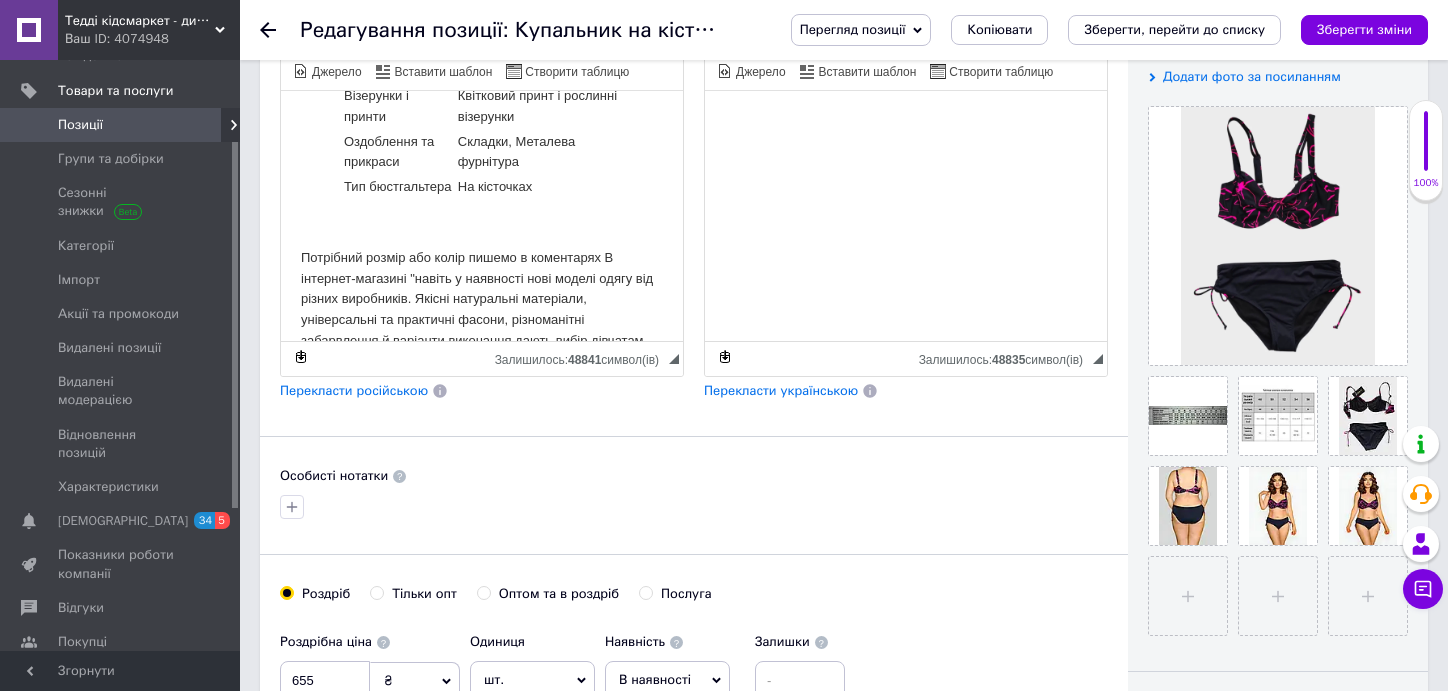 scroll, scrollTop: 400, scrollLeft: 0, axis: vertical 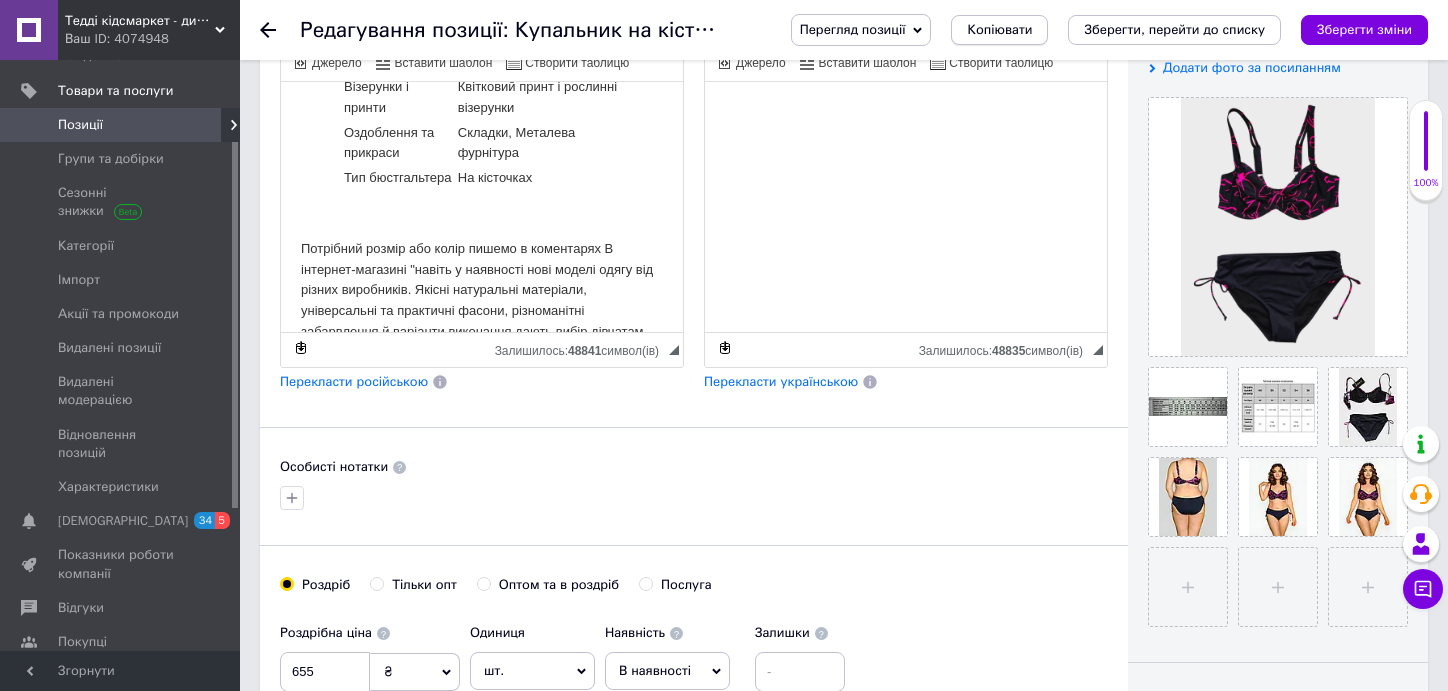 click on "Копіювати" at bounding box center [999, 30] 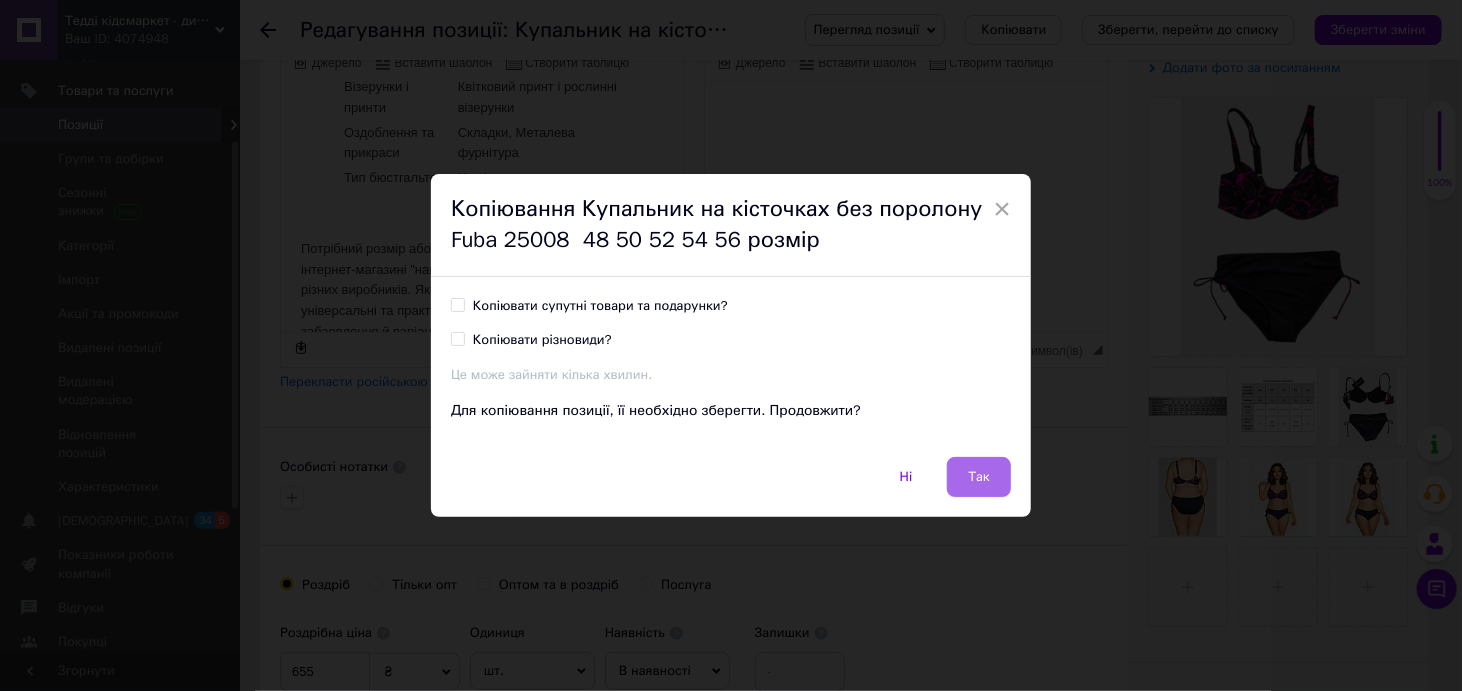 click on "Так" at bounding box center [979, 477] 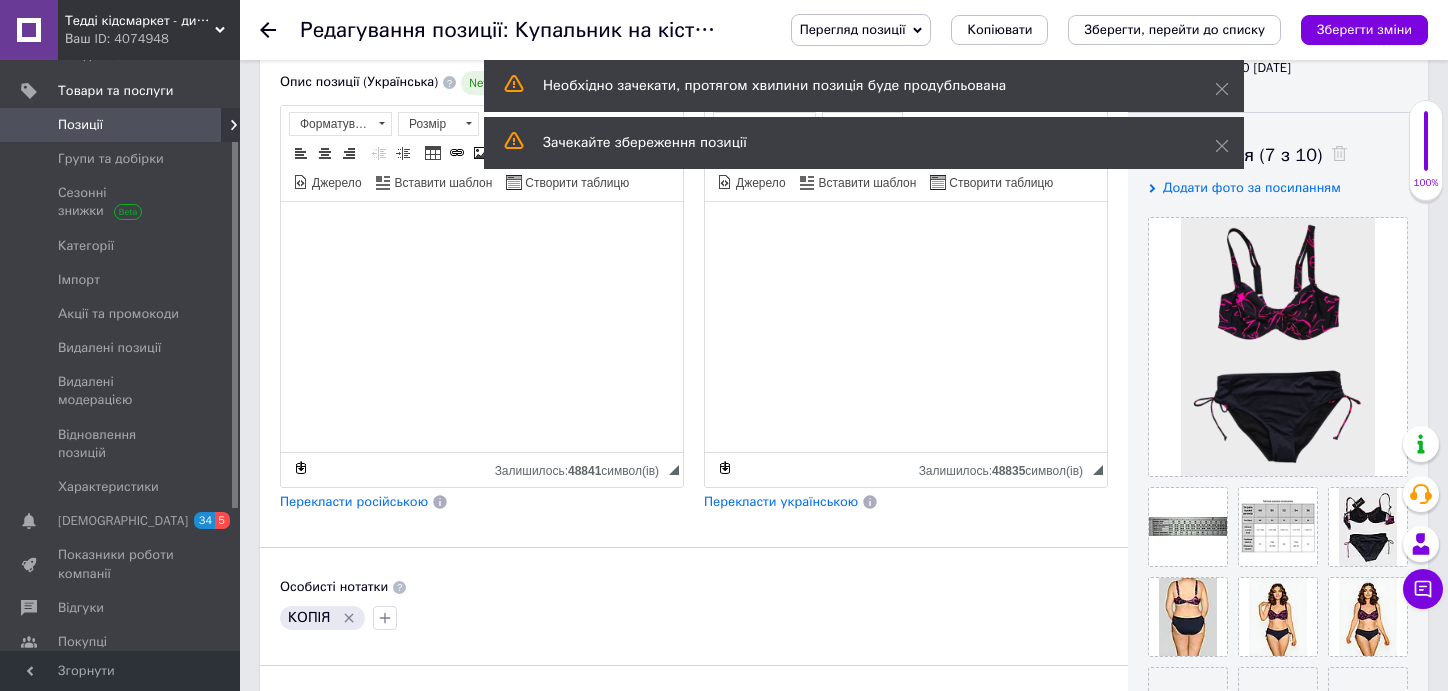 scroll, scrollTop: 300, scrollLeft: 0, axis: vertical 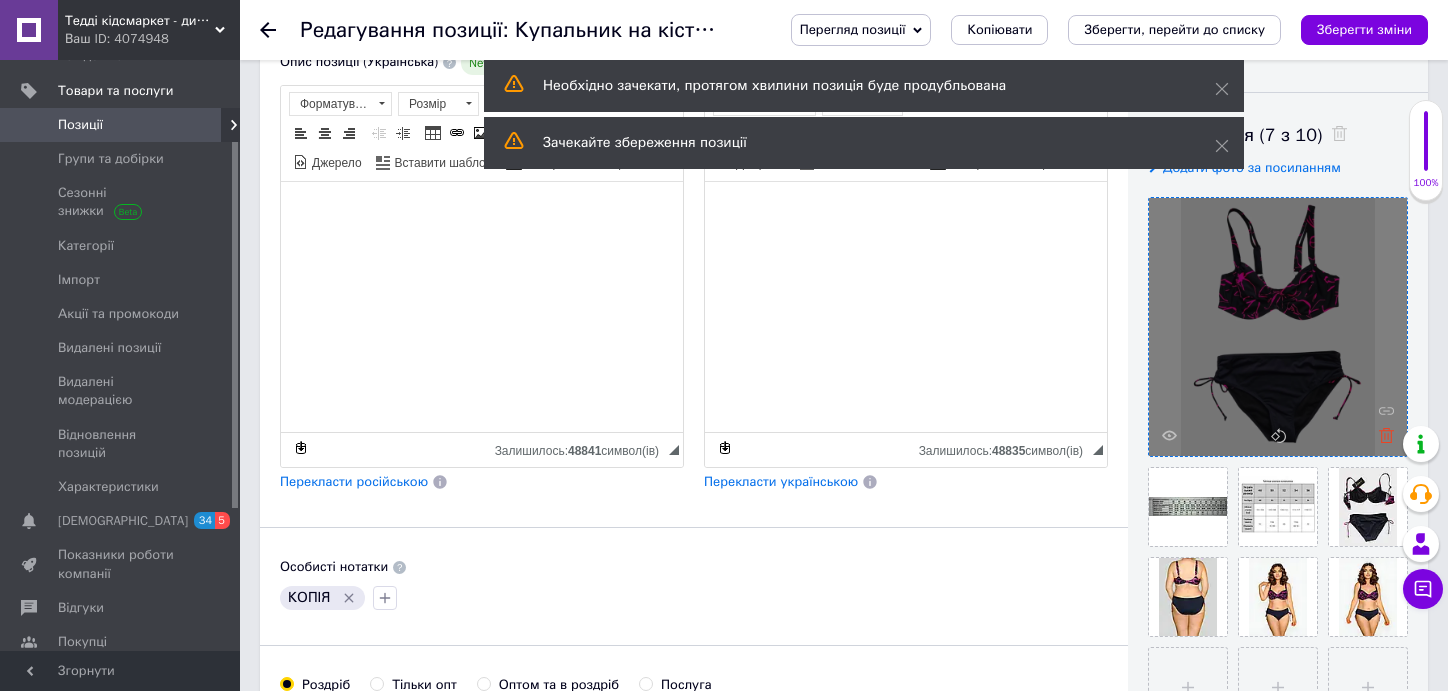 click 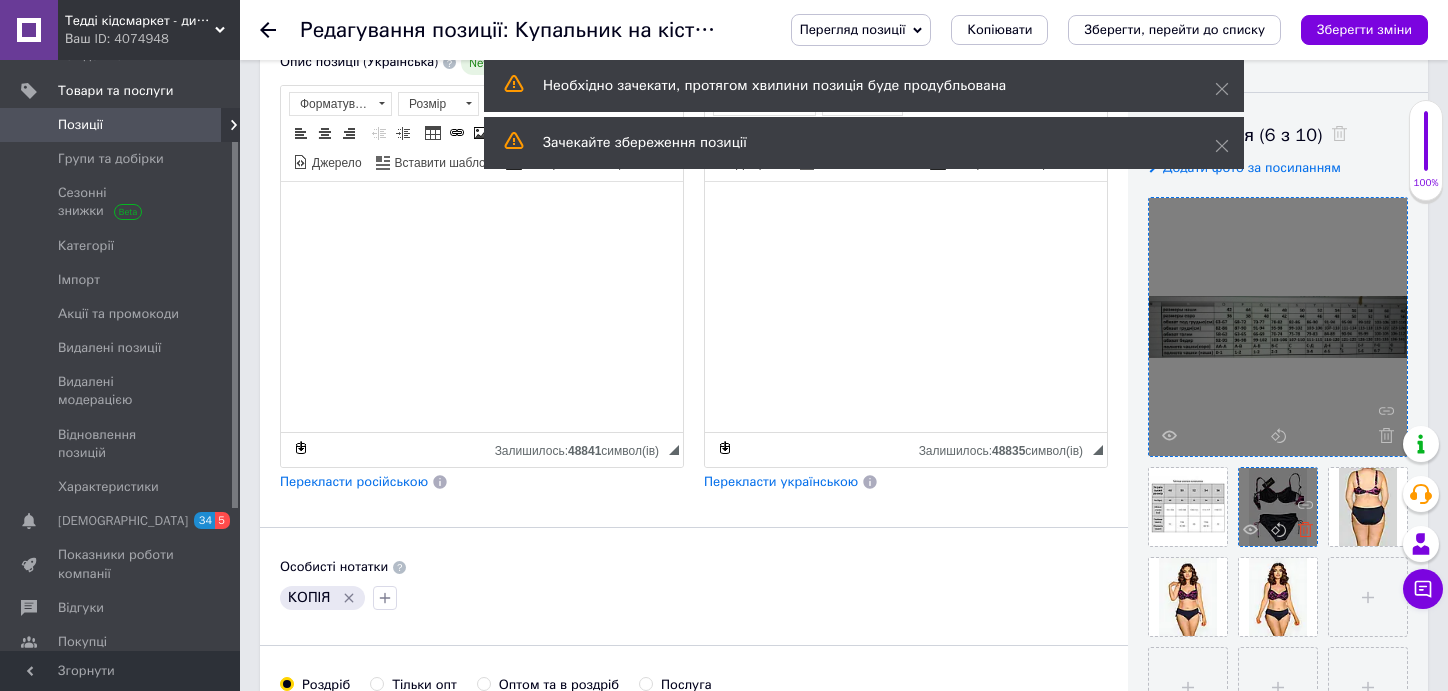 click 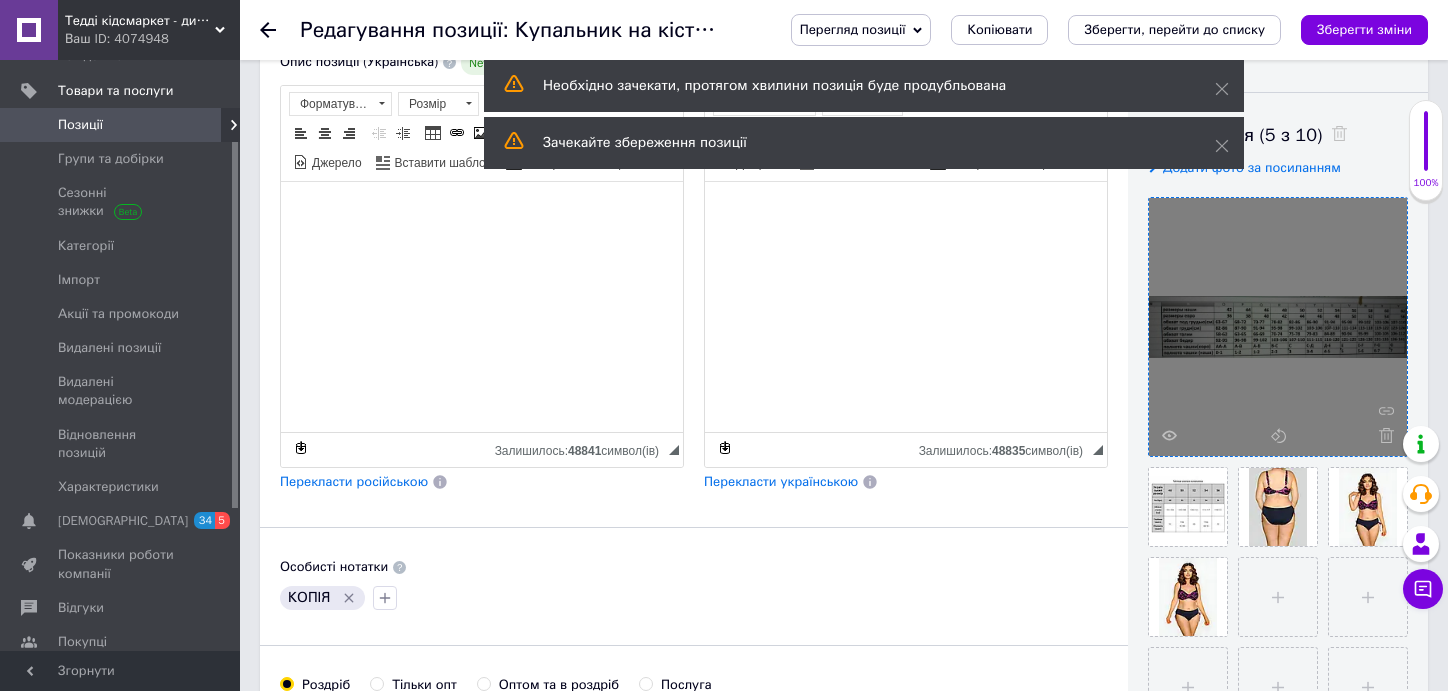 click 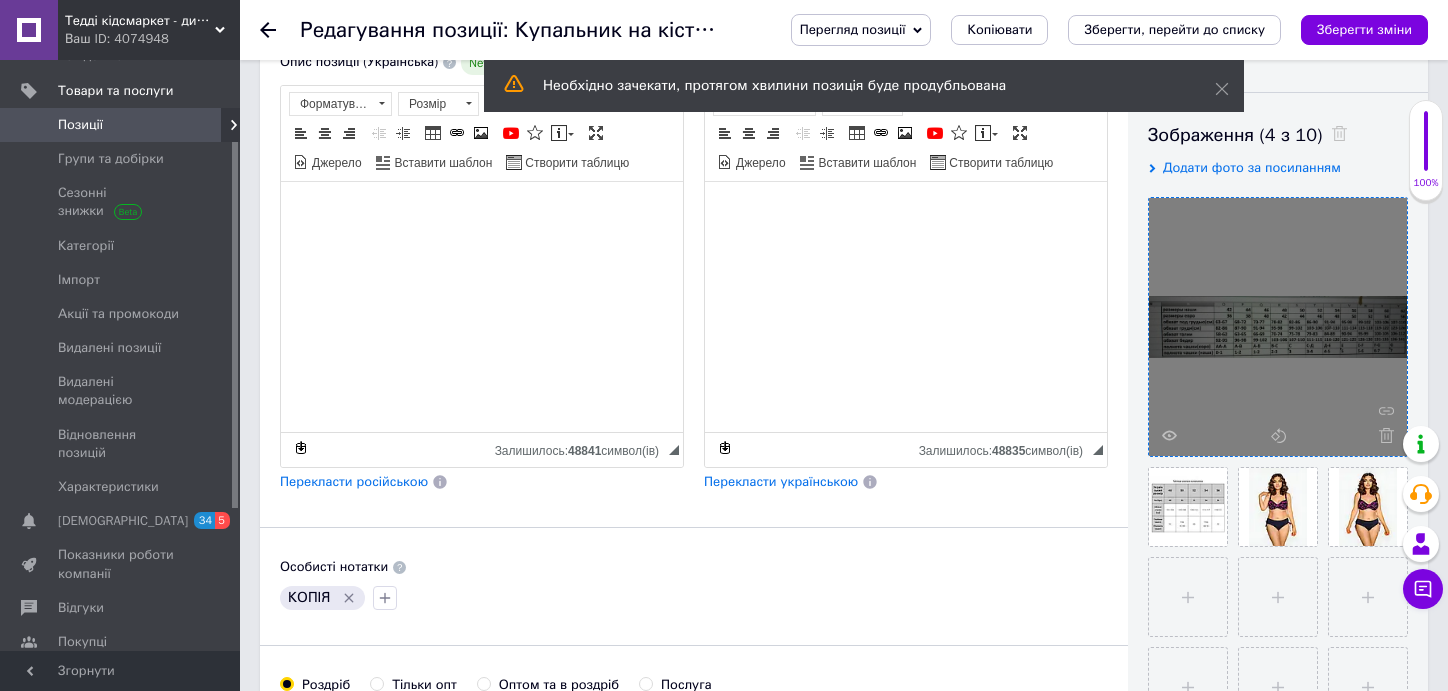 click 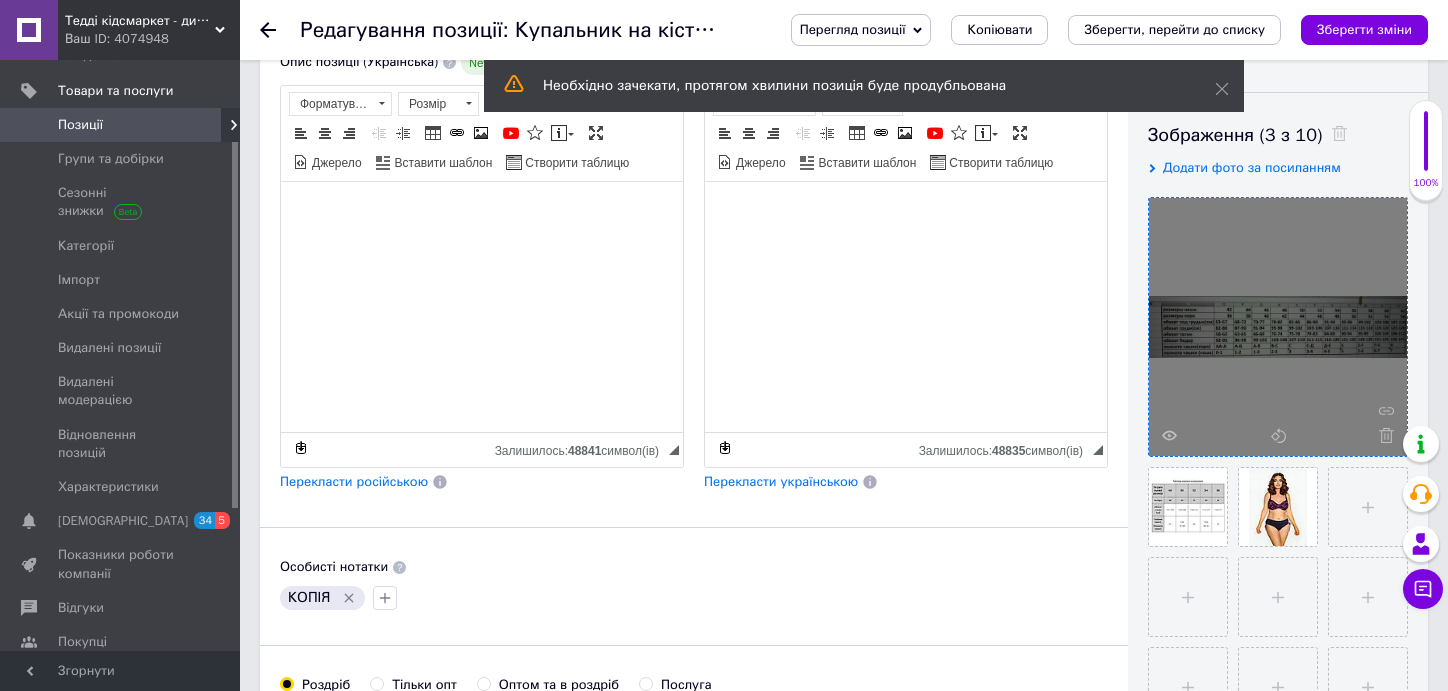 click 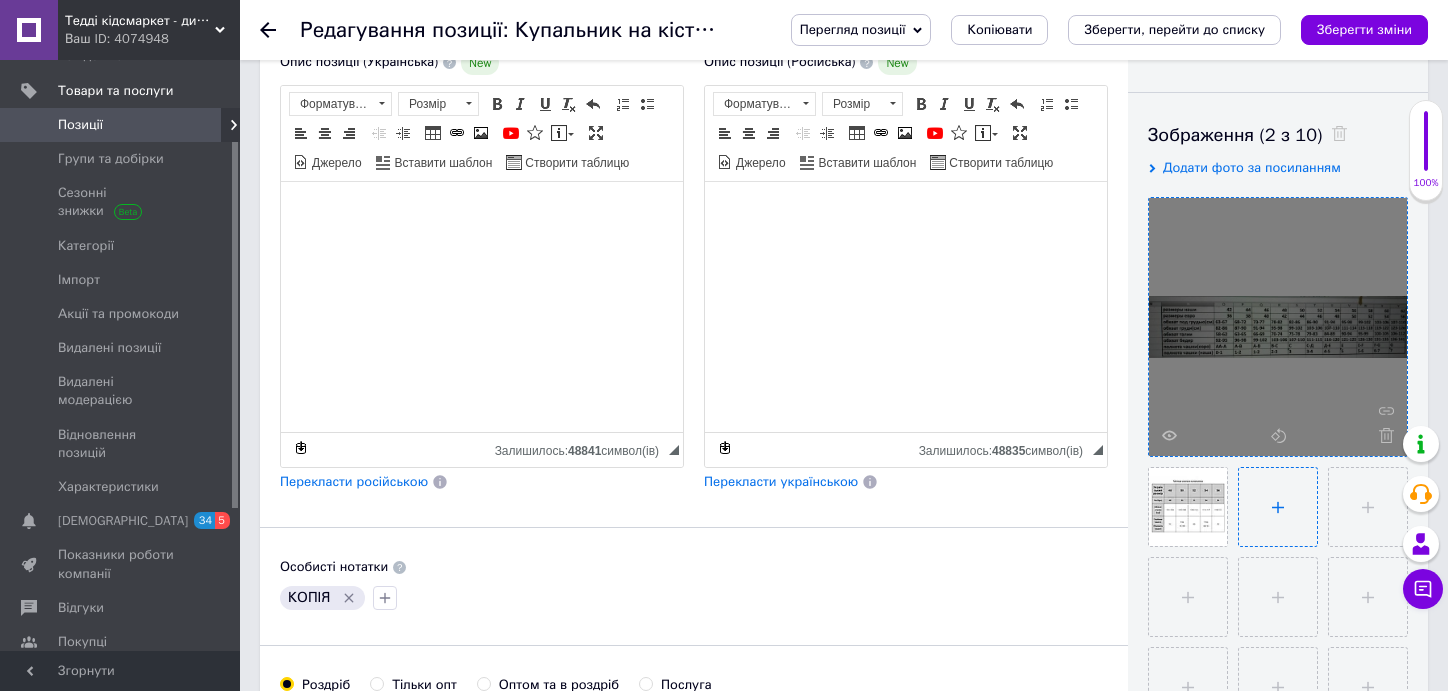 click at bounding box center [1278, 507] 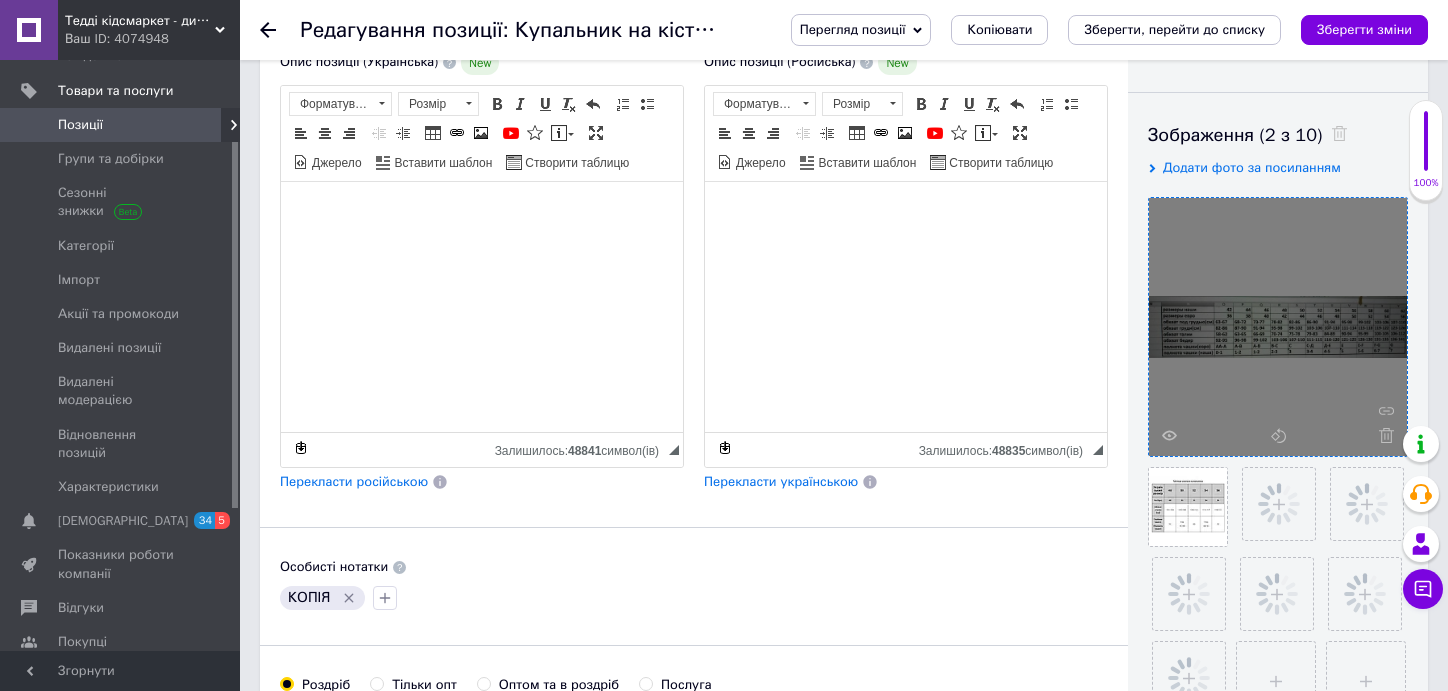 click 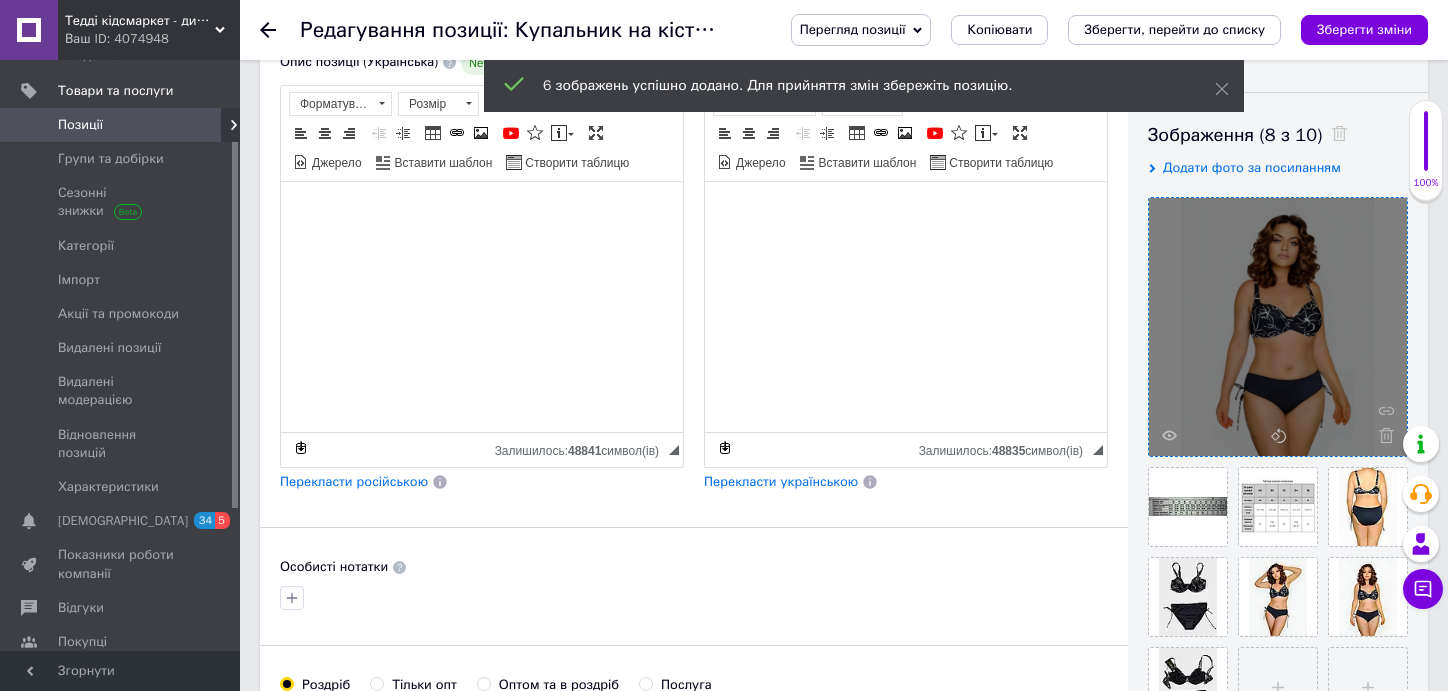 drag, startPoint x: 1297, startPoint y: 374, endPoint x: 1269, endPoint y: 288, distance: 90.44335 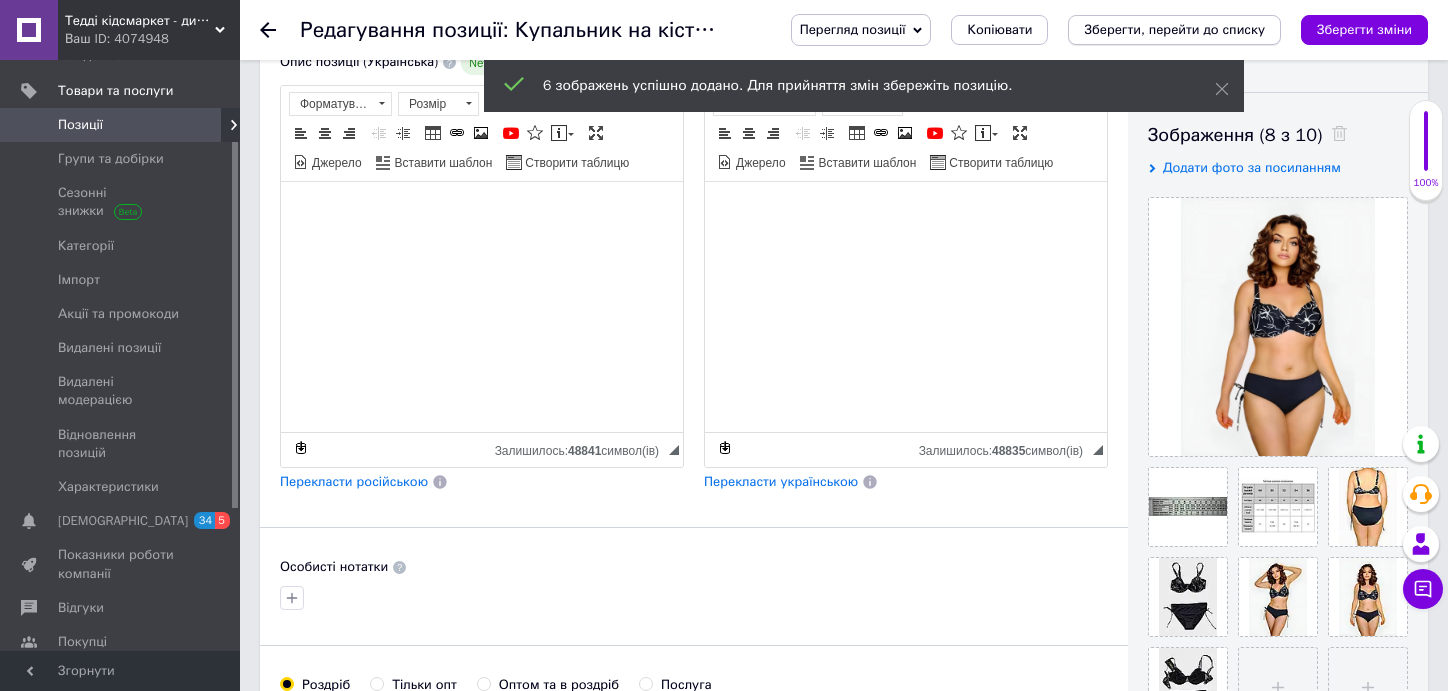 click on "Зберегти, перейти до списку" at bounding box center [1174, 29] 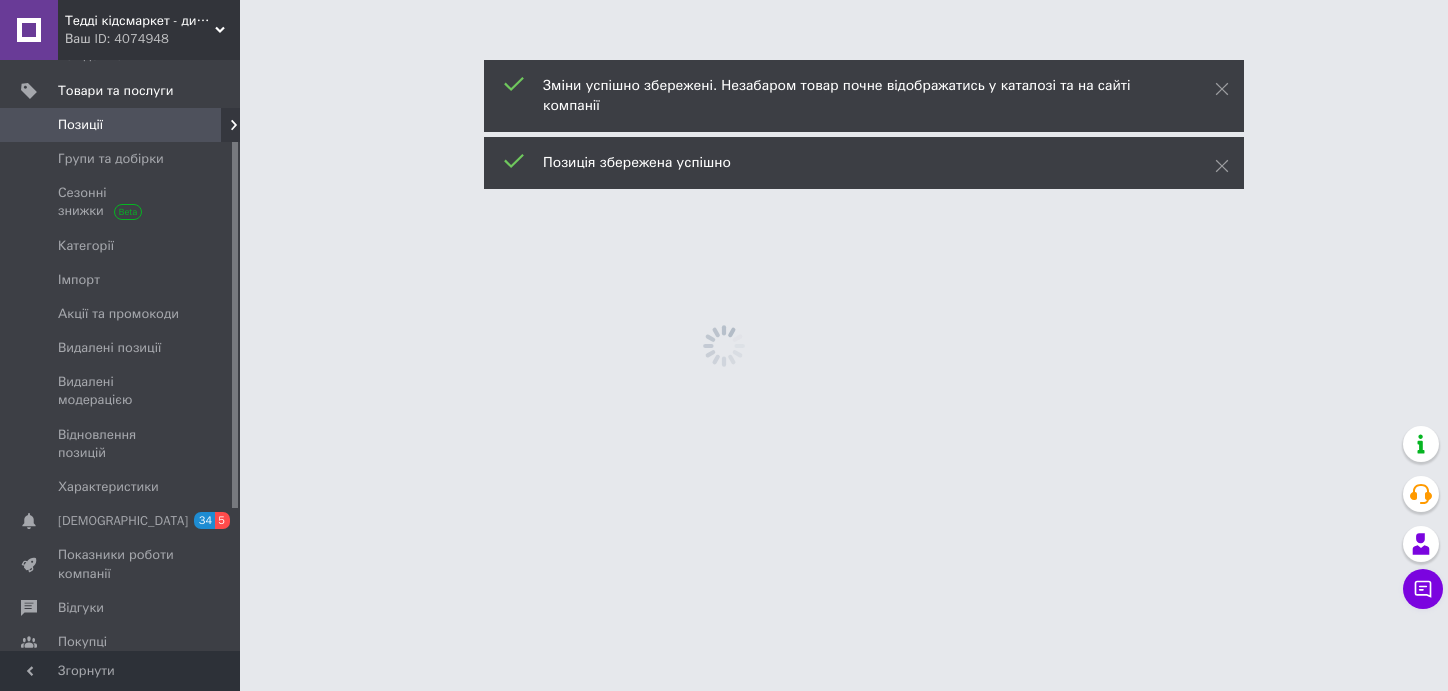 scroll, scrollTop: 0, scrollLeft: 0, axis: both 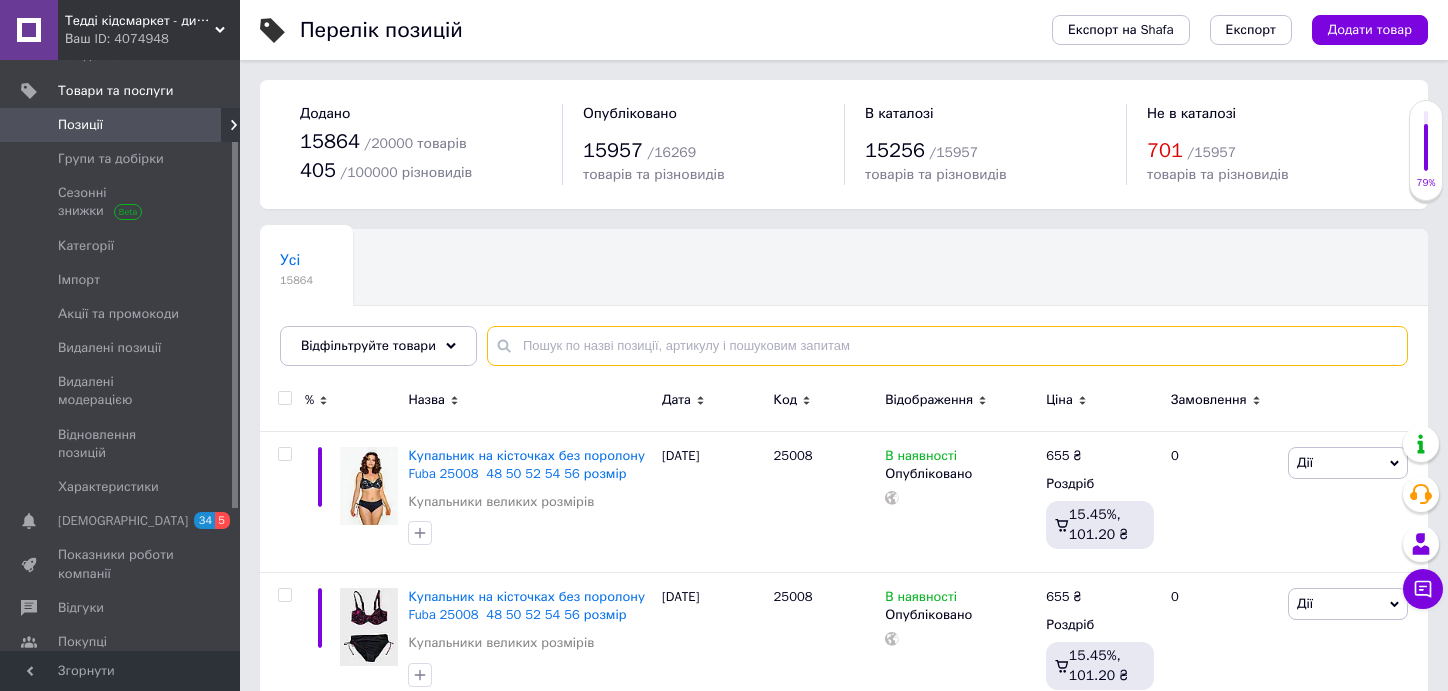 click at bounding box center (947, 346) 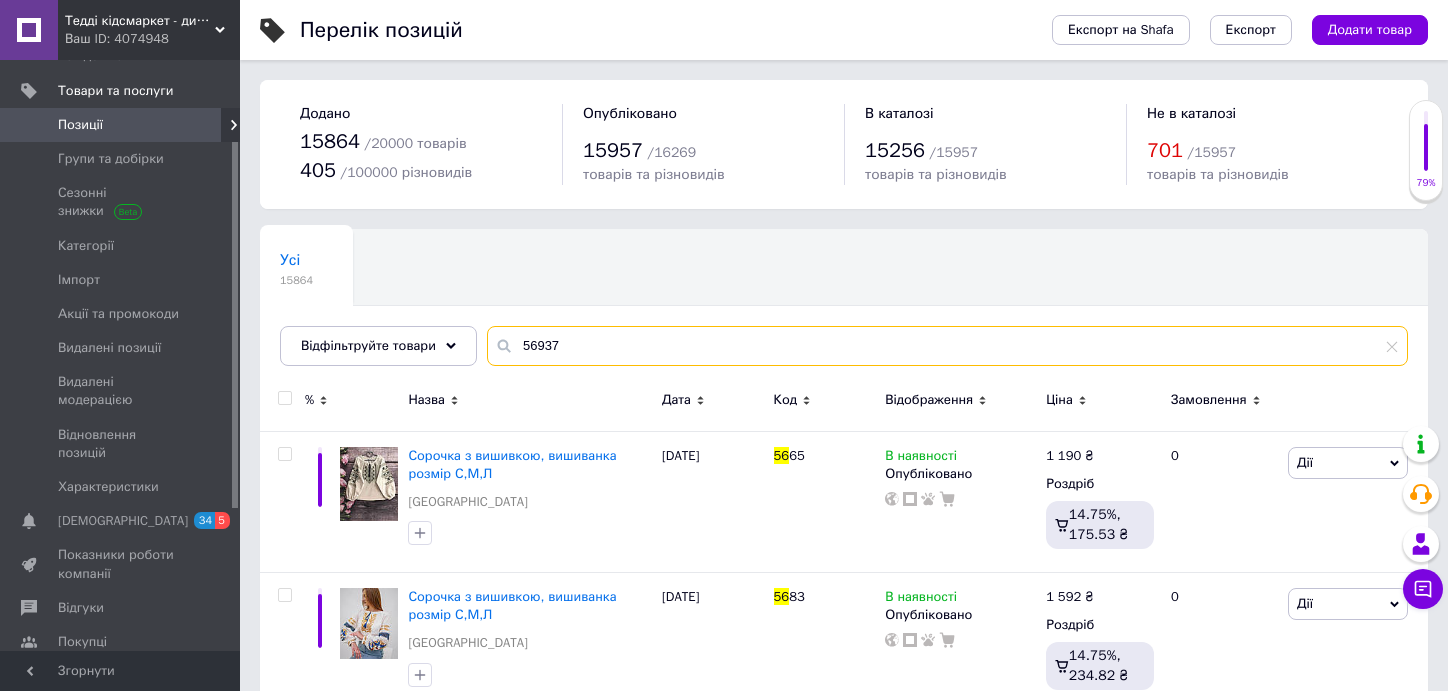 type on "56937" 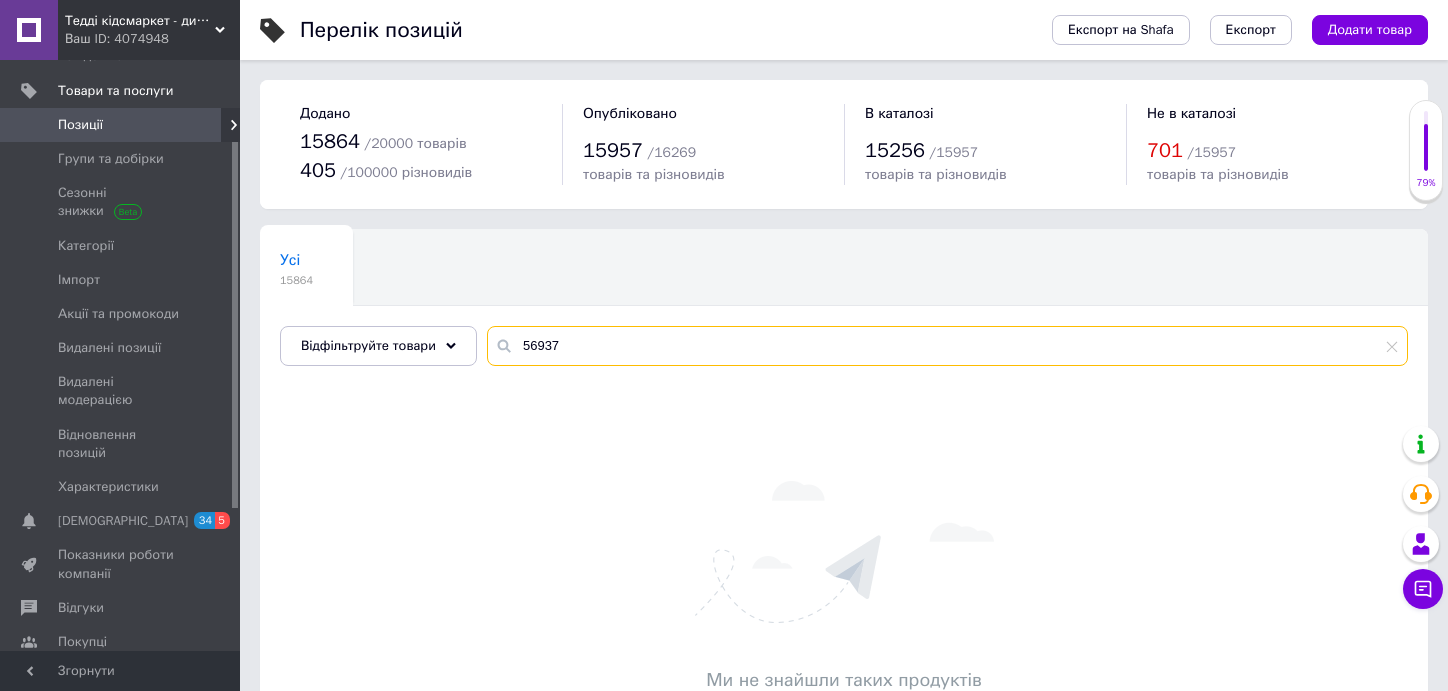 scroll, scrollTop: 0, scrollLeft: 0, axis: both 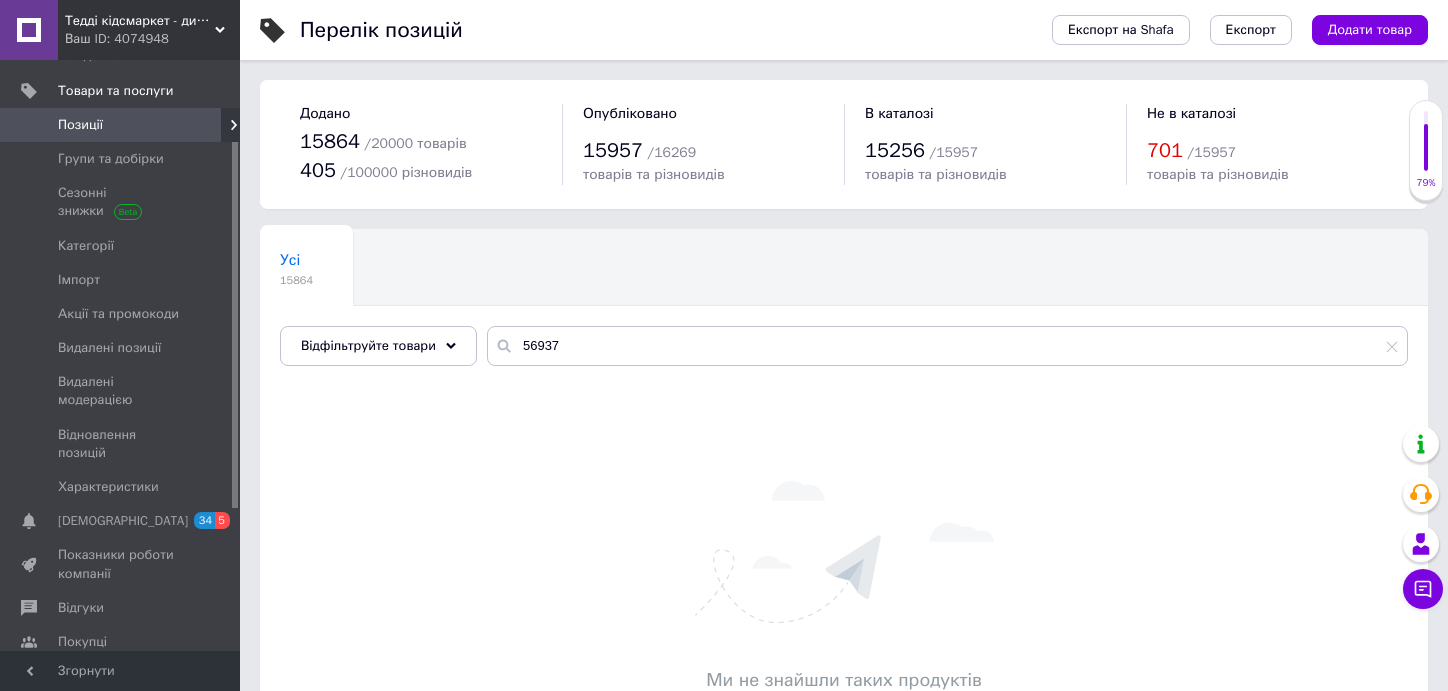 click on "Позиції" at bounding box center (80, 125) 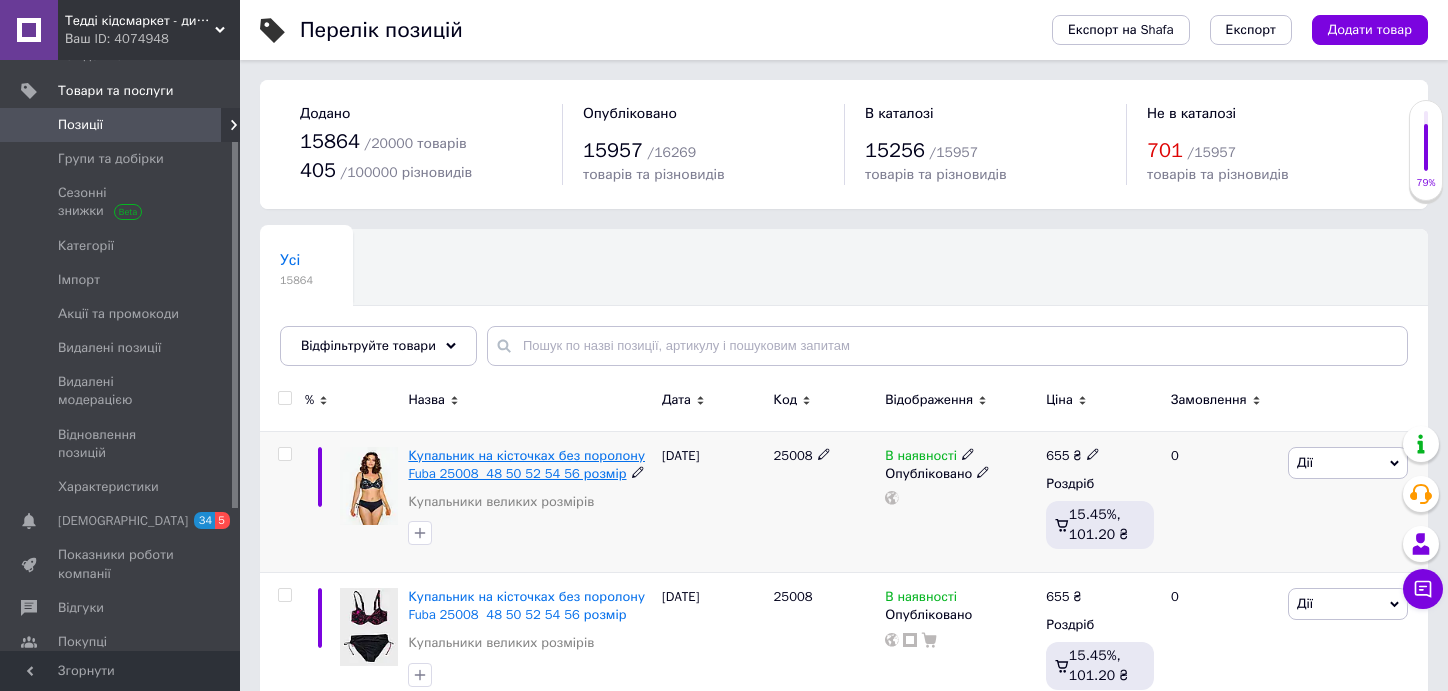 click on "Купальник на кісточках без поролону Fuba 25008  48 50 52 54 56 розмір" at bounding box center (526, 464) 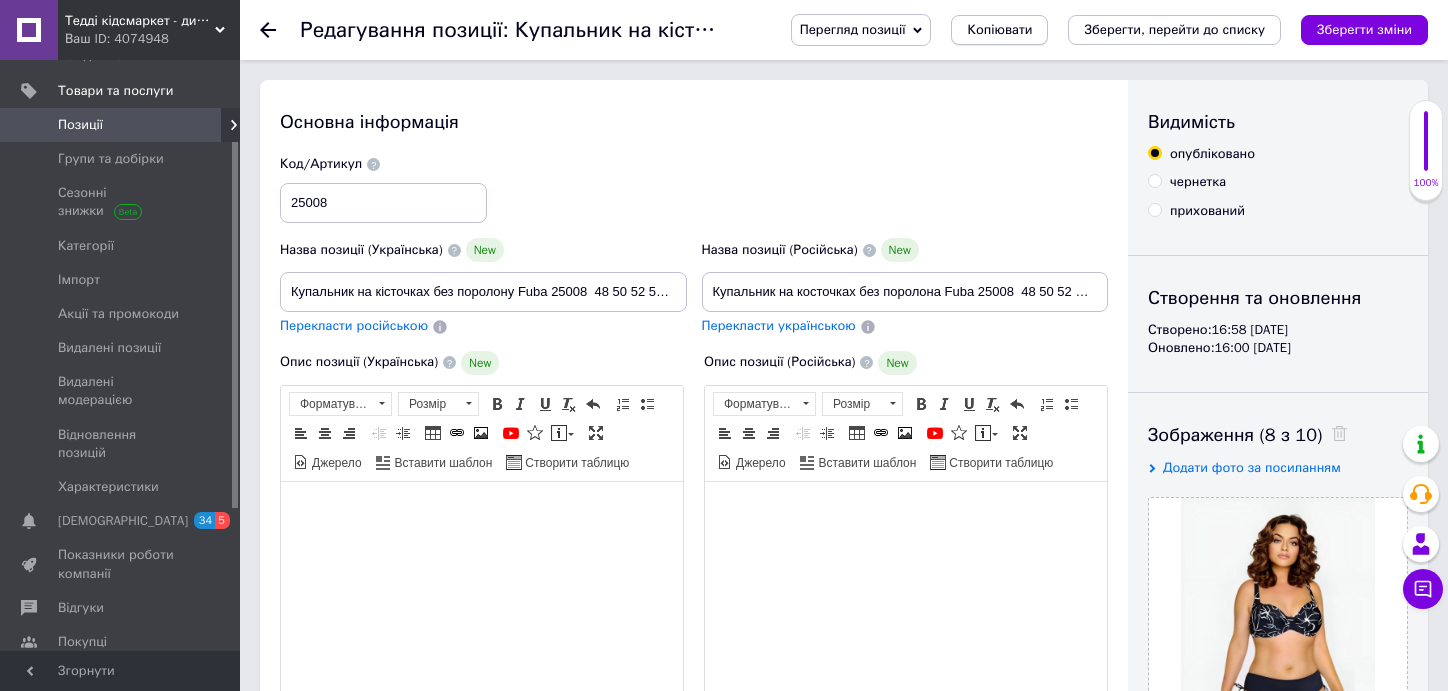 click on "Копіювати" at bounding box center [999, 30] 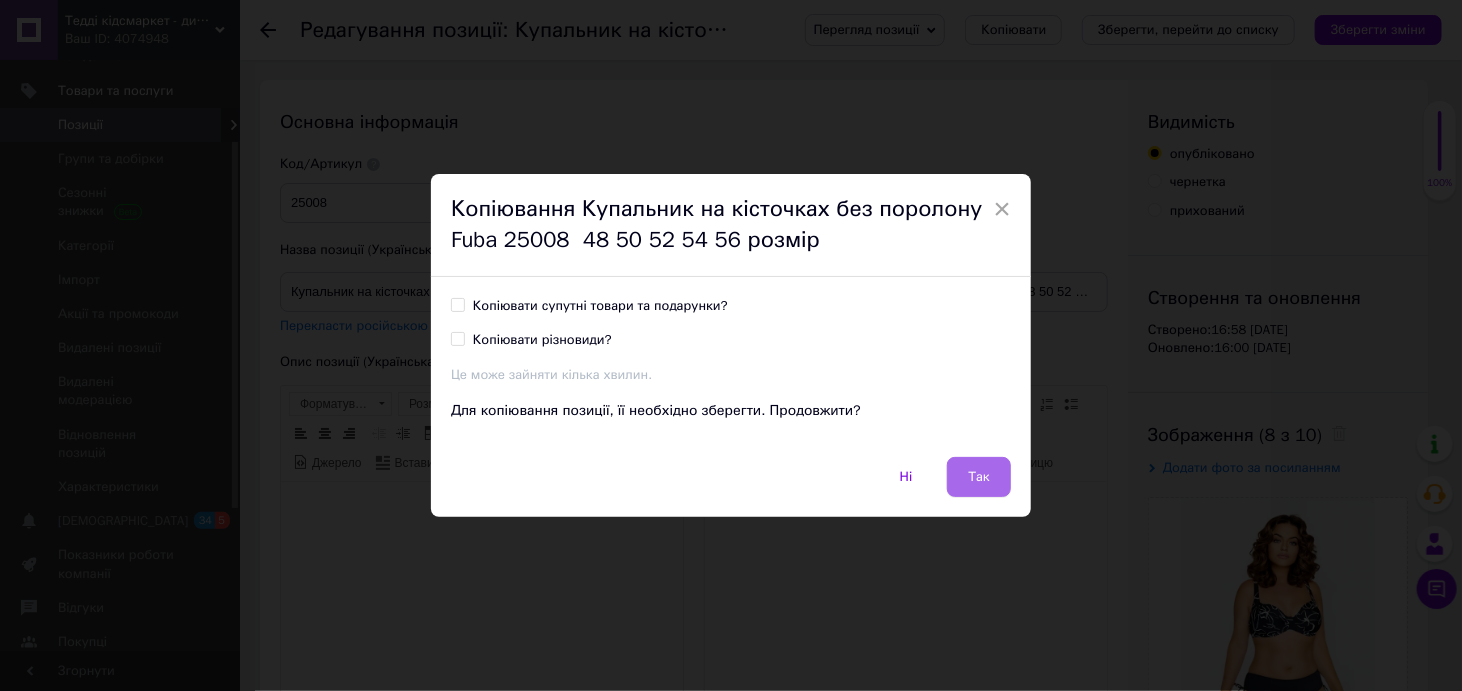 click on "Так" at bounding box center (979, 477) 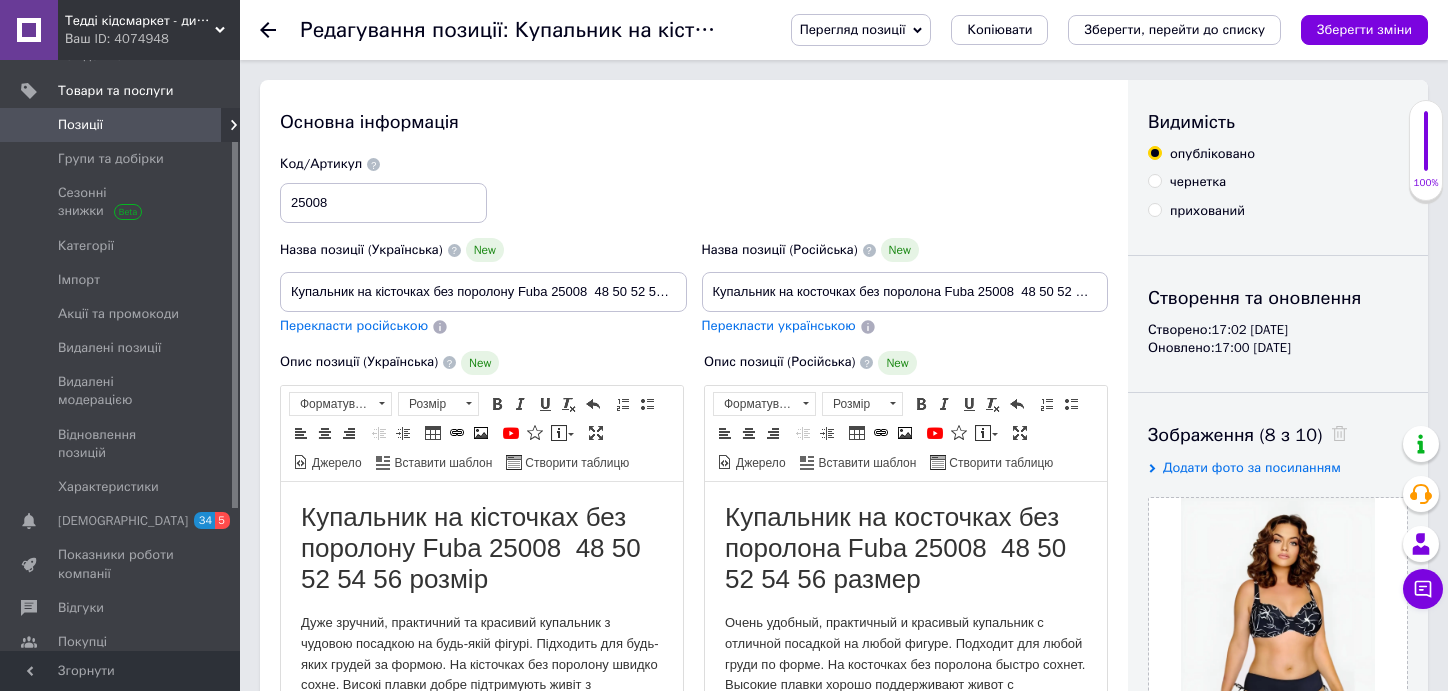 scroll, scrollTop: 0, scrollLeft: 0, axis: both 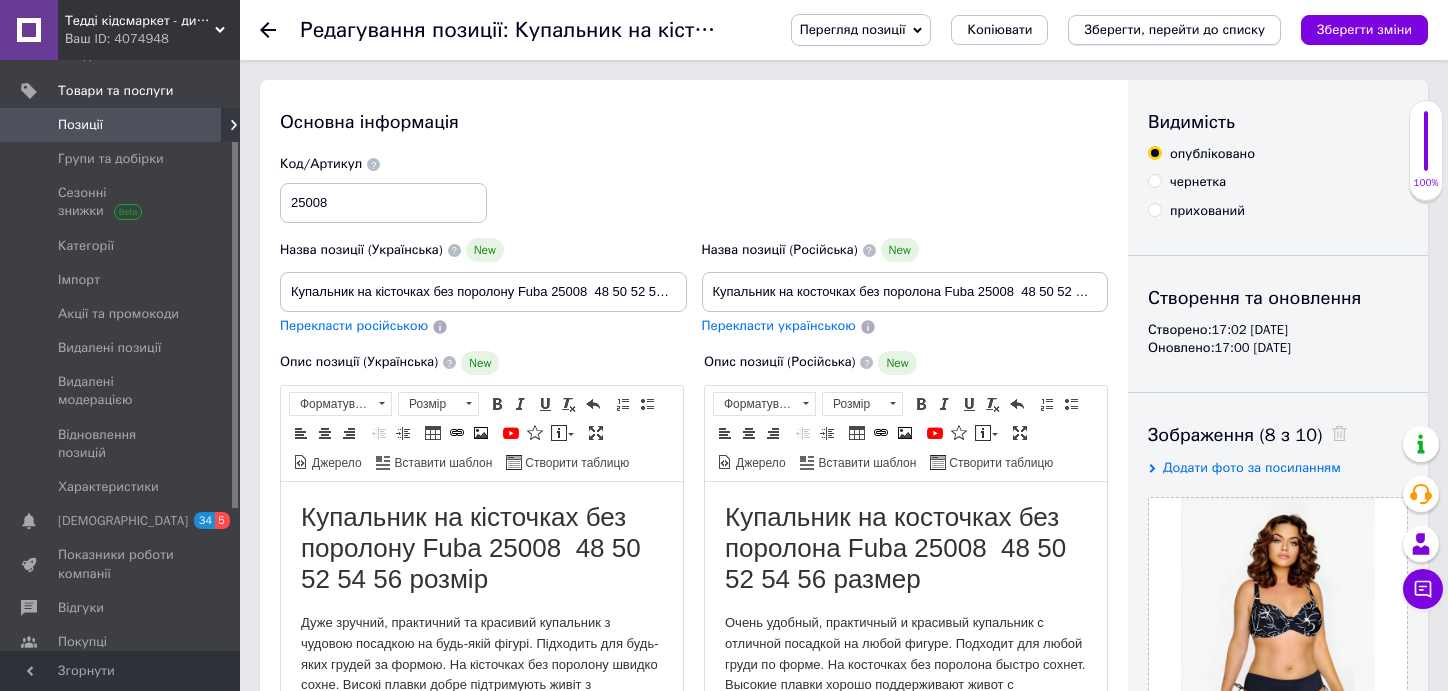 click on "Зберегти, перейти до списку" at bounding box center (1174, 29) 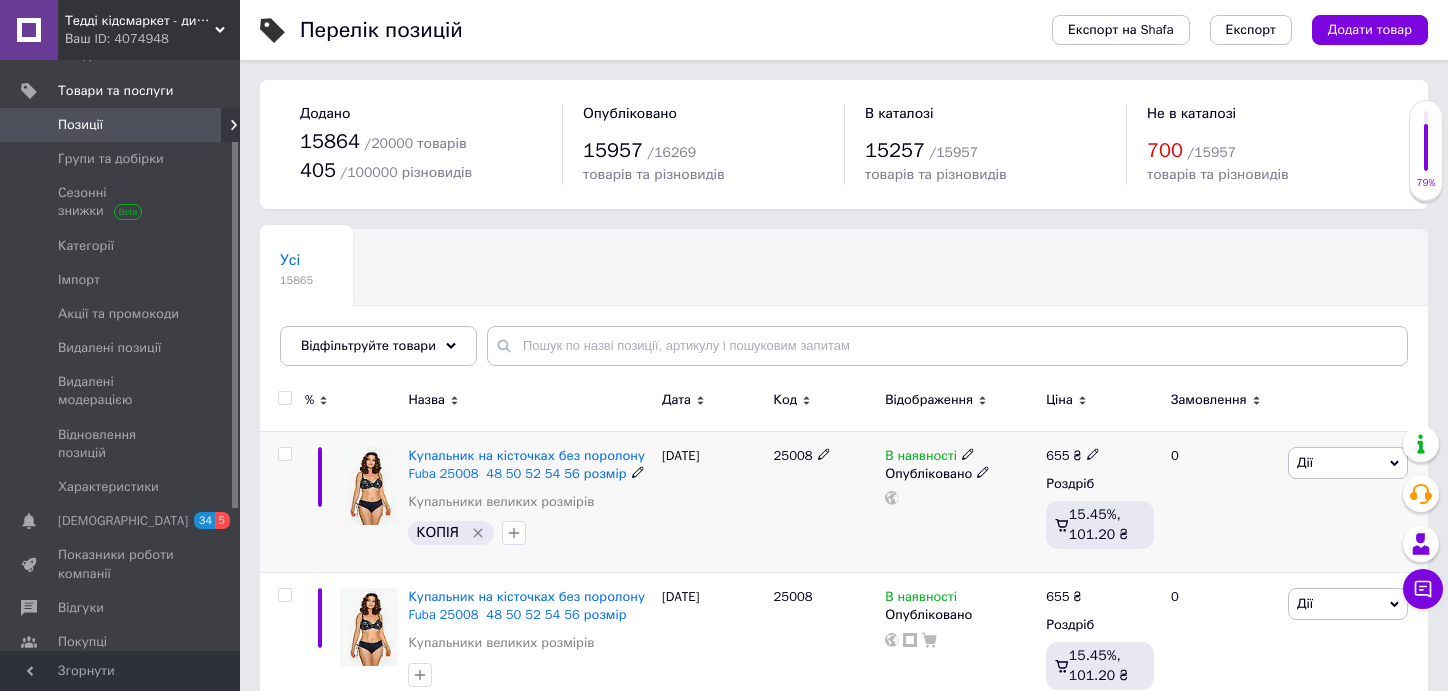 click 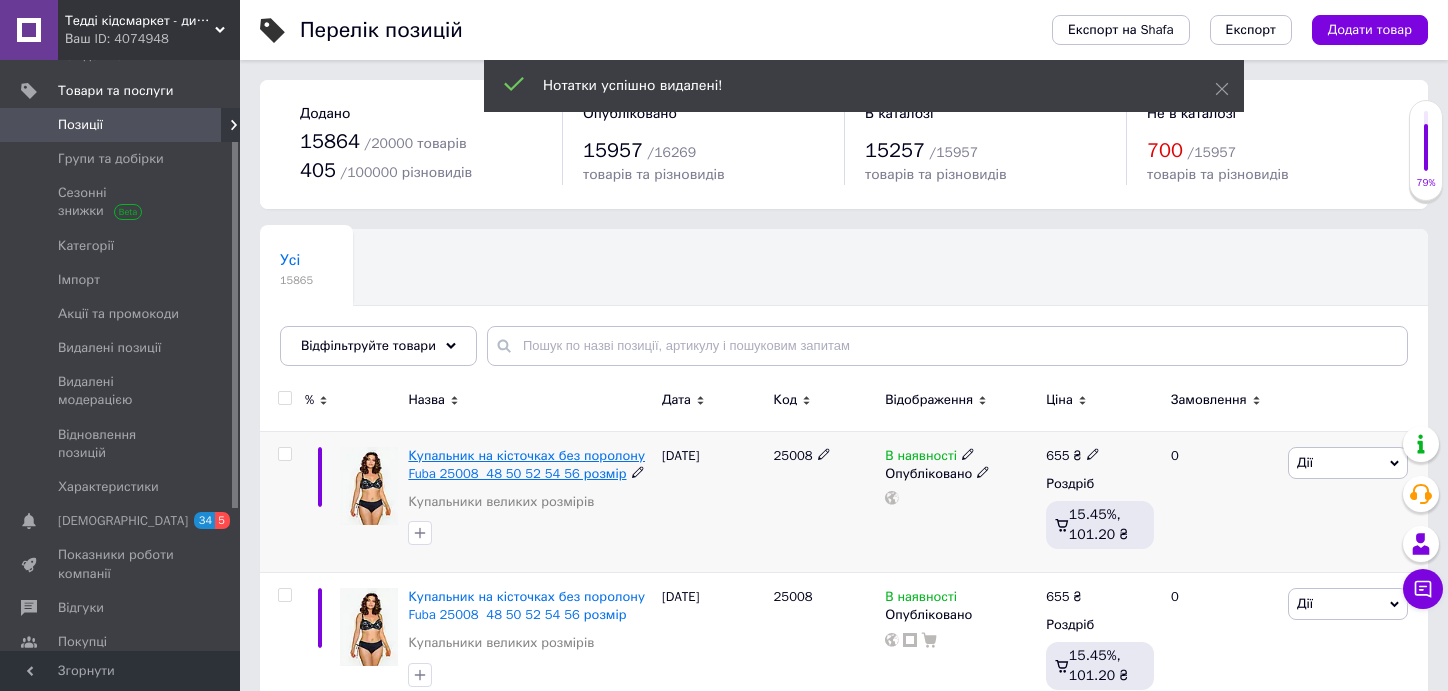 click on "Купальник на кісточках без поролону Fuba 25008  48 50 52 54 56 розмір" at bounding box center (526, 464) 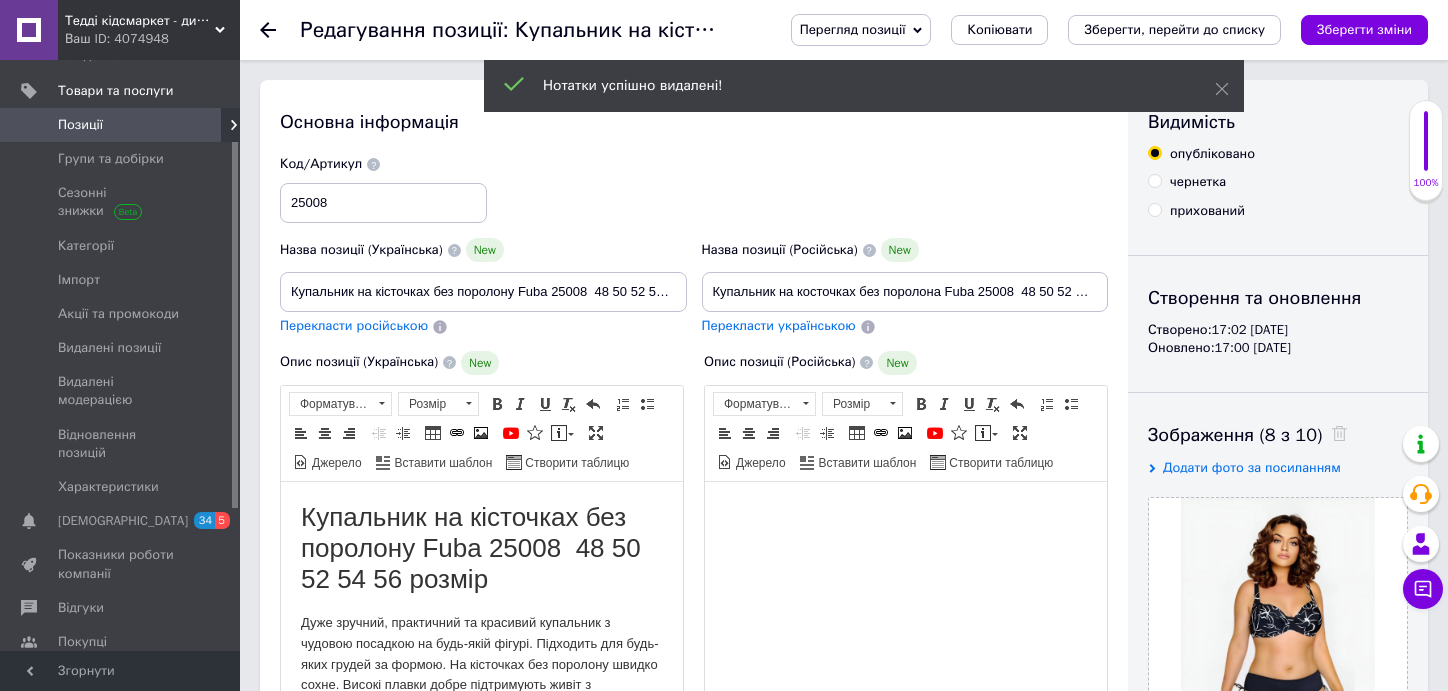 scroll, scrollTop: 0, scrollLeft: 0, axis: both 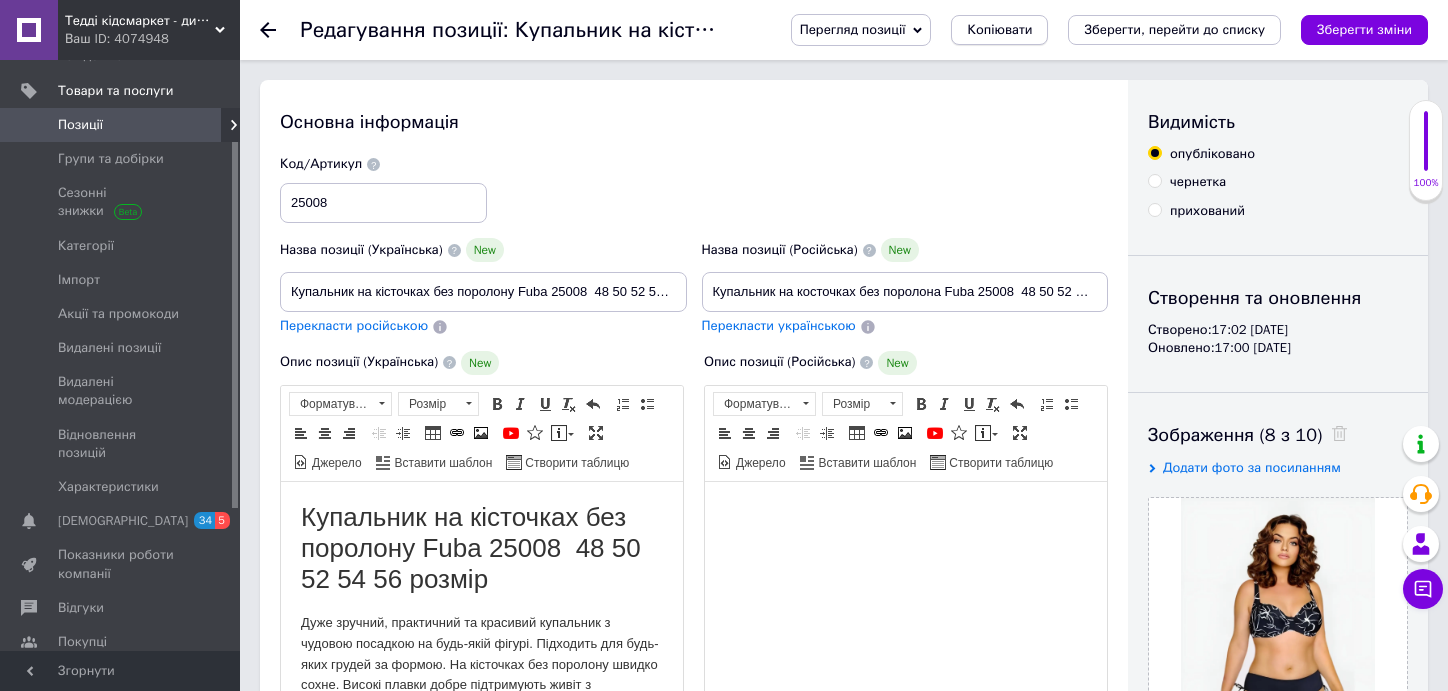 click on "Копіювати" at bounding box center (999, 30) 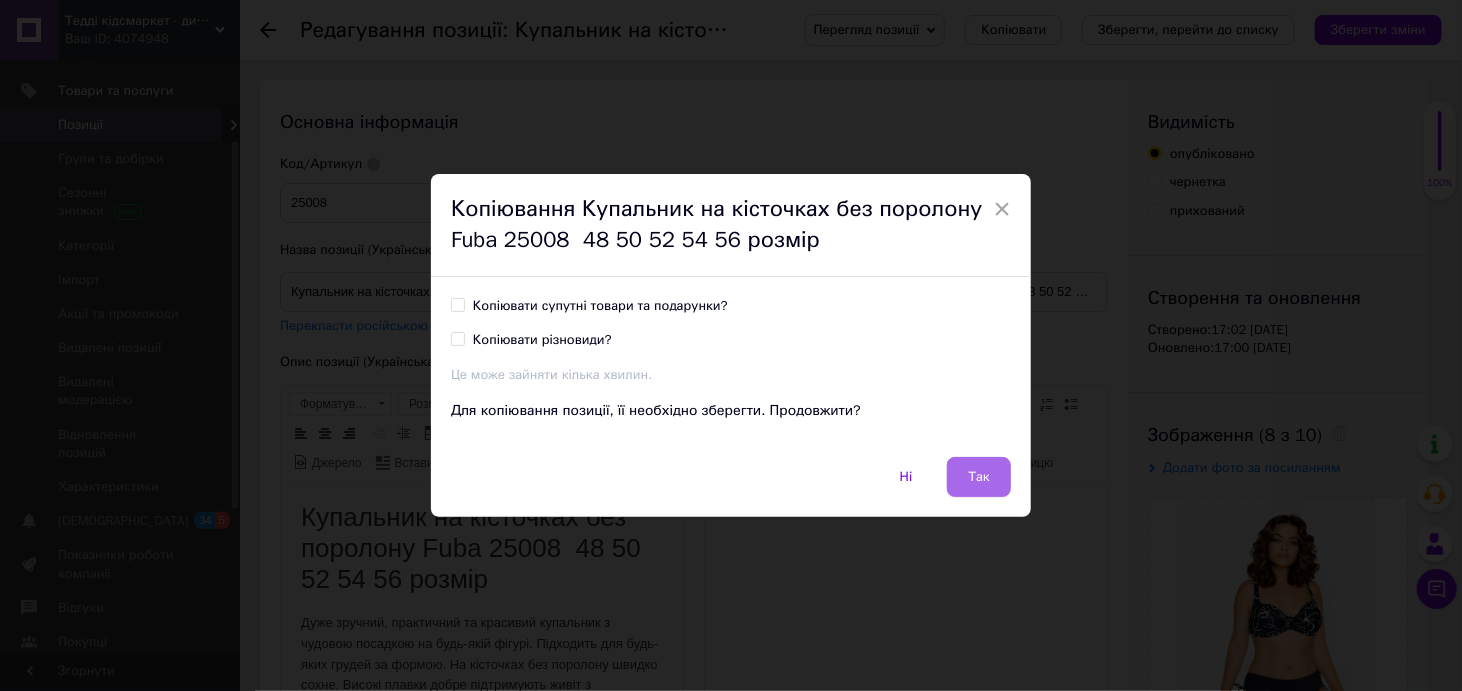 click on "Так" at bounding box center [979, 477] 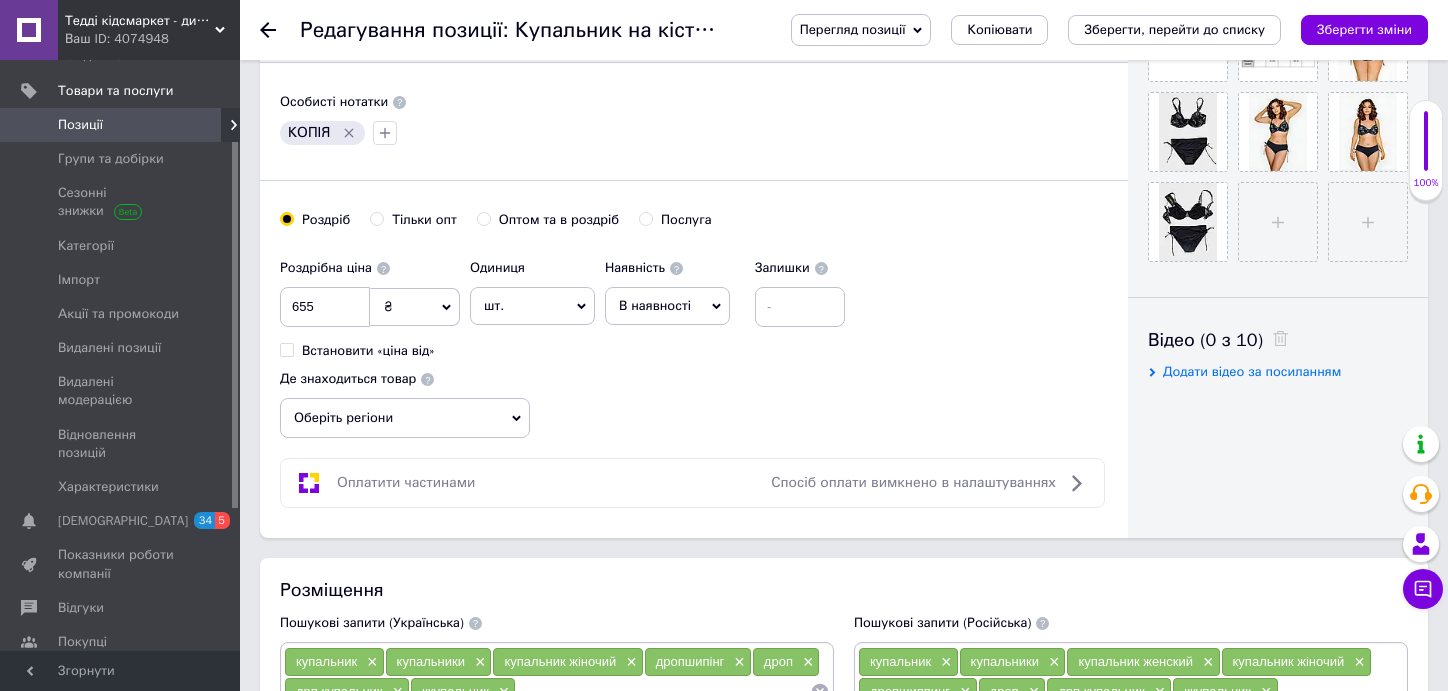 scroll, scrollTop: 800, scrollLeft: 0, axis: vertical 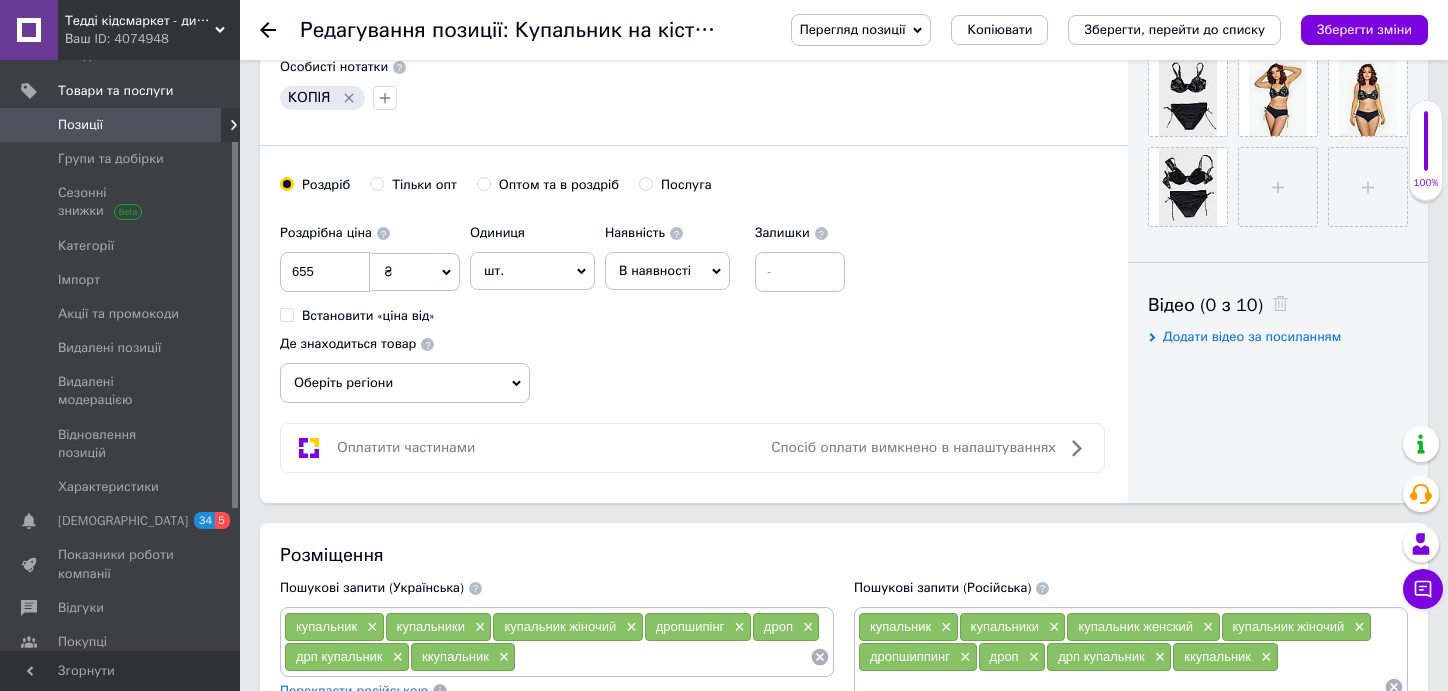 click 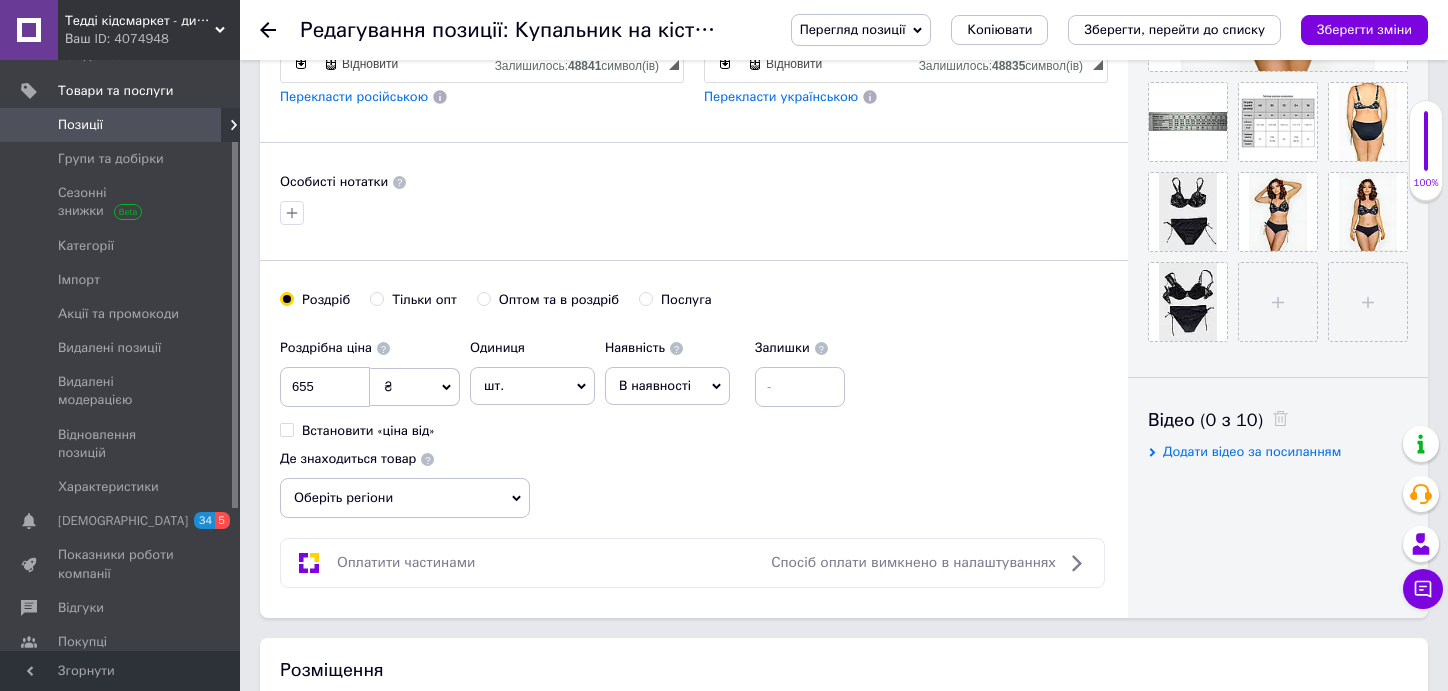 scroll, scrollTop: 600, scrollLeft: 0, axis: vertical 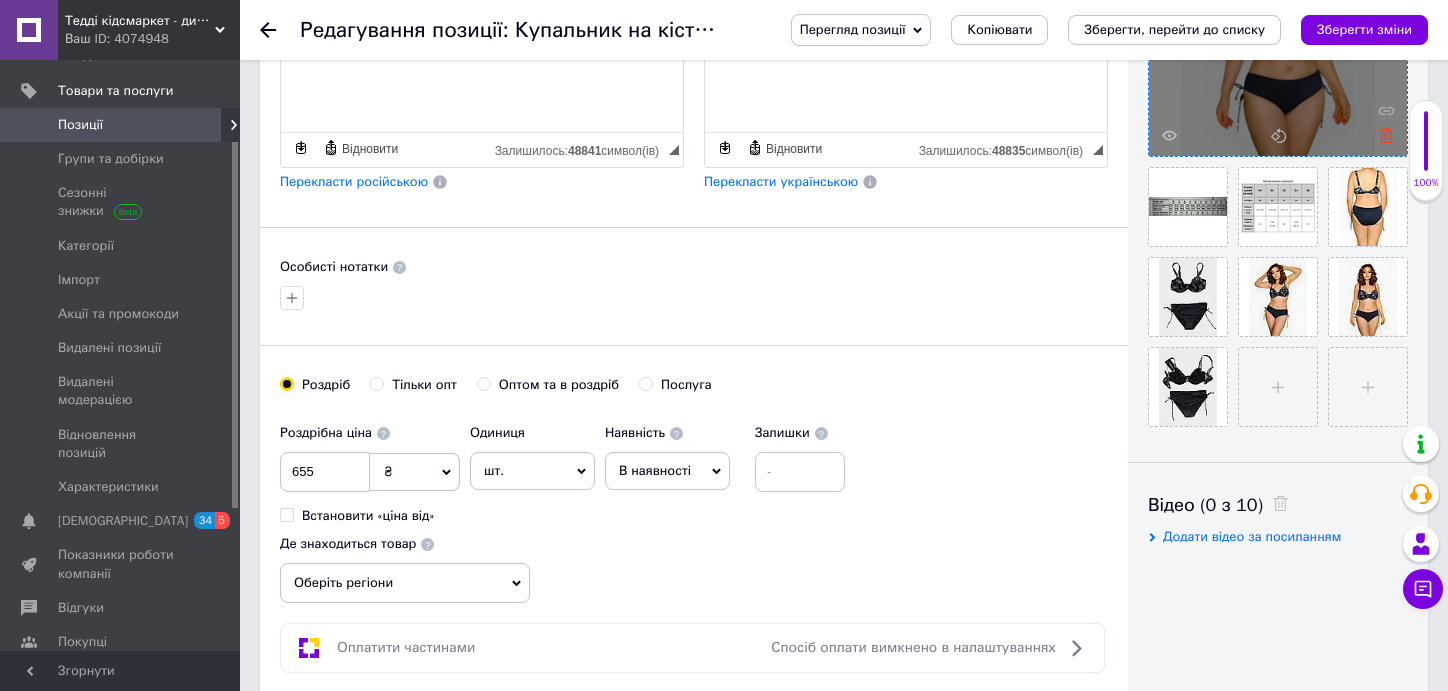 click 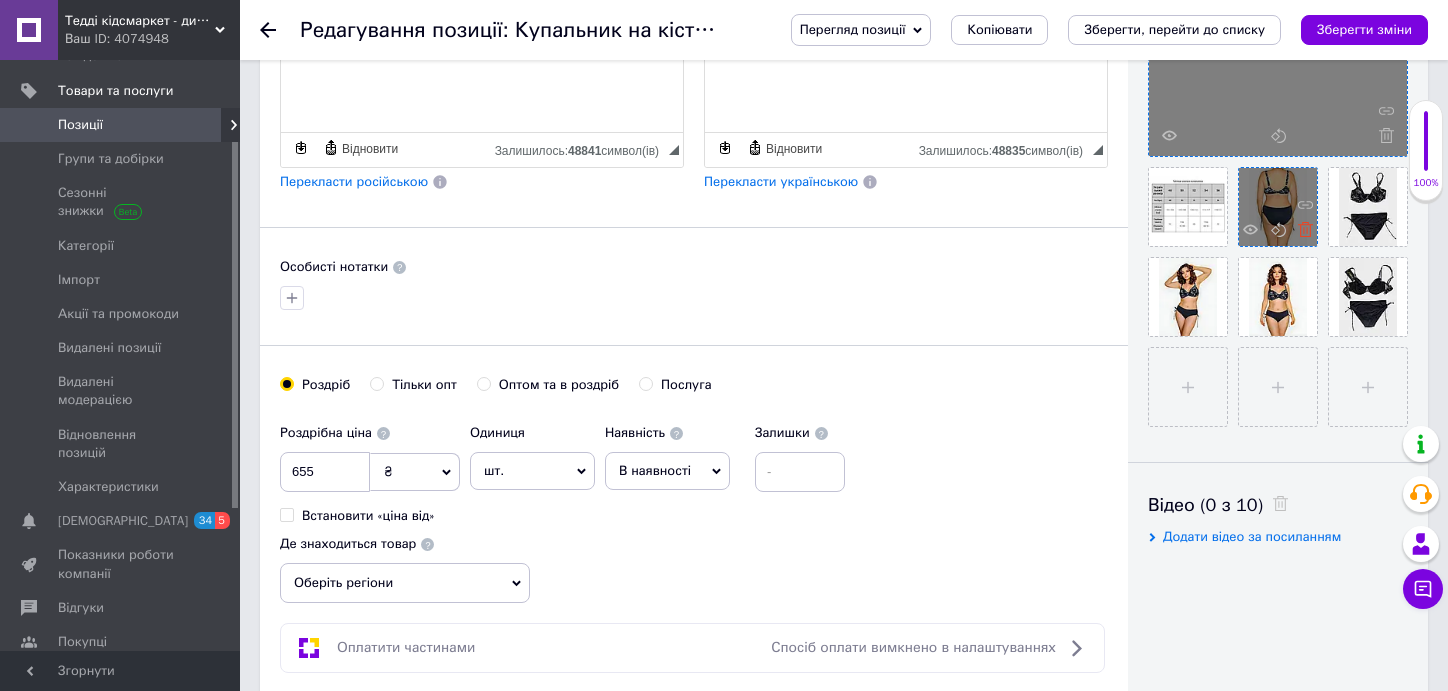 click 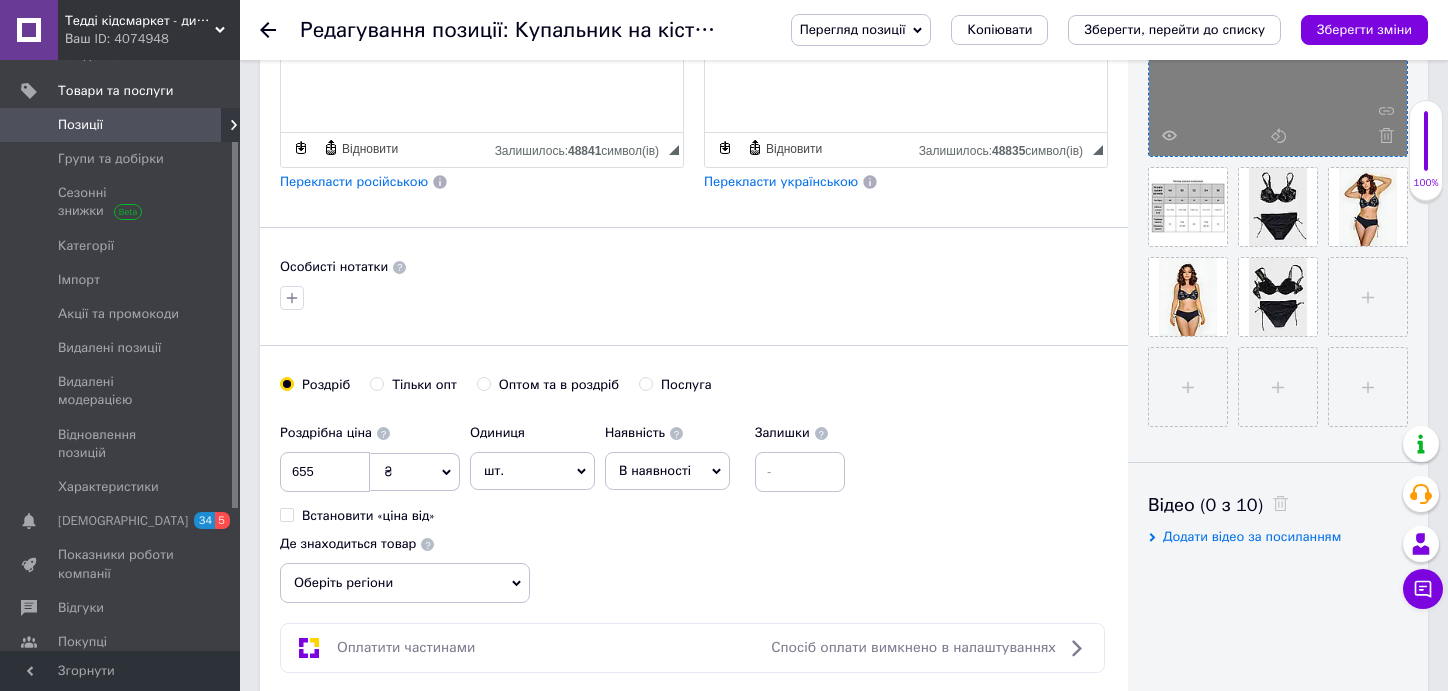 click 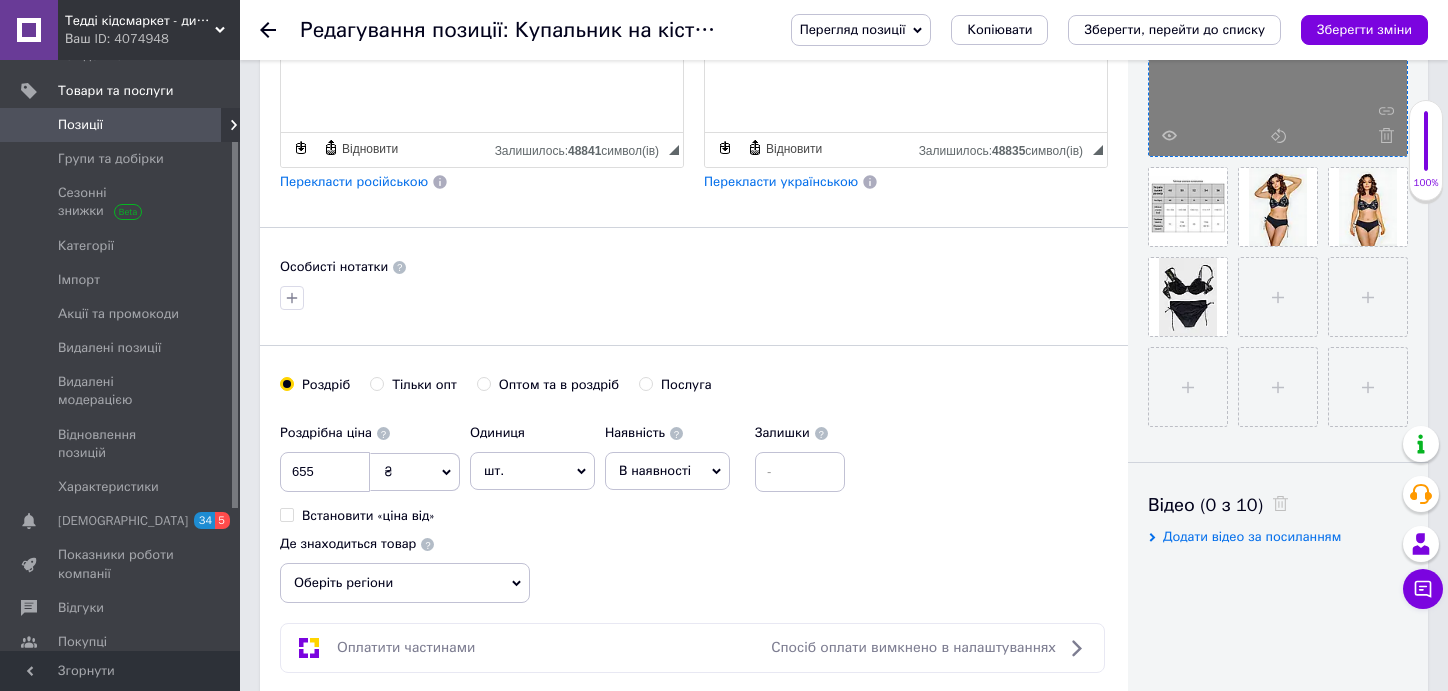 click 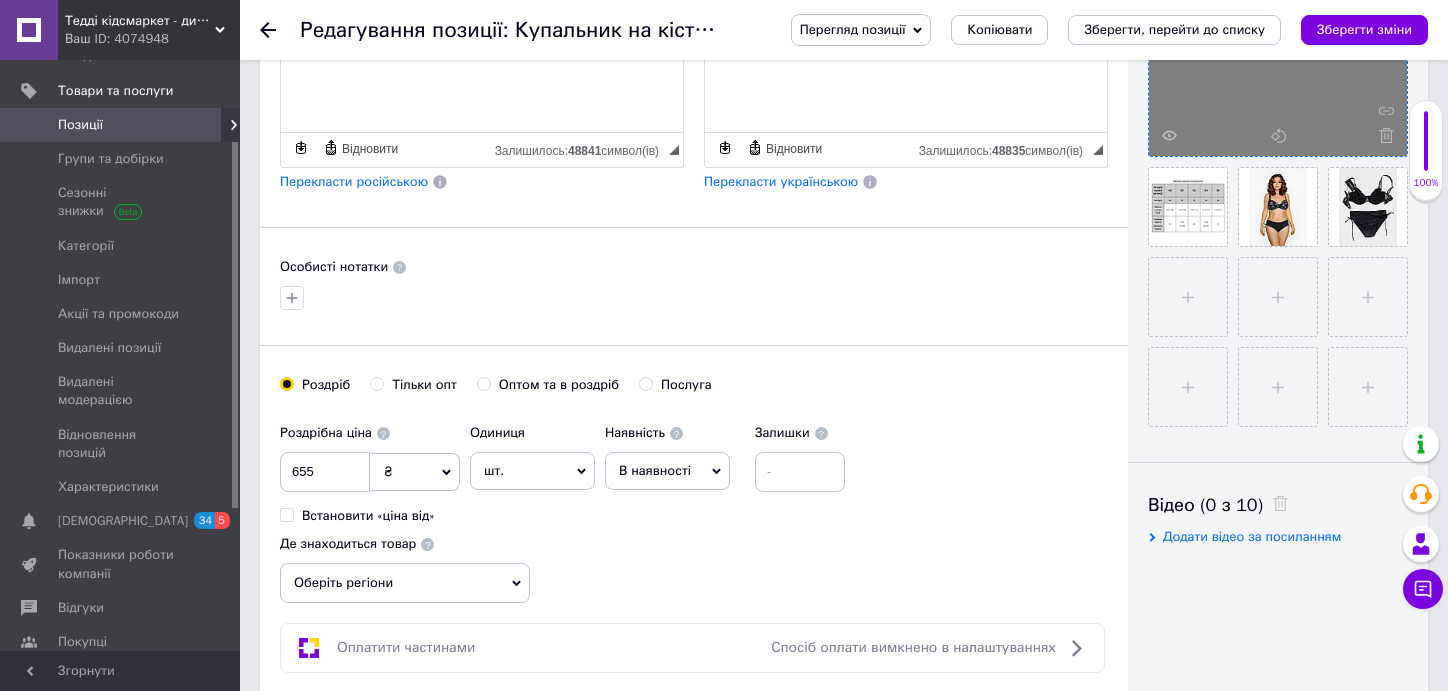 click 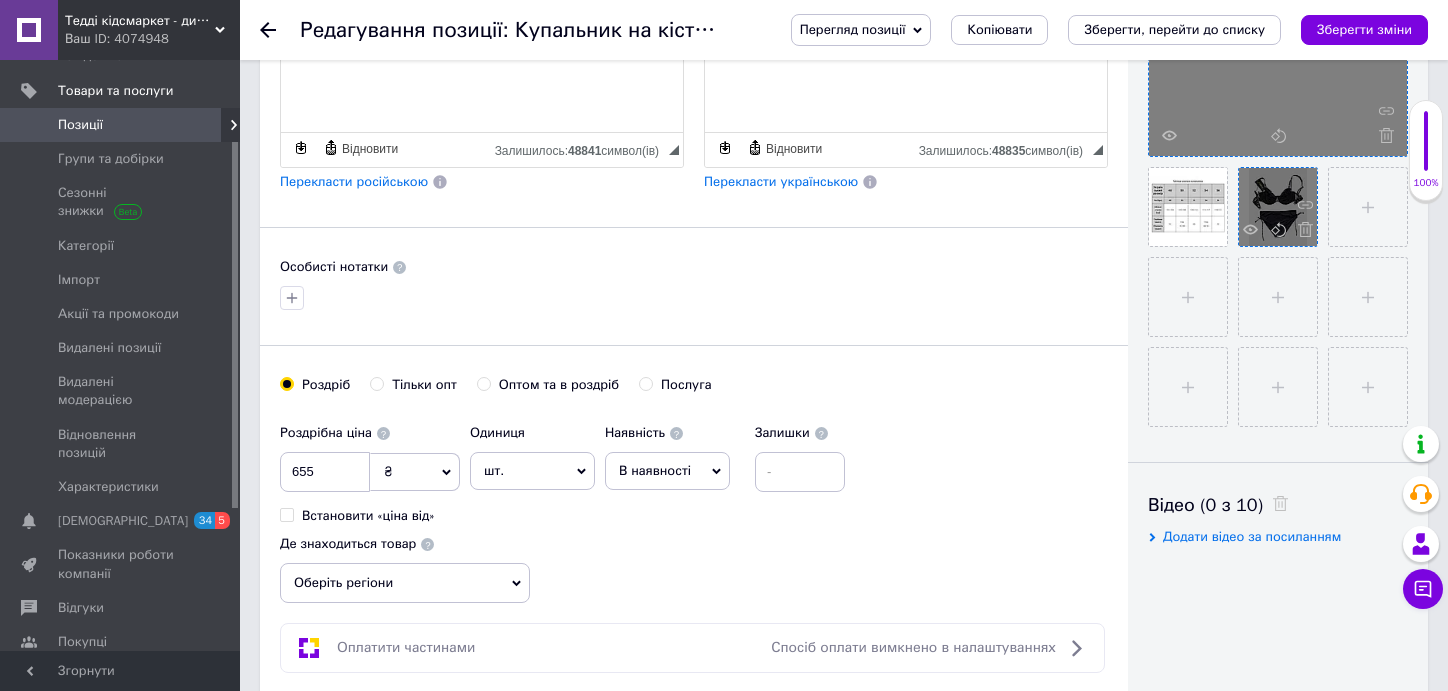 click at bounding box center [1278, 207] 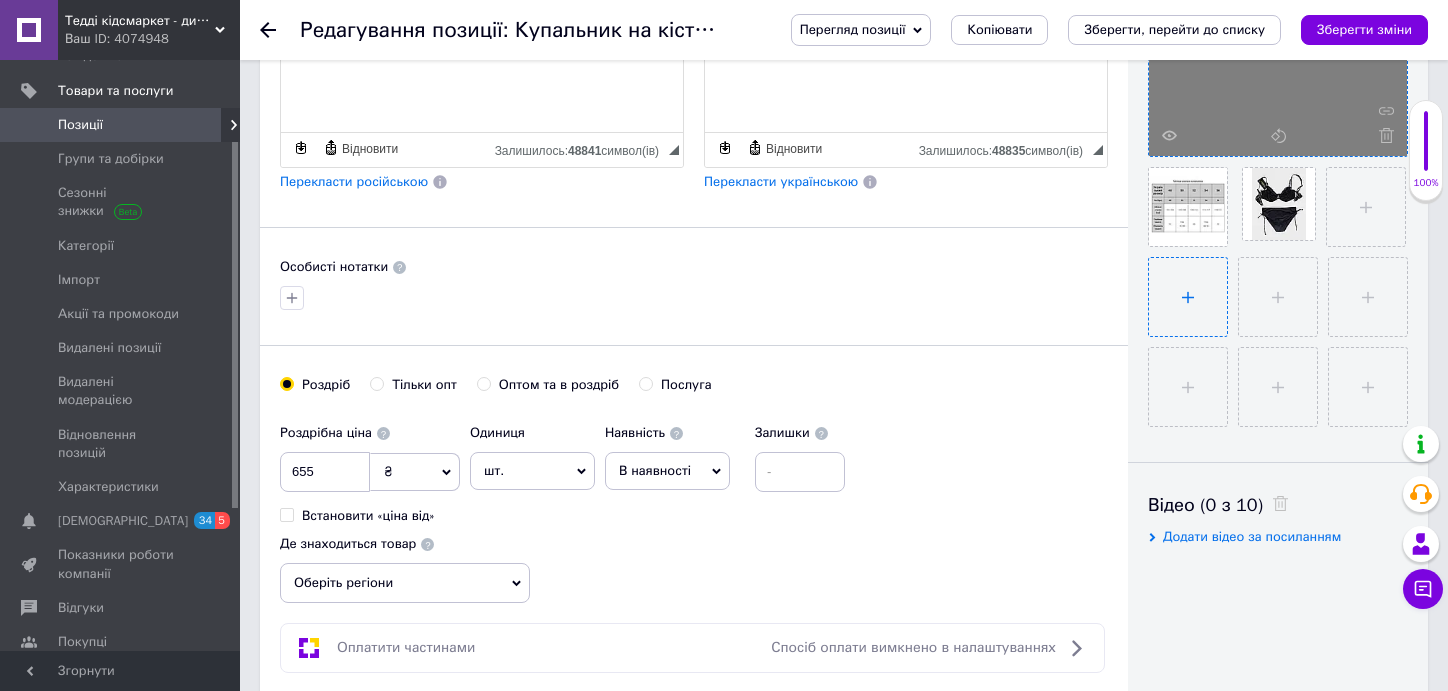 click at bounding box center [1188, 297] 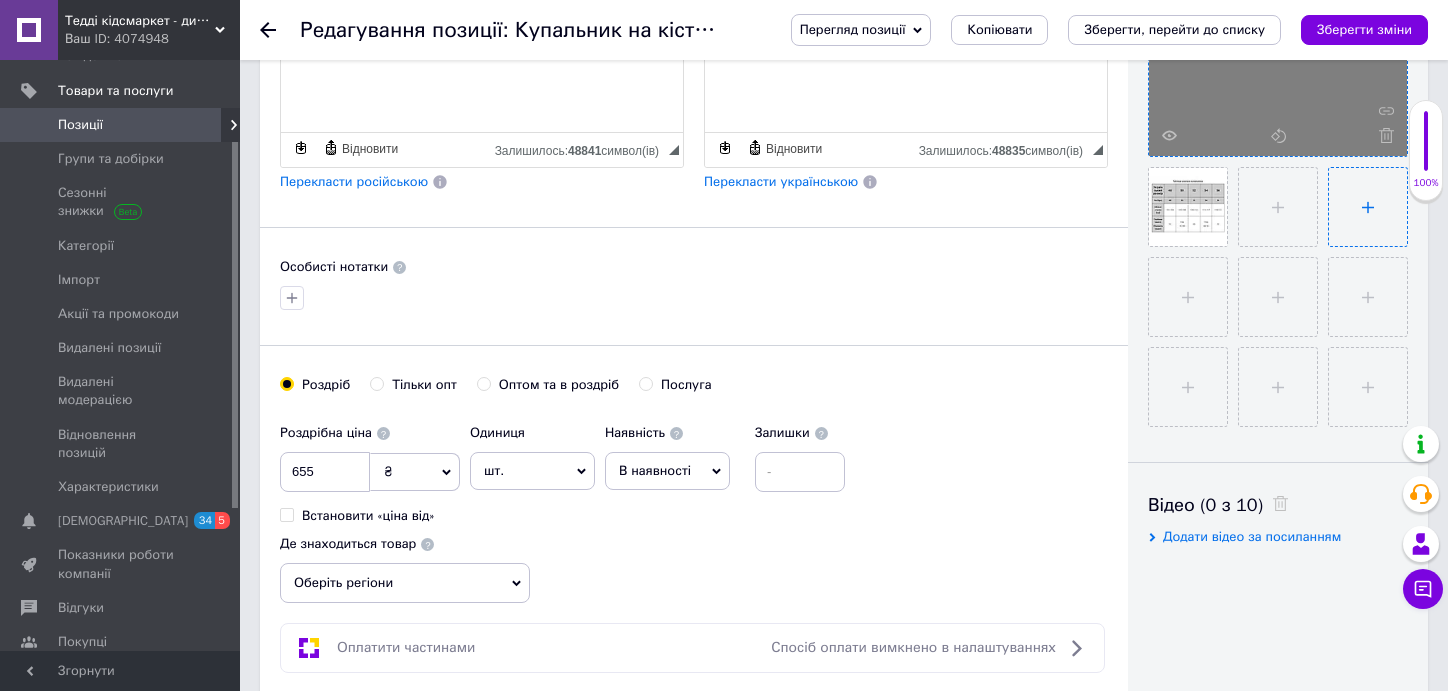 type on "C:\fakepath\6657919476_w640_h640_6657919476.webp" 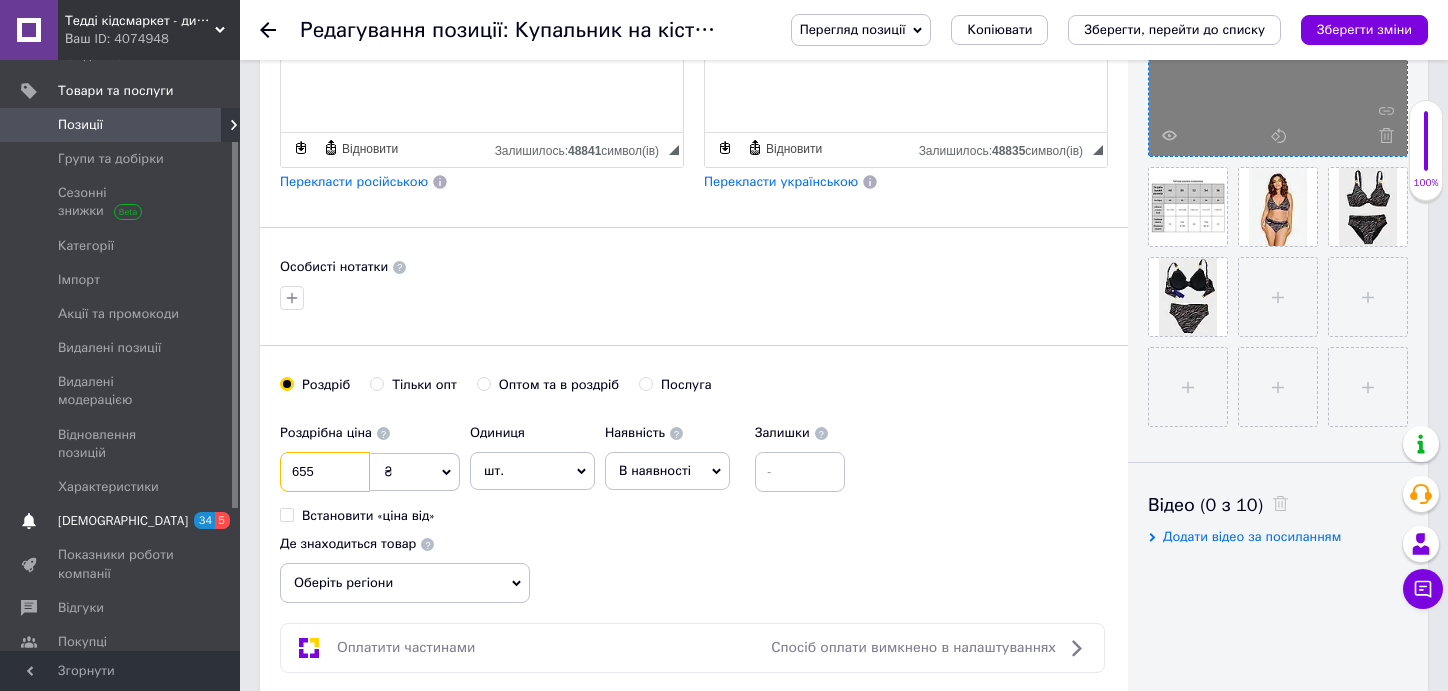 drag, startPoint x: 311, startPoint y: 464, endPoint x: 201, endPoint y: 488, distance: 112.587746 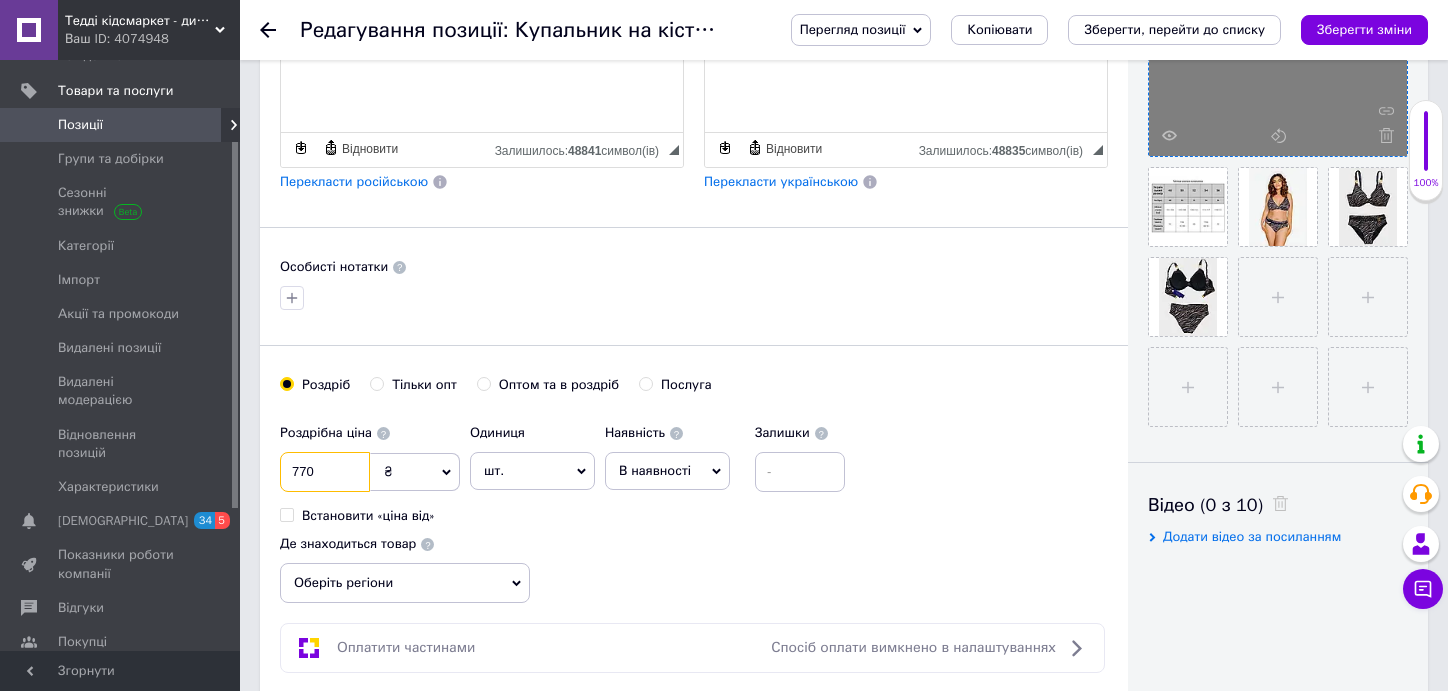 type on "770" 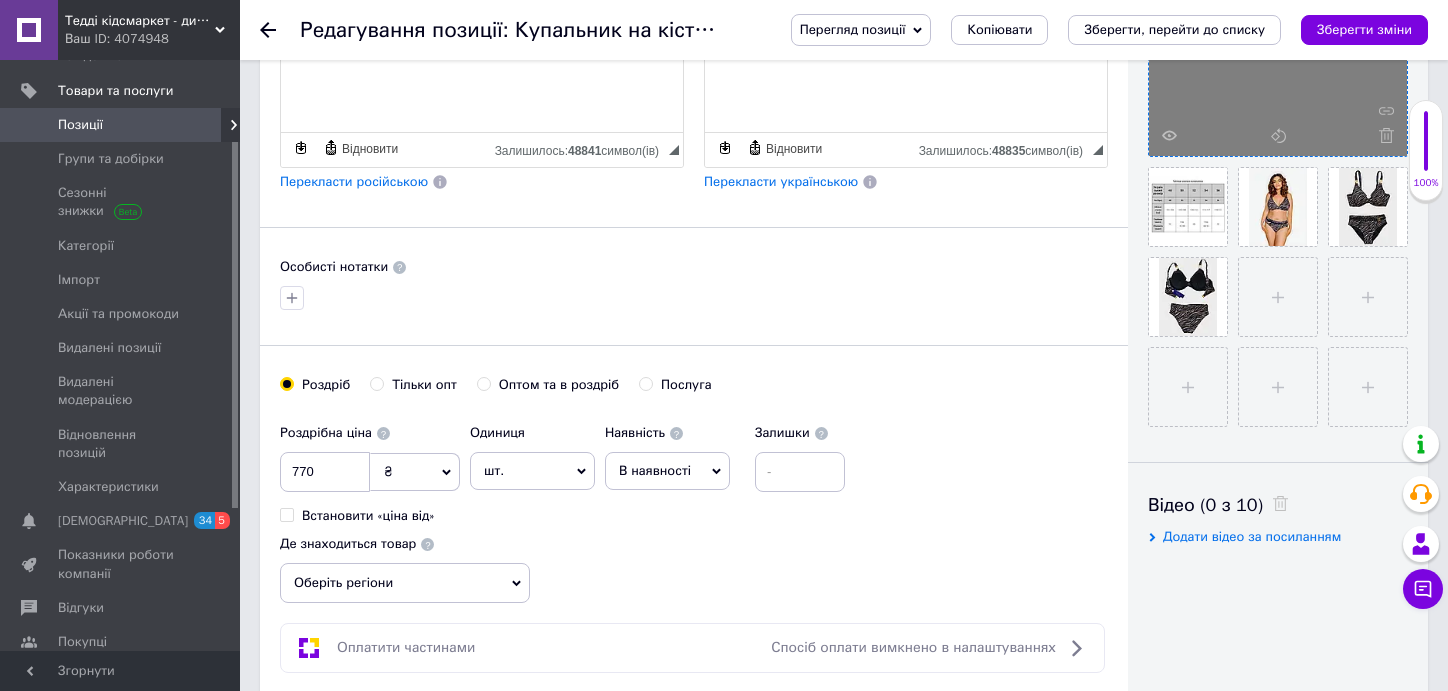 drag, startPoint x: 1337, startPoint y: 96, endPoint x: 1340, endPoint y: 106, distance: 10.440307 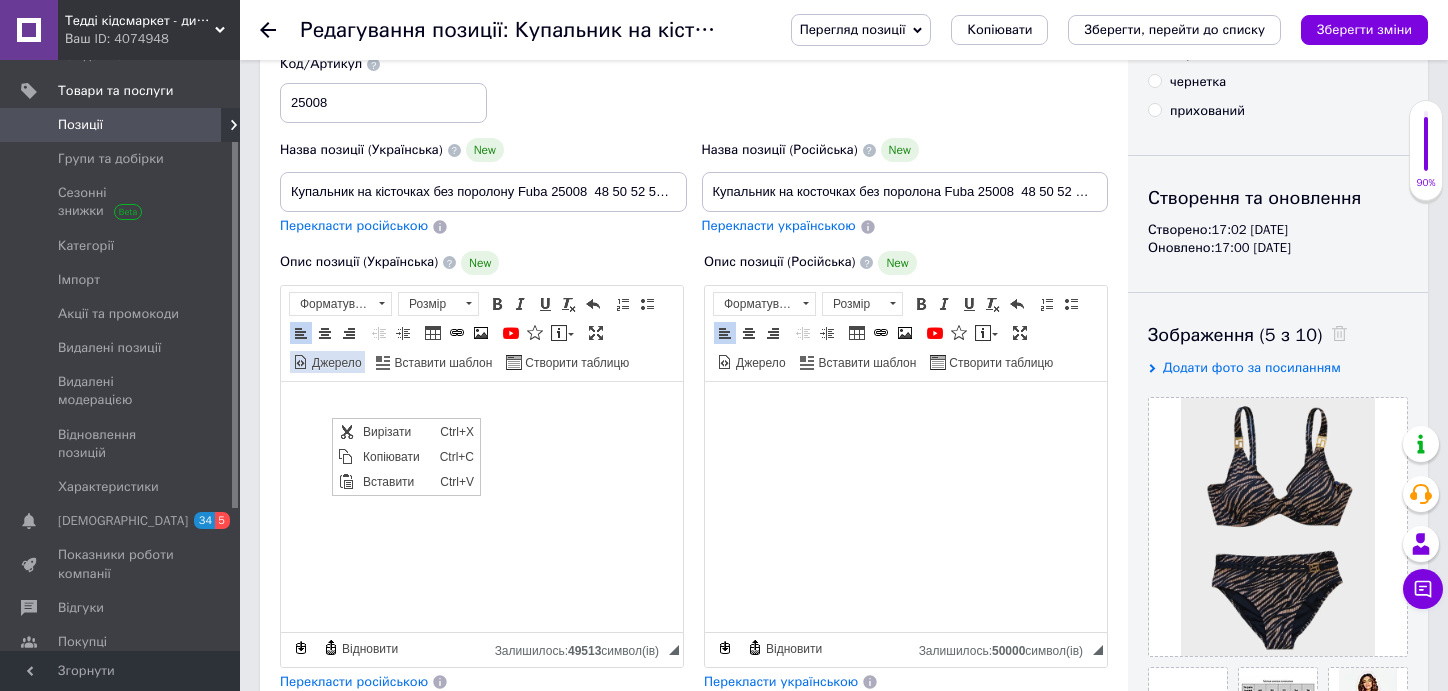 scroll, scrollTop: 0, scrollLeft: 0, axis: both 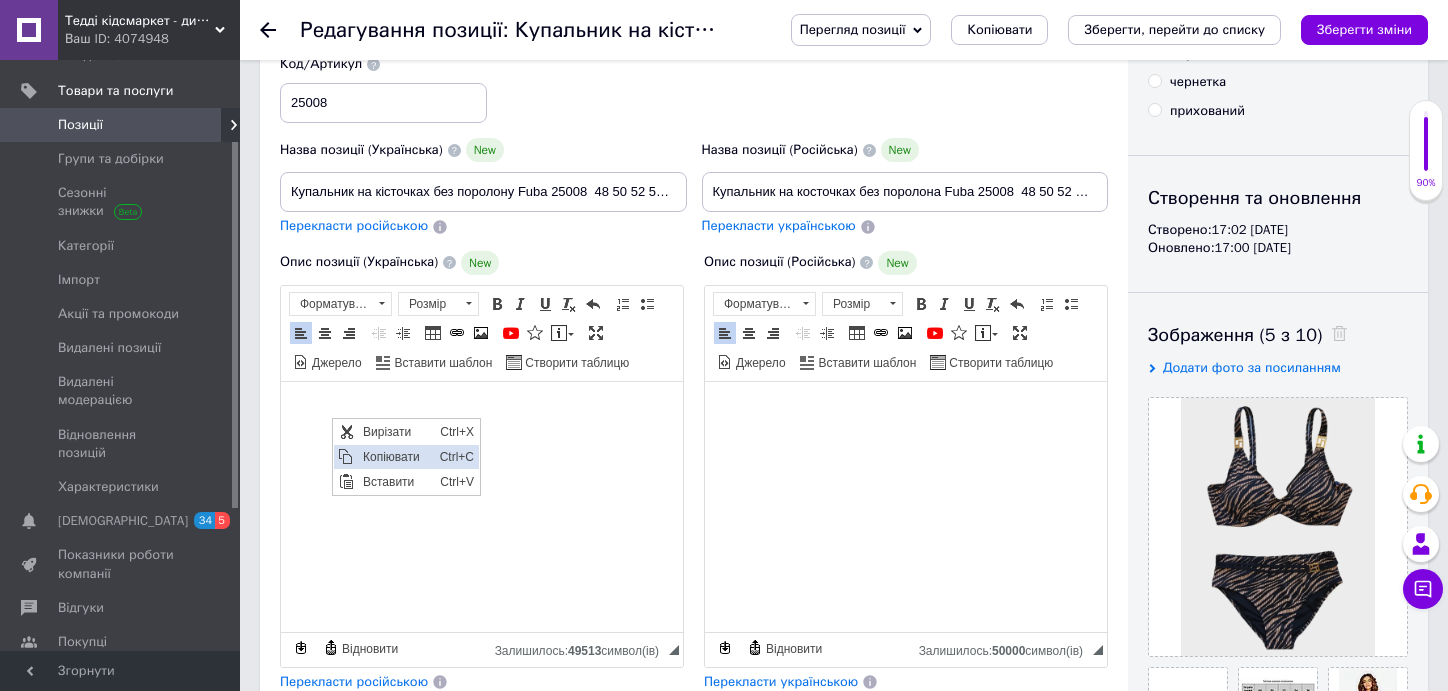 click on "Копіювати" at bounding box center (395, 456) 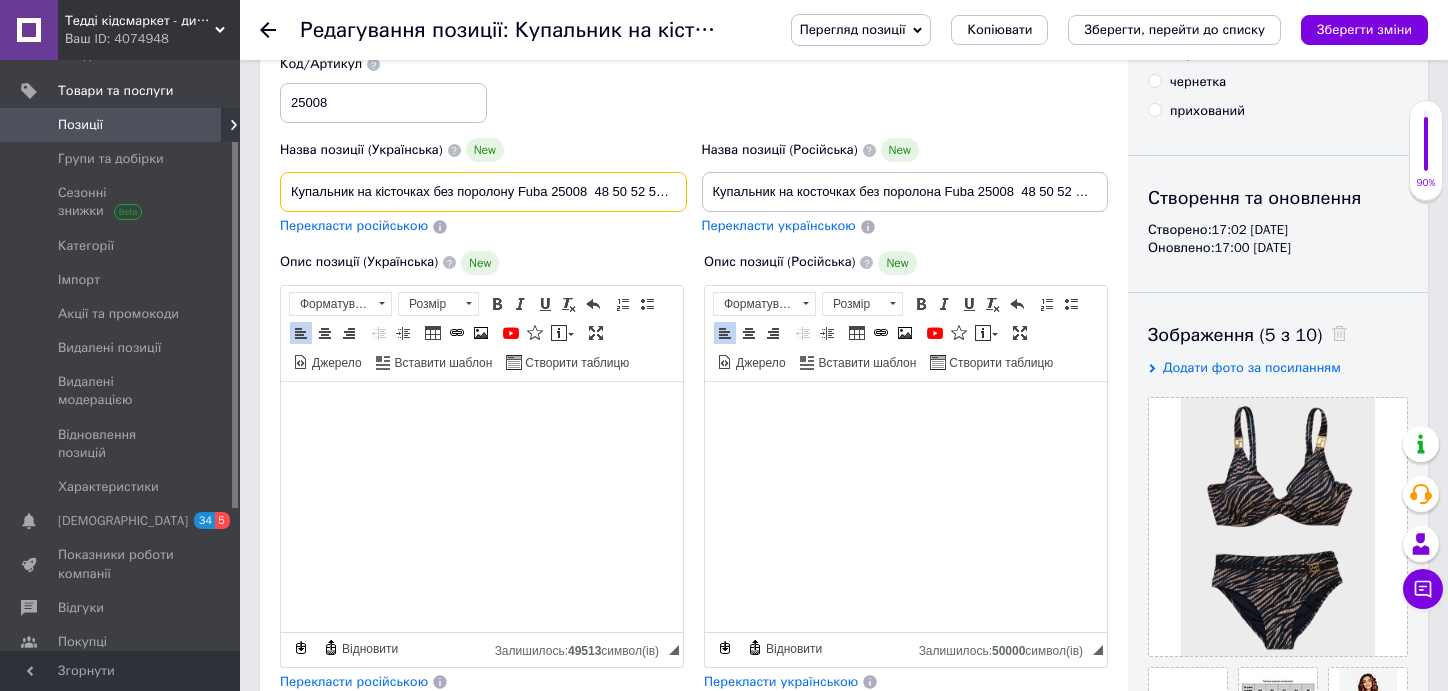 scroll, scrollTop: 0, scrollLeft: 50, axis: horizontal 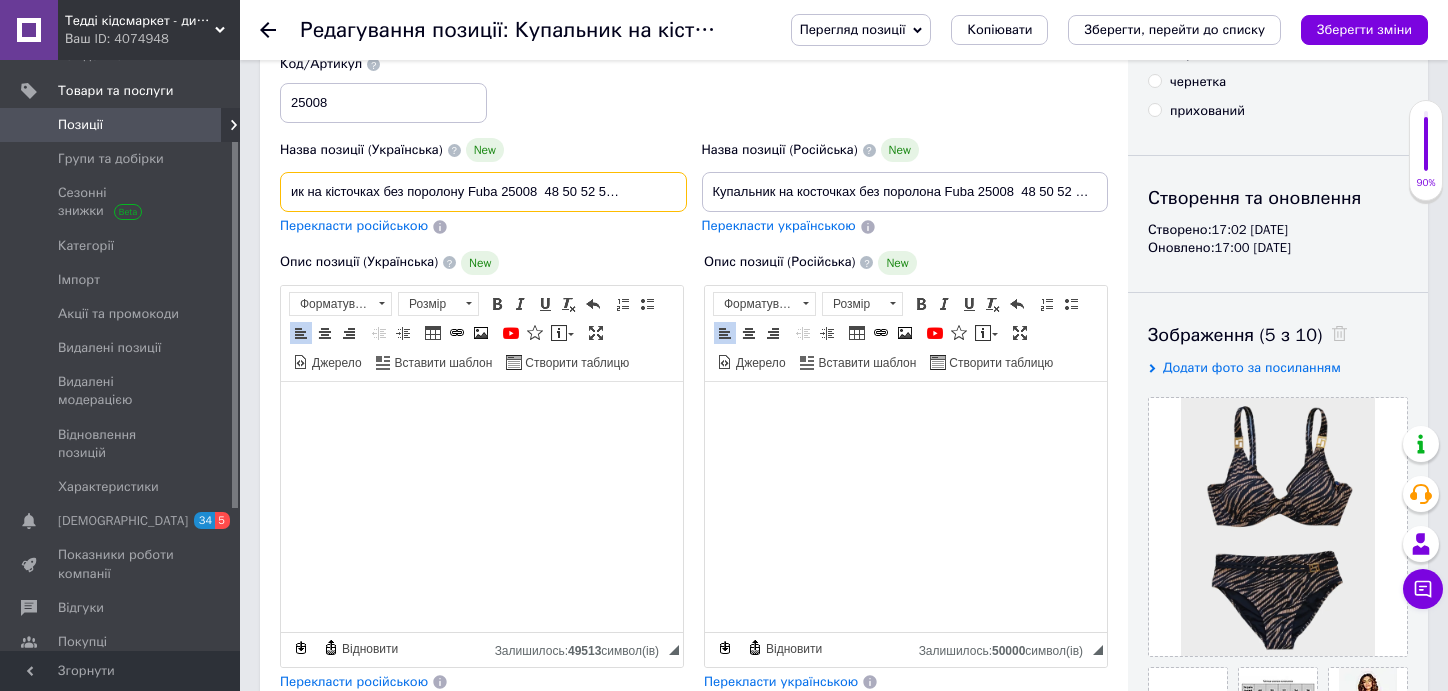 drag, startPoint x: 290, startPoint y: 192, endPoint x: 765, endPoint y: 200, distance: 475.06735 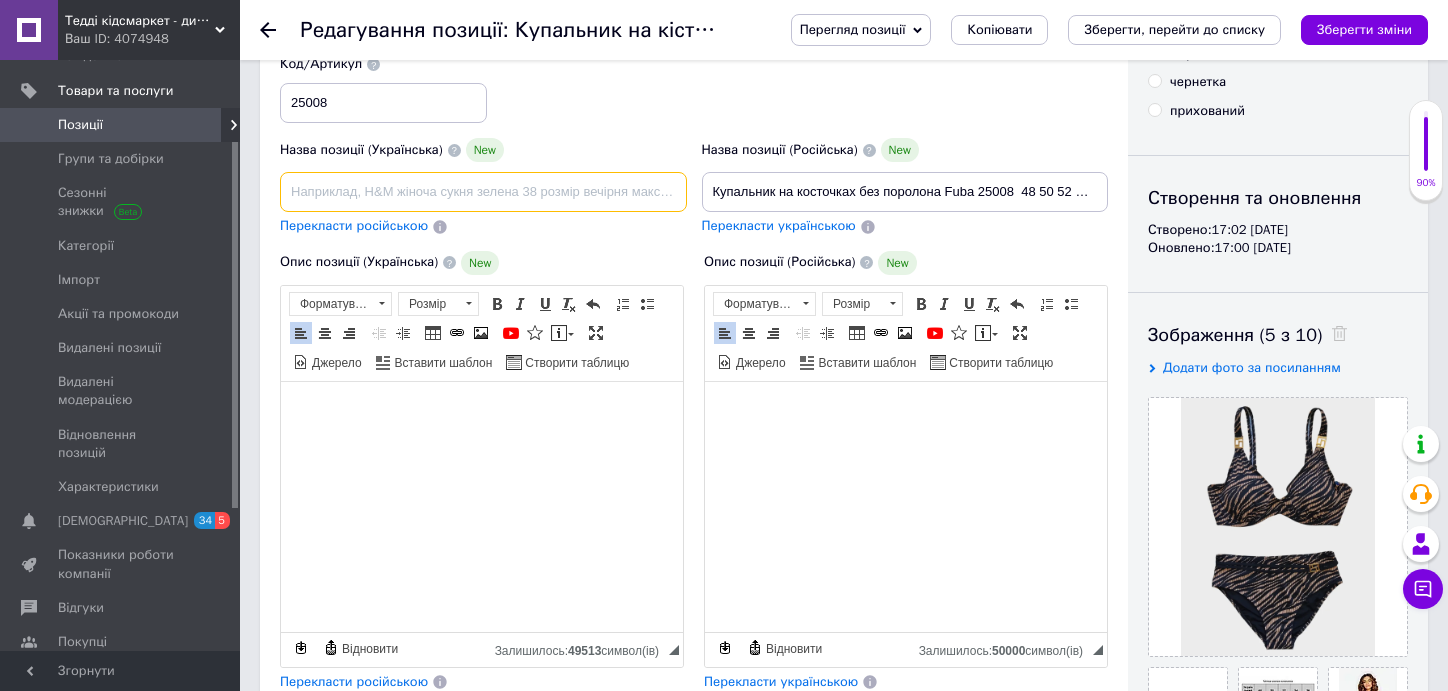 scroll, scrollTop: 0, scrollLeft: 0, axis: both 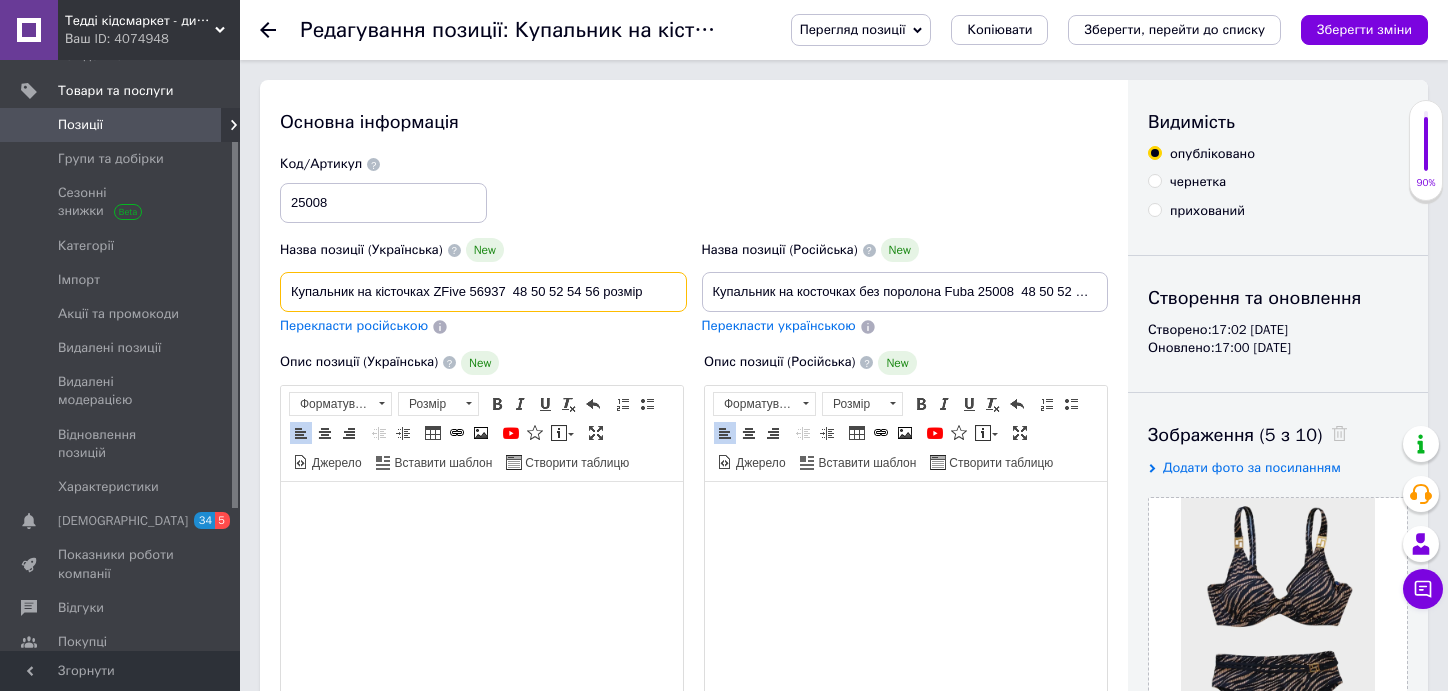type on "Купальник на кісточках ZFive 56937  48 50 52 54 56 розмір" 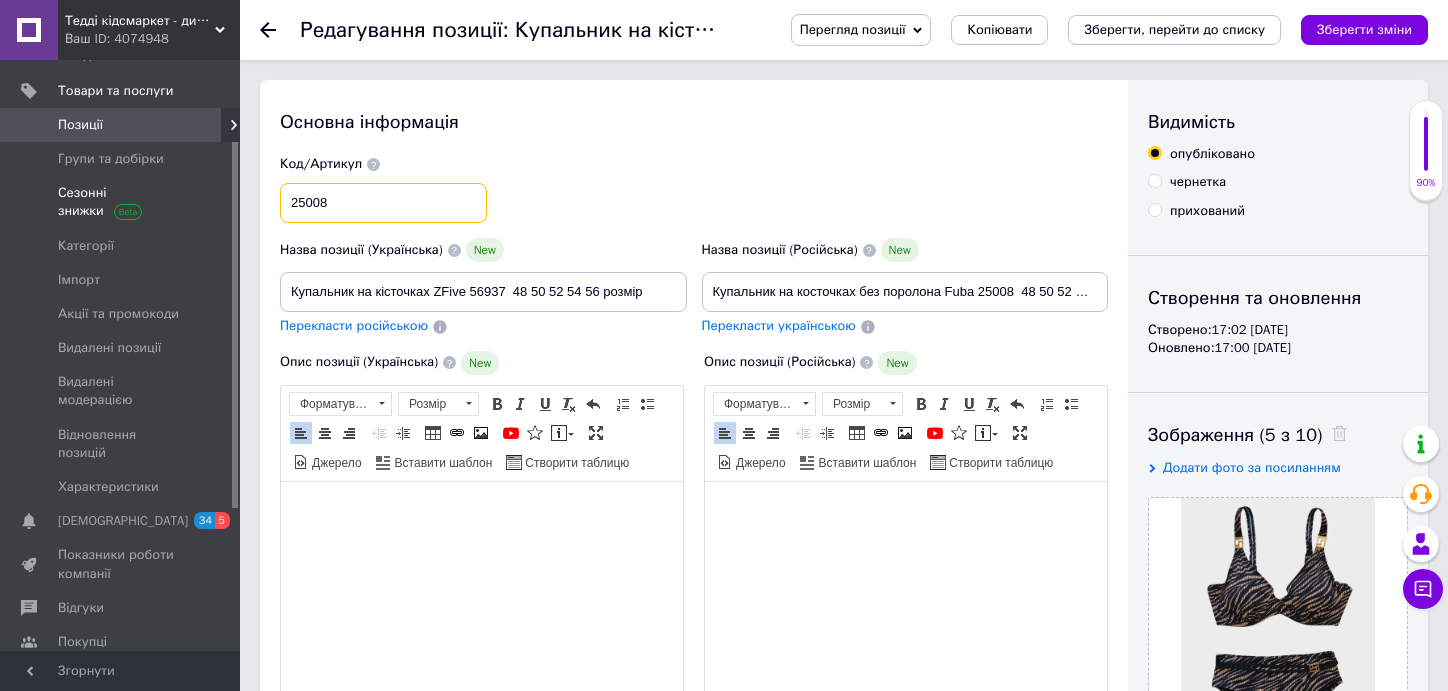 drag, startPoint x: 324, startPoint y: 199, endPoint x: 119, endPoint y: 202, distance: 205.02196 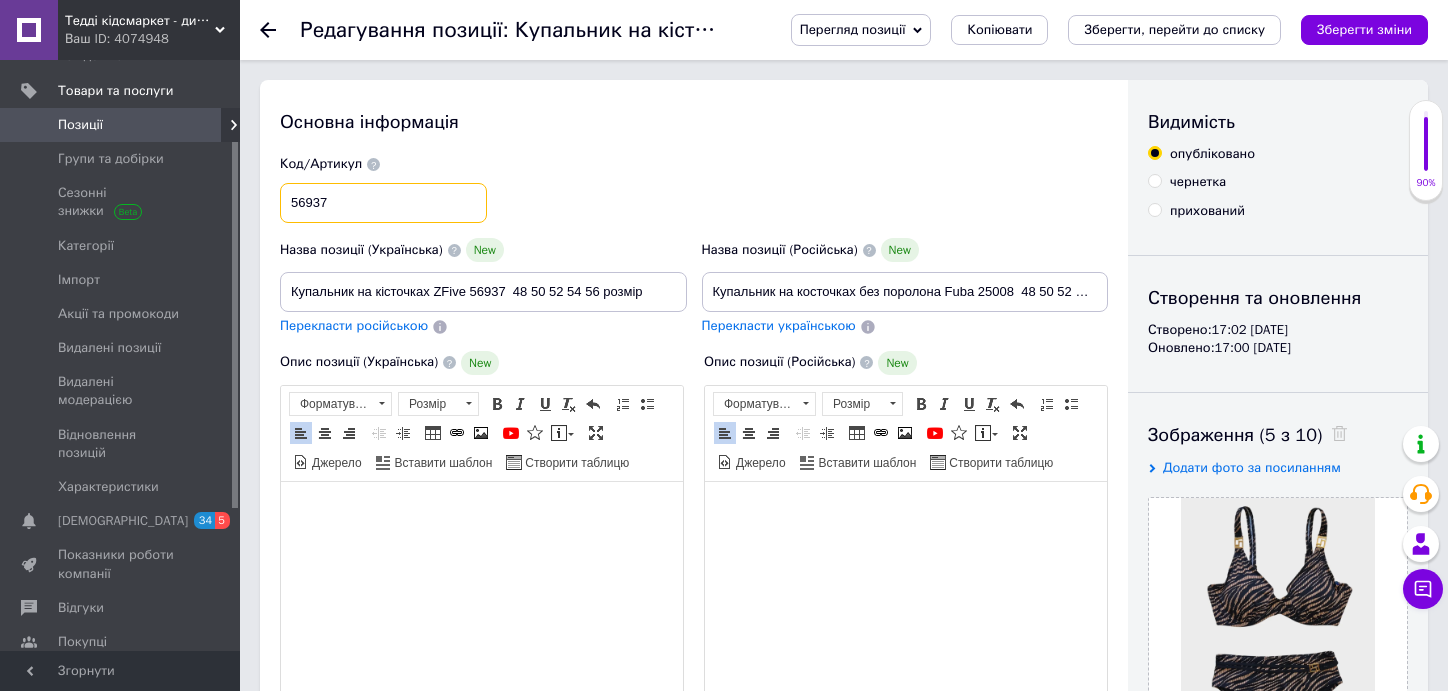 type on "56937" 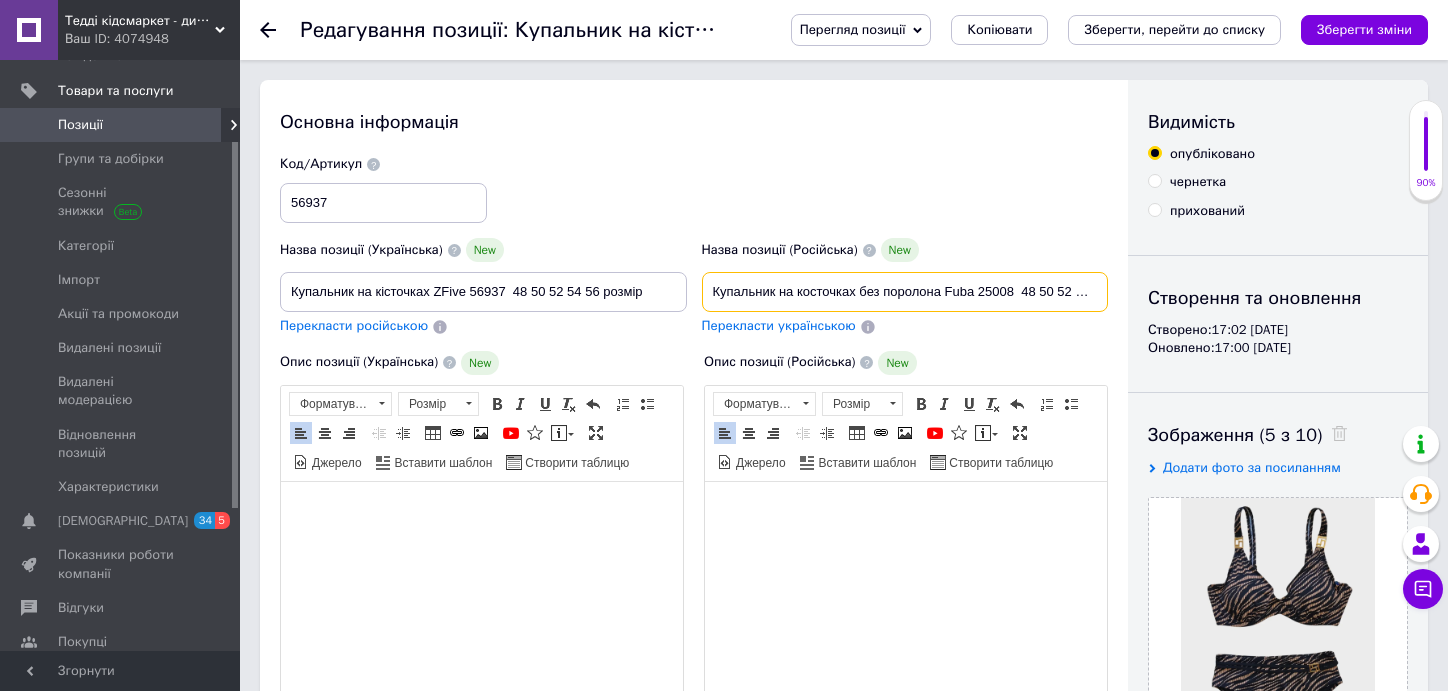 scroll, scrollTop: 0, scrollLeft: 59, axis: horizontal 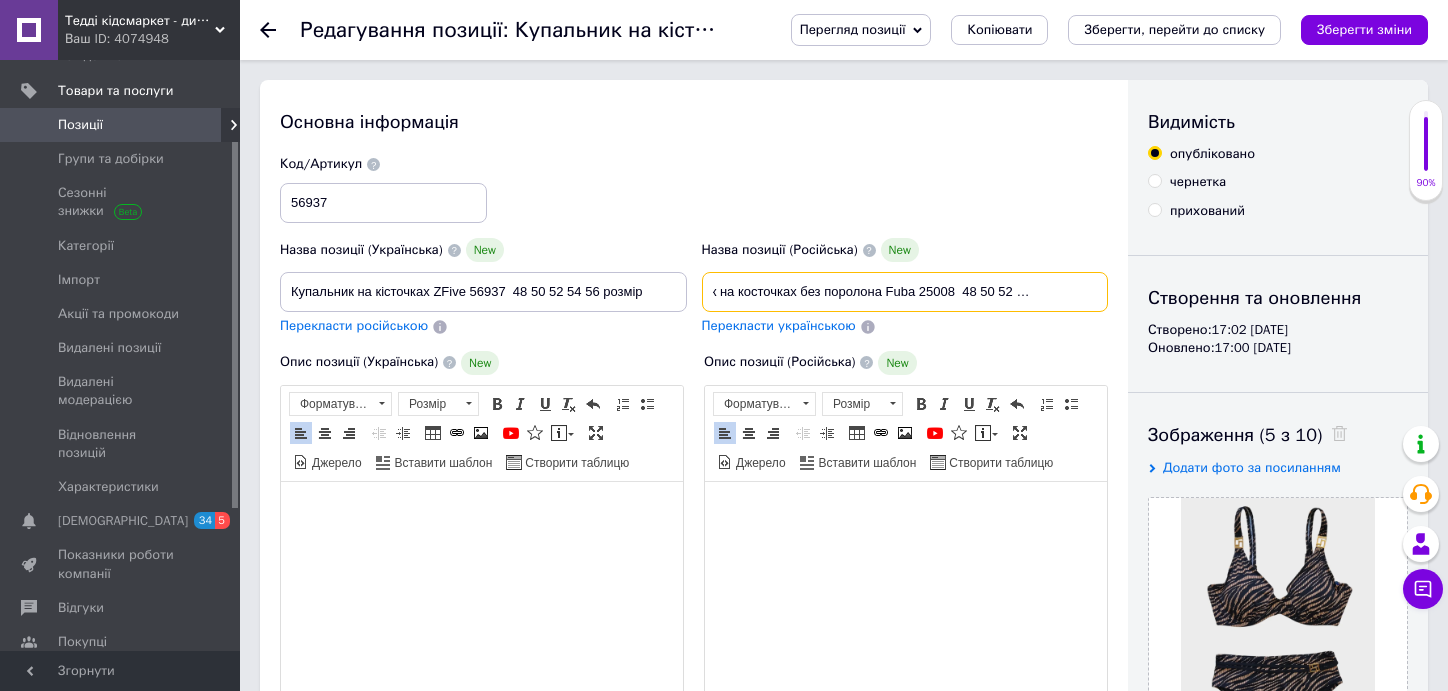 drag, startPoint x: 712, startPoint y: 291, endPoint x: 1247, endPoint y: 301, distance: 535.09344 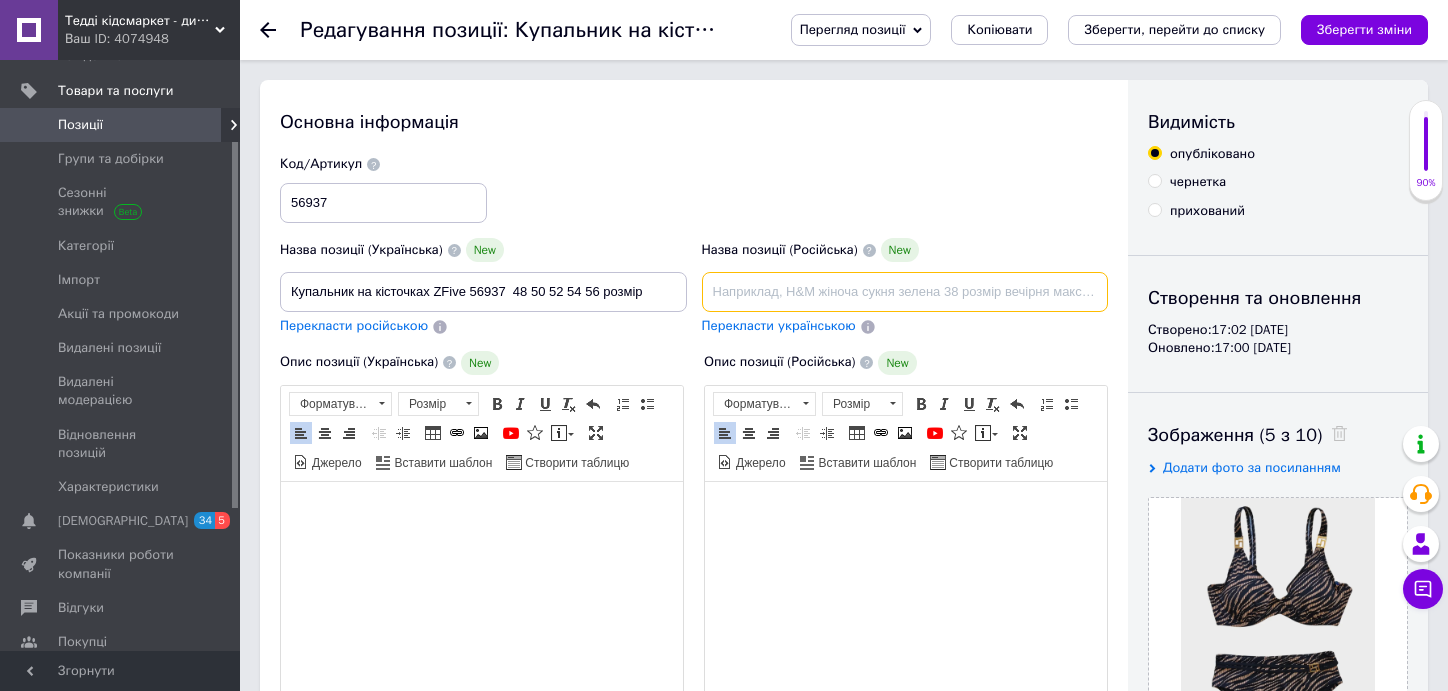scroll, scrollTop: 0, scrollLeft: 0, axis: both 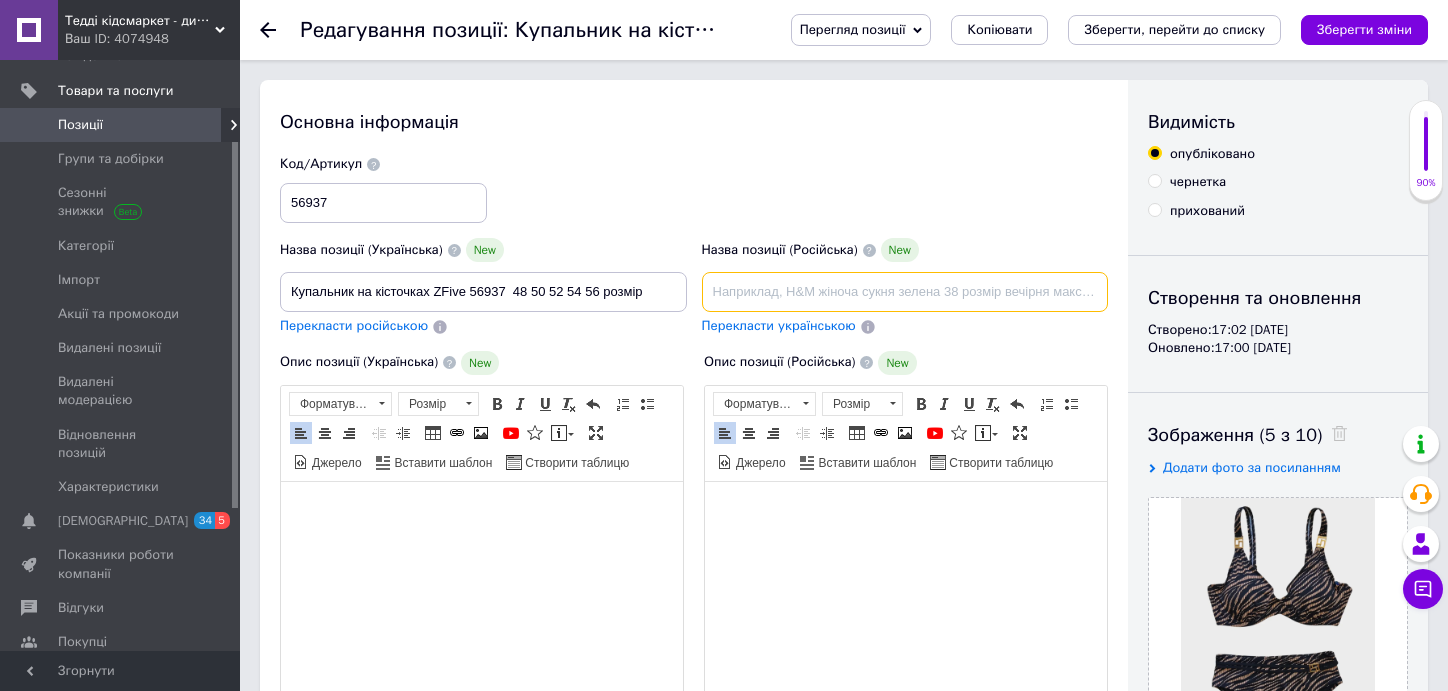 type 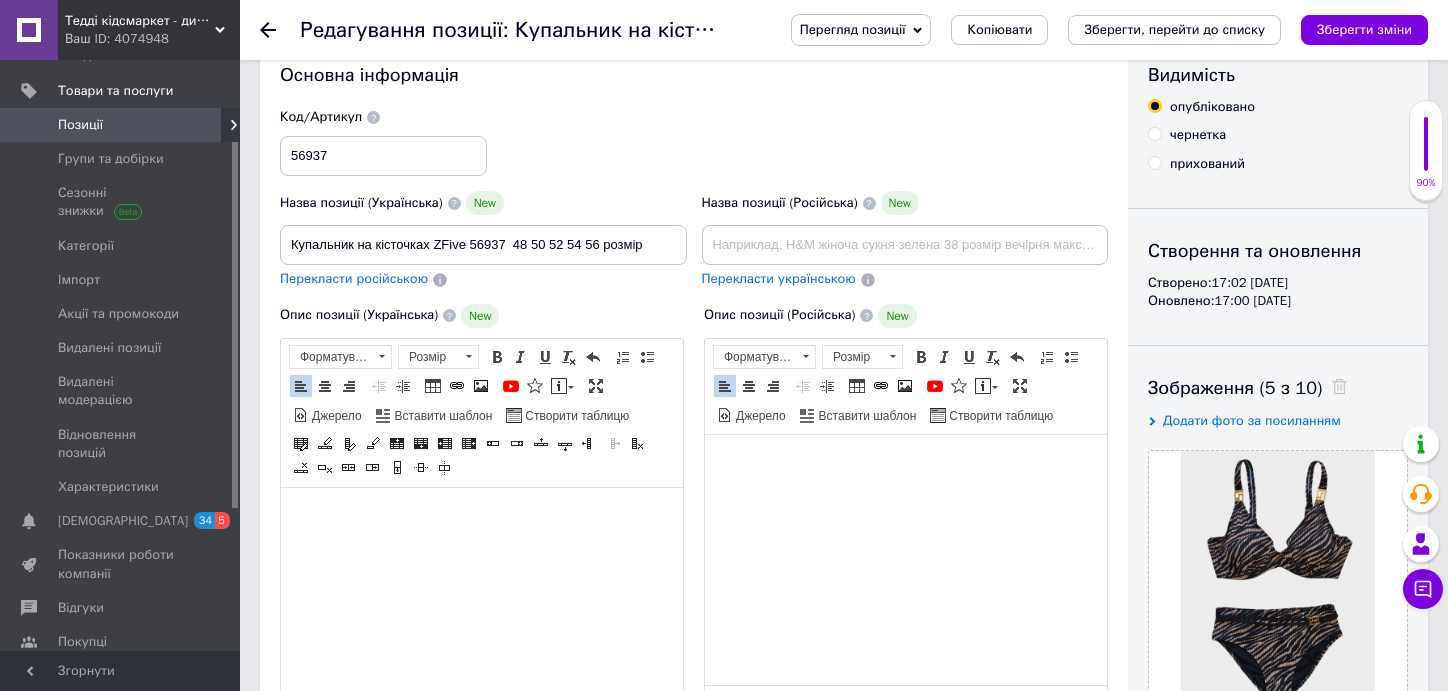 scroll, scrollTop: 38, scrollLeft: 0, axis: vertical 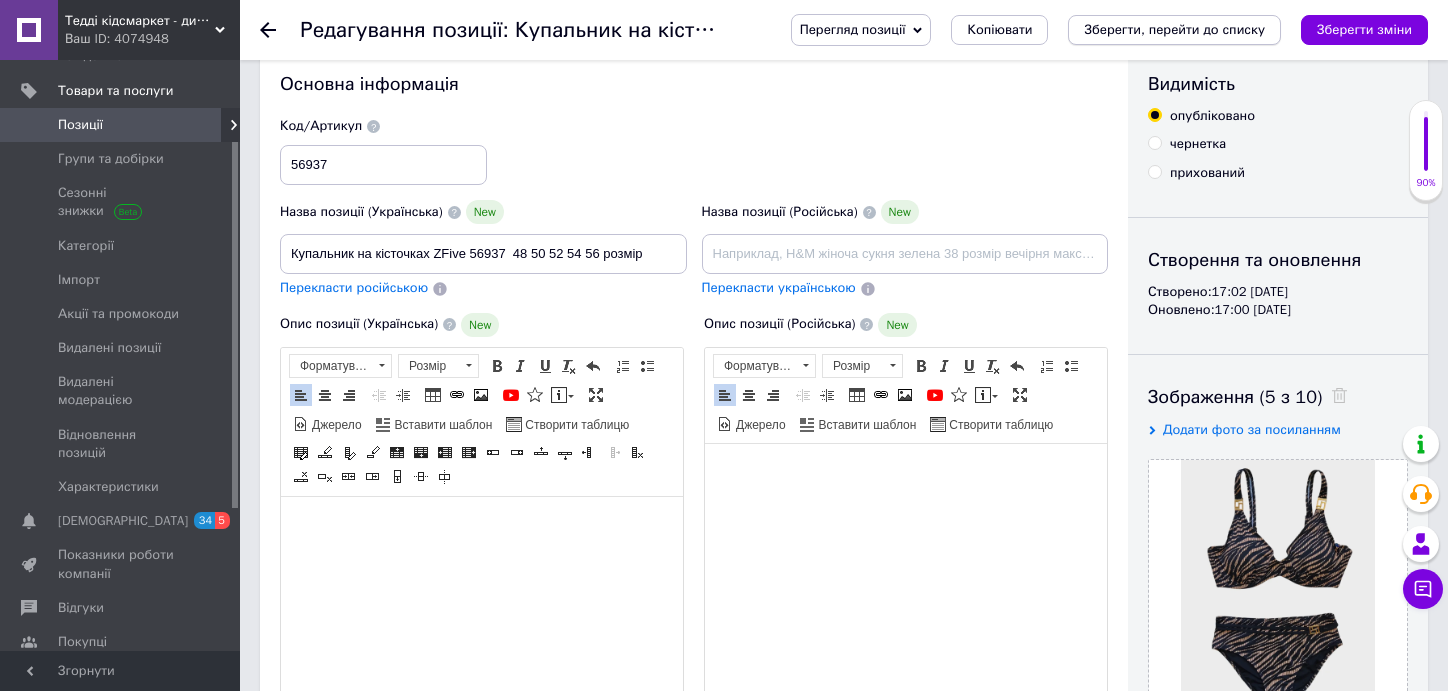 click on "Зберегти, перейти до списку" at bounding box center [1174, 29] 